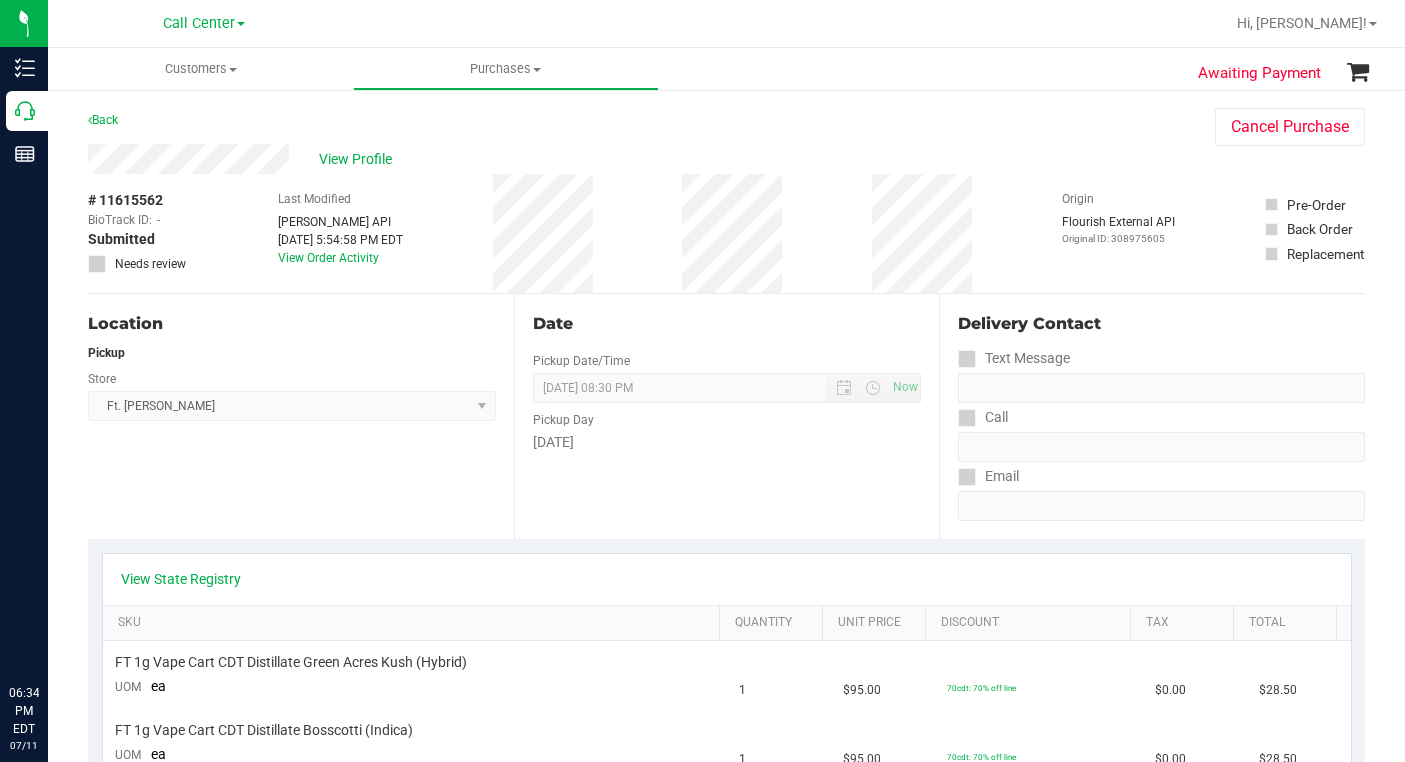 scroll, scrollTop: 0, scrollLeft: 0, axis: both 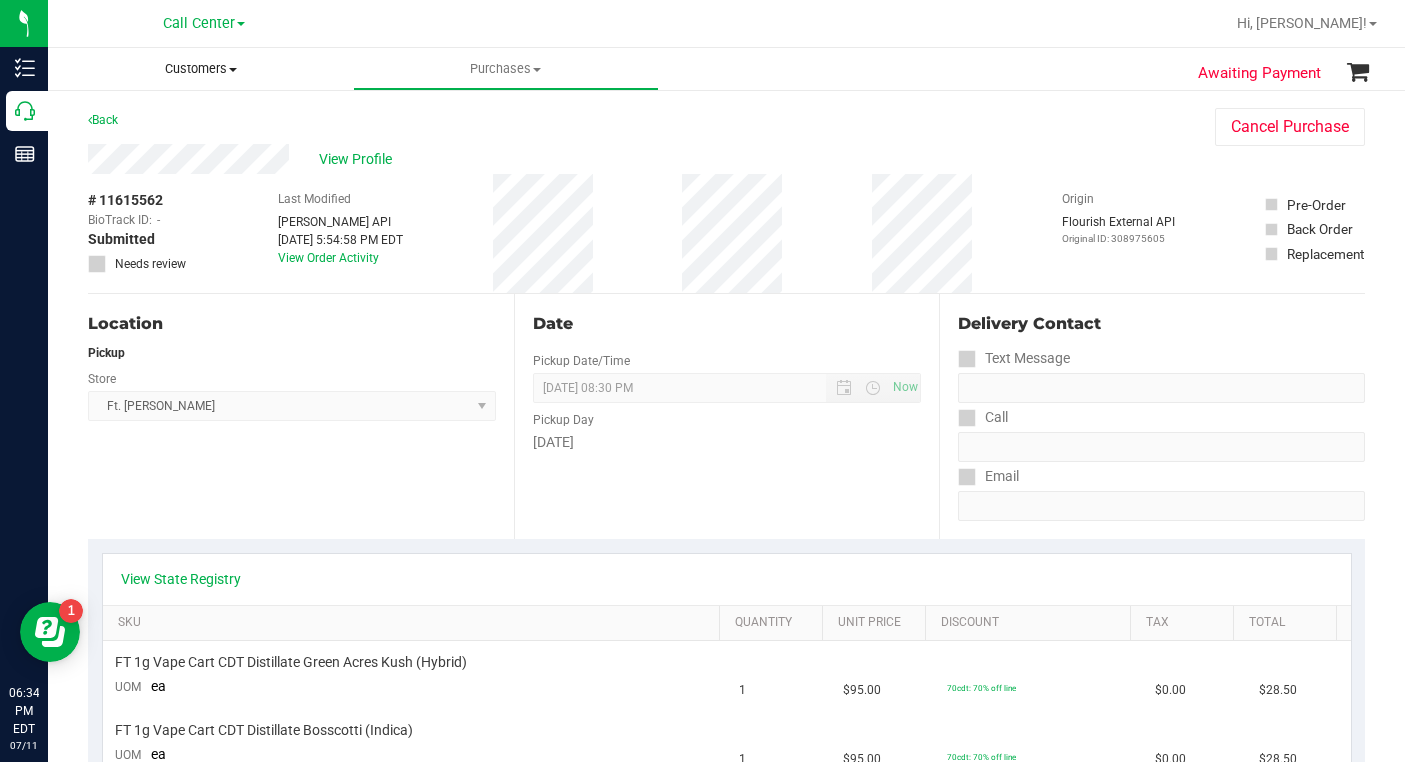 click on "Customers" at bounding box center [200, 69] 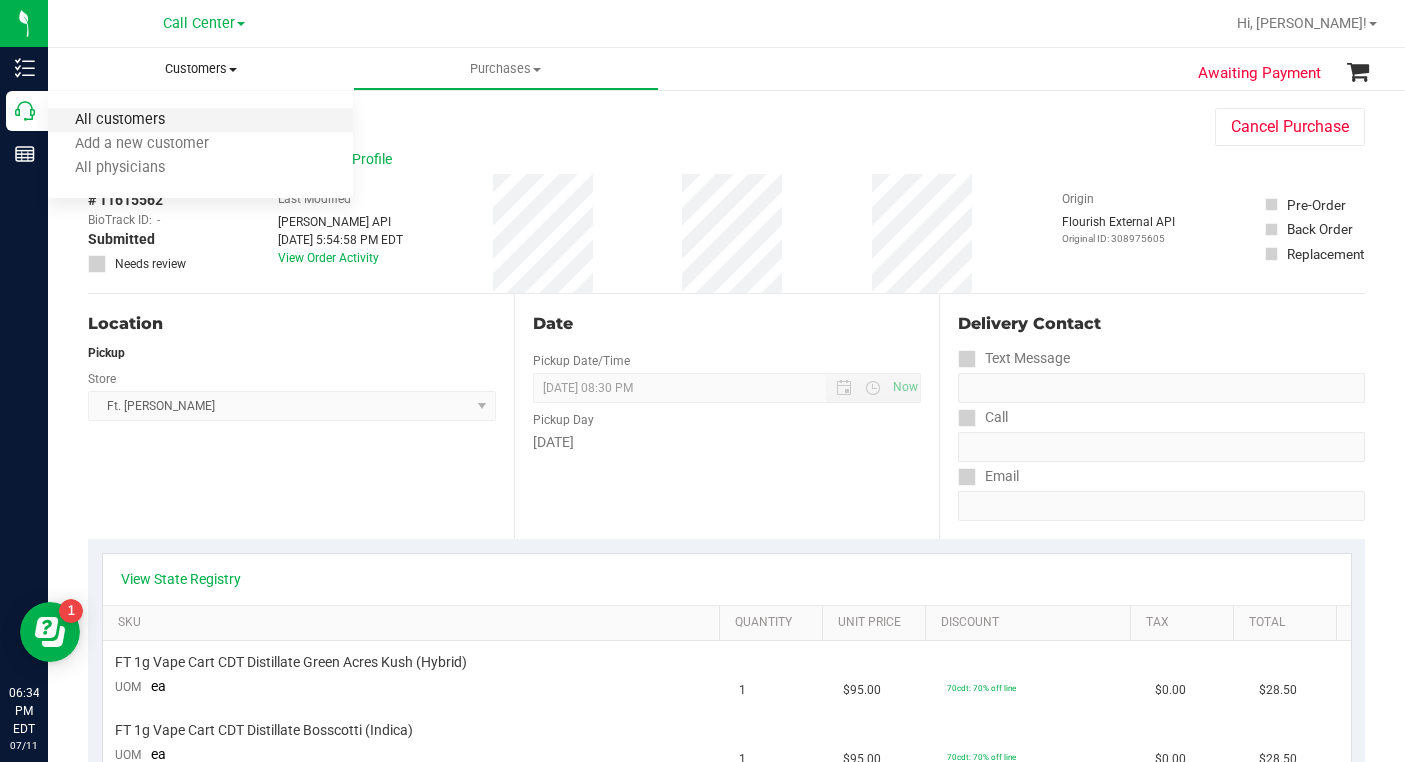 click on "All customers" at bounding box center (120, 120) 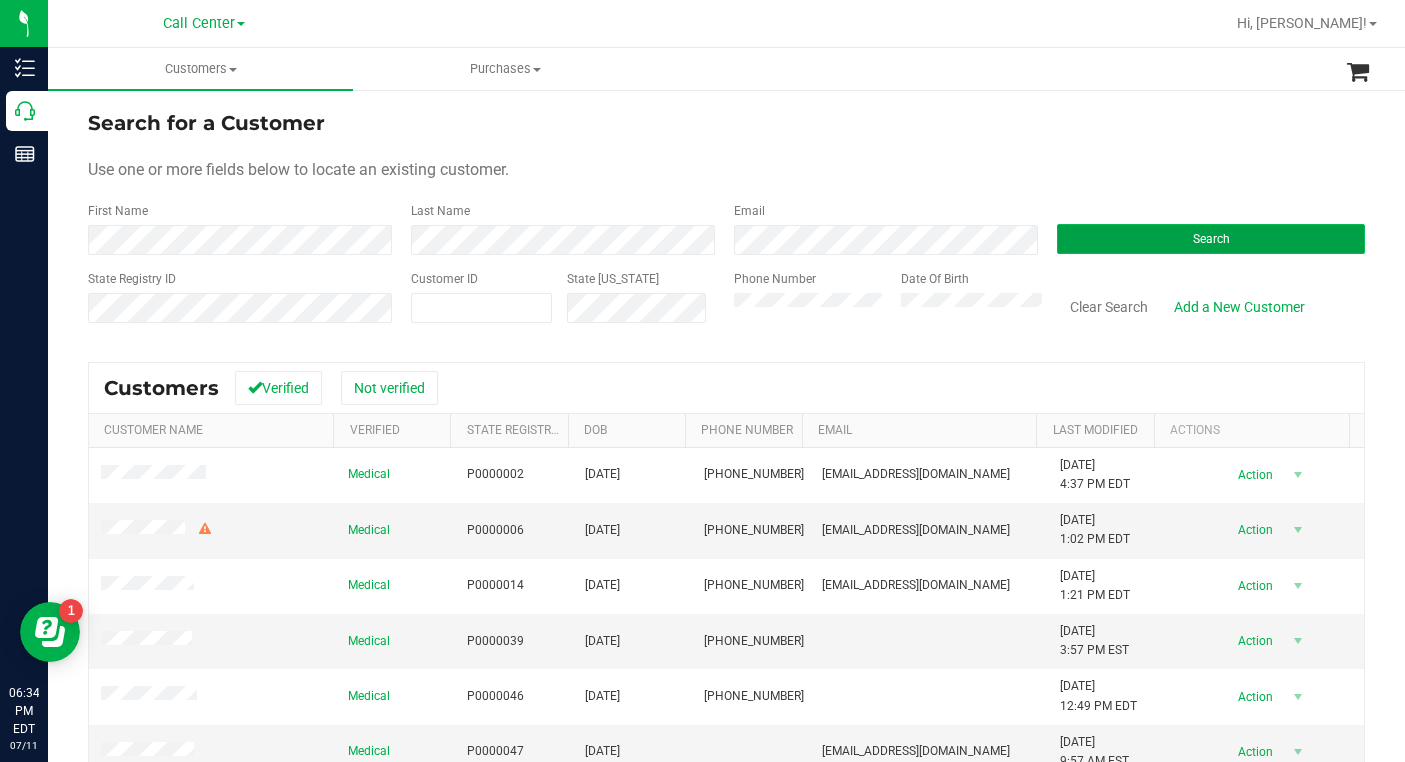 click on "Search" at bounding box center [1211, 239] 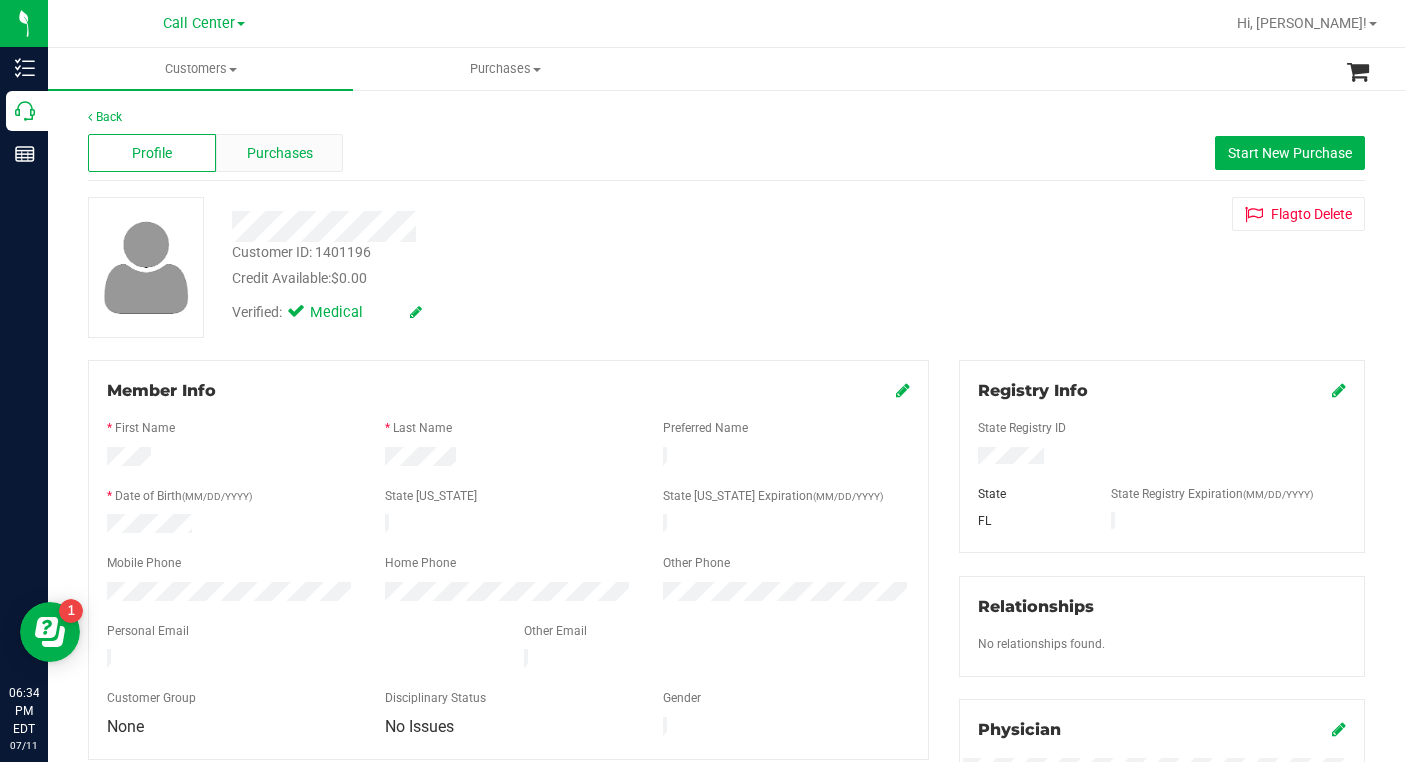 click on "Purchases" at bounding box center [280, 153] 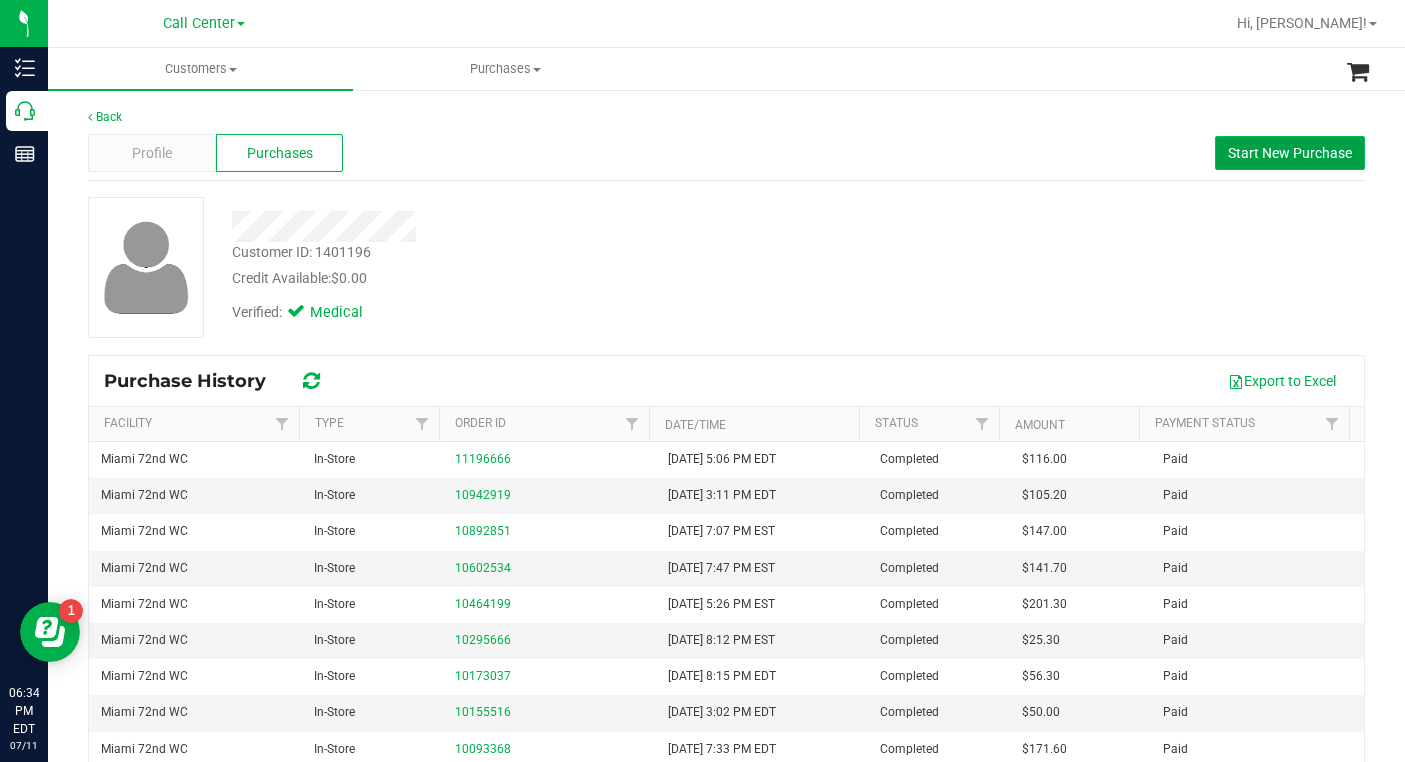 click on "Start New Purchase" at bounding box center [1290, 153] 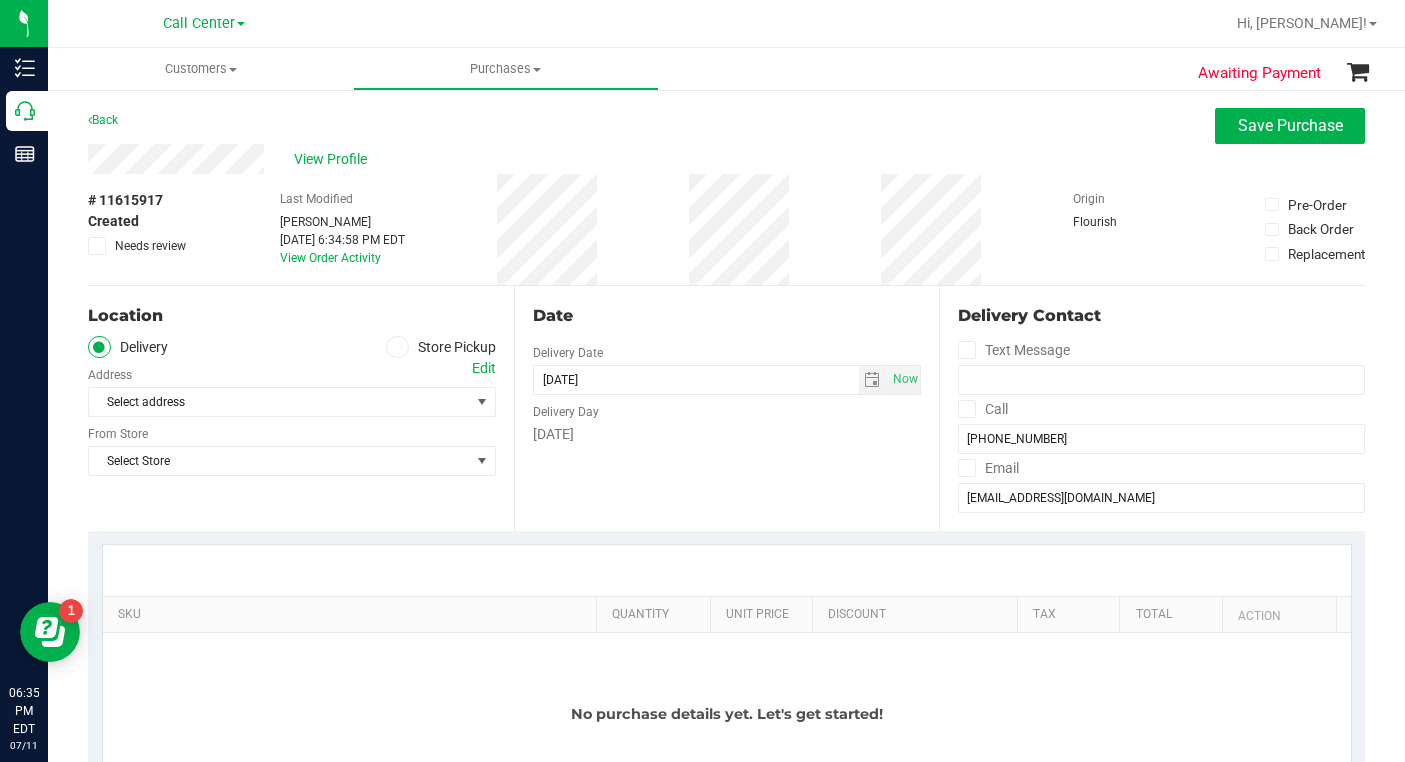 click at bounding box center [397, 347] 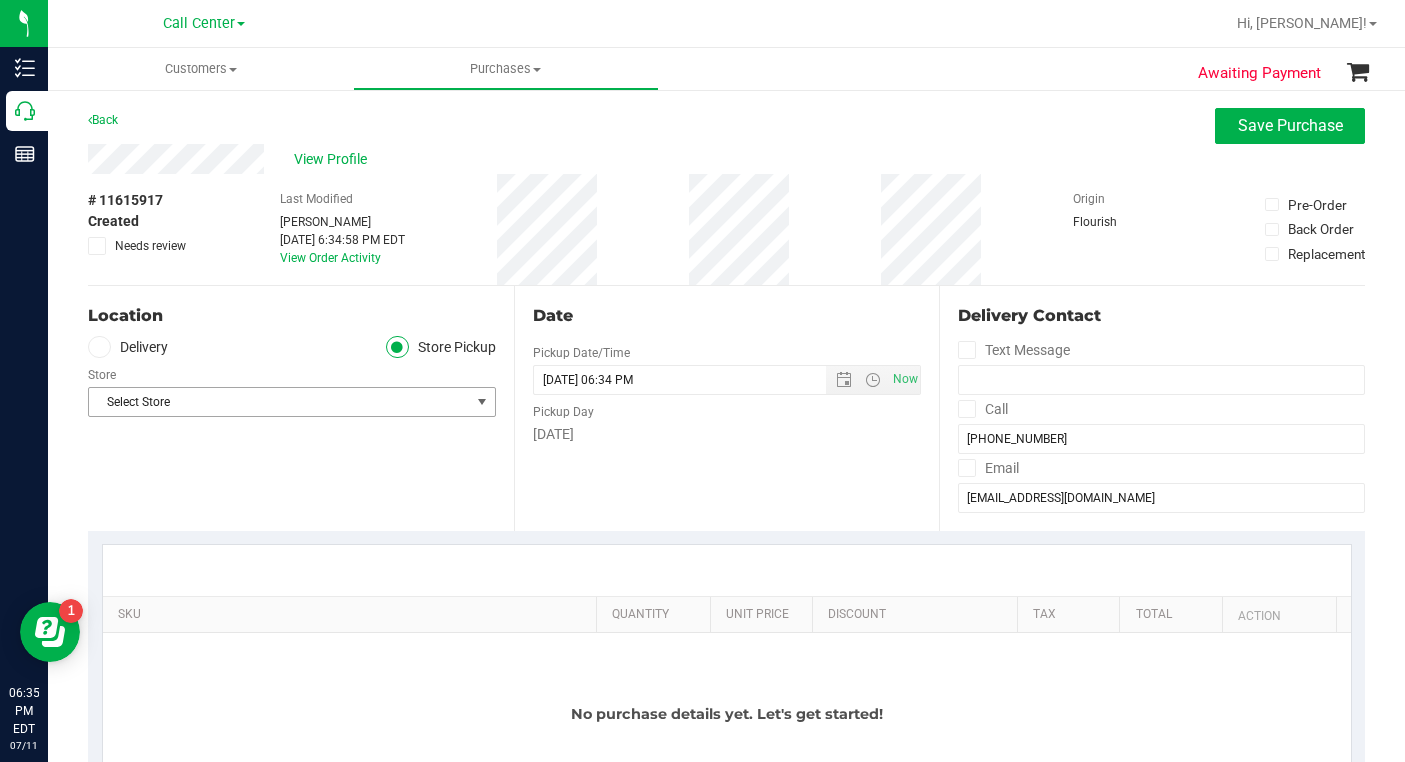 click on "Select Store" at bounding box center [279, 402] 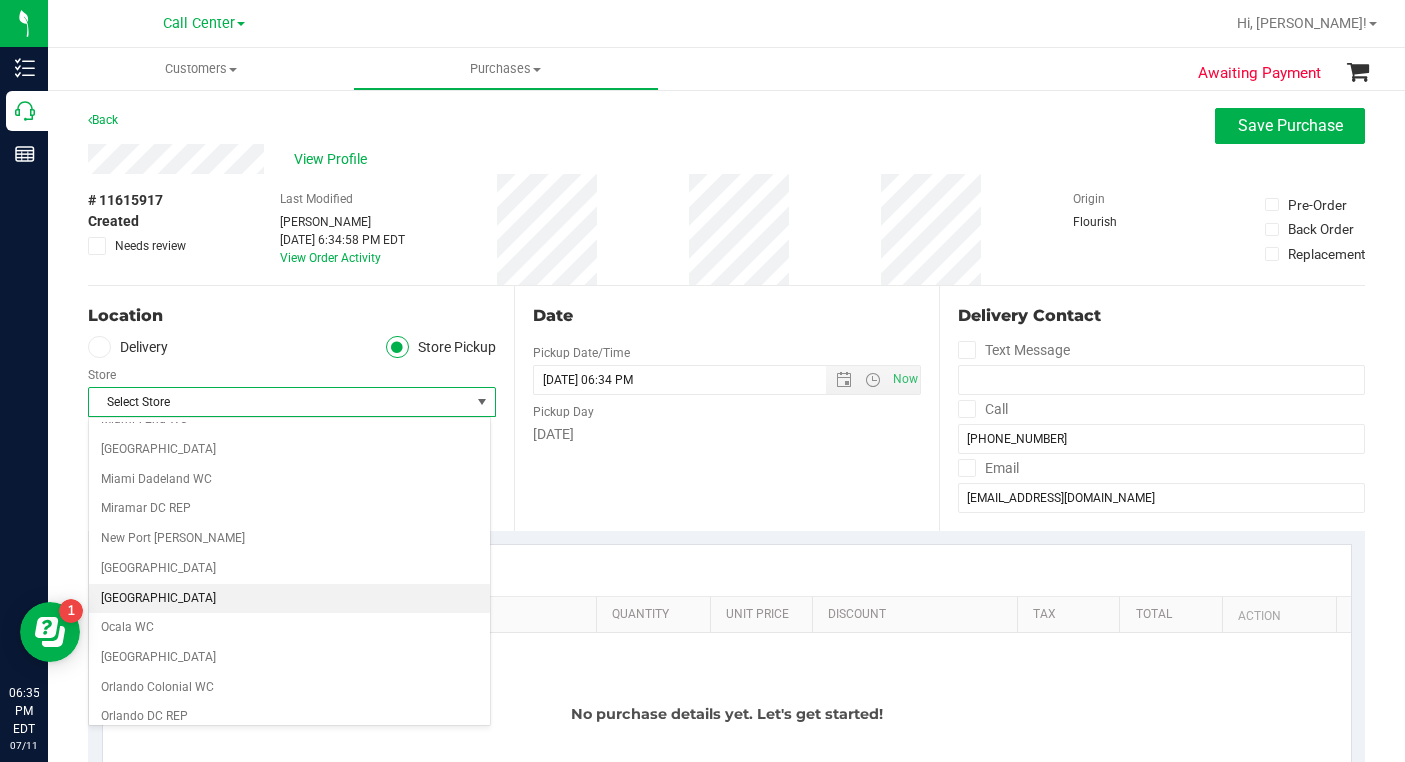 scroll, scrollTop: 600, scrollLeft: 0, axis: vertical 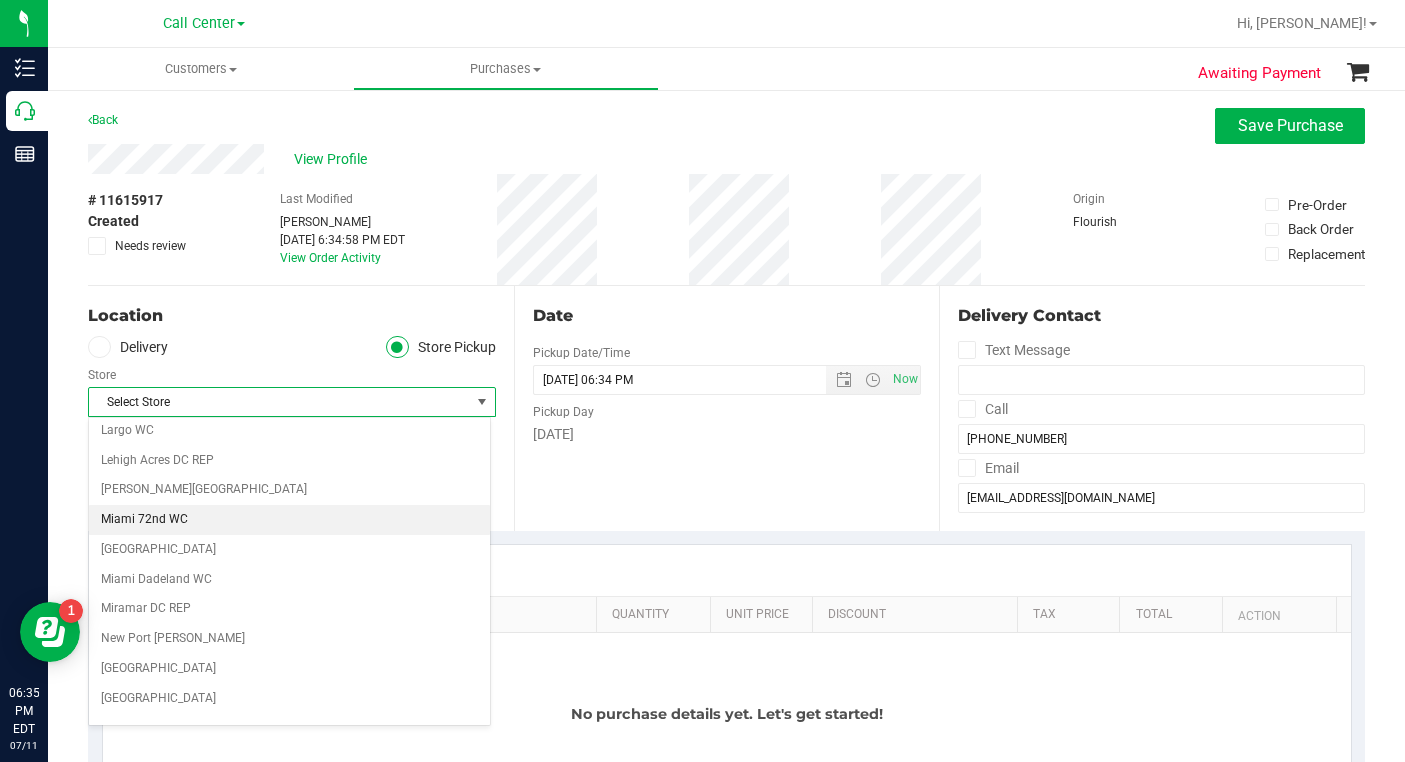 click on "Miami 72nd WC" at bounding box center [289, 520] 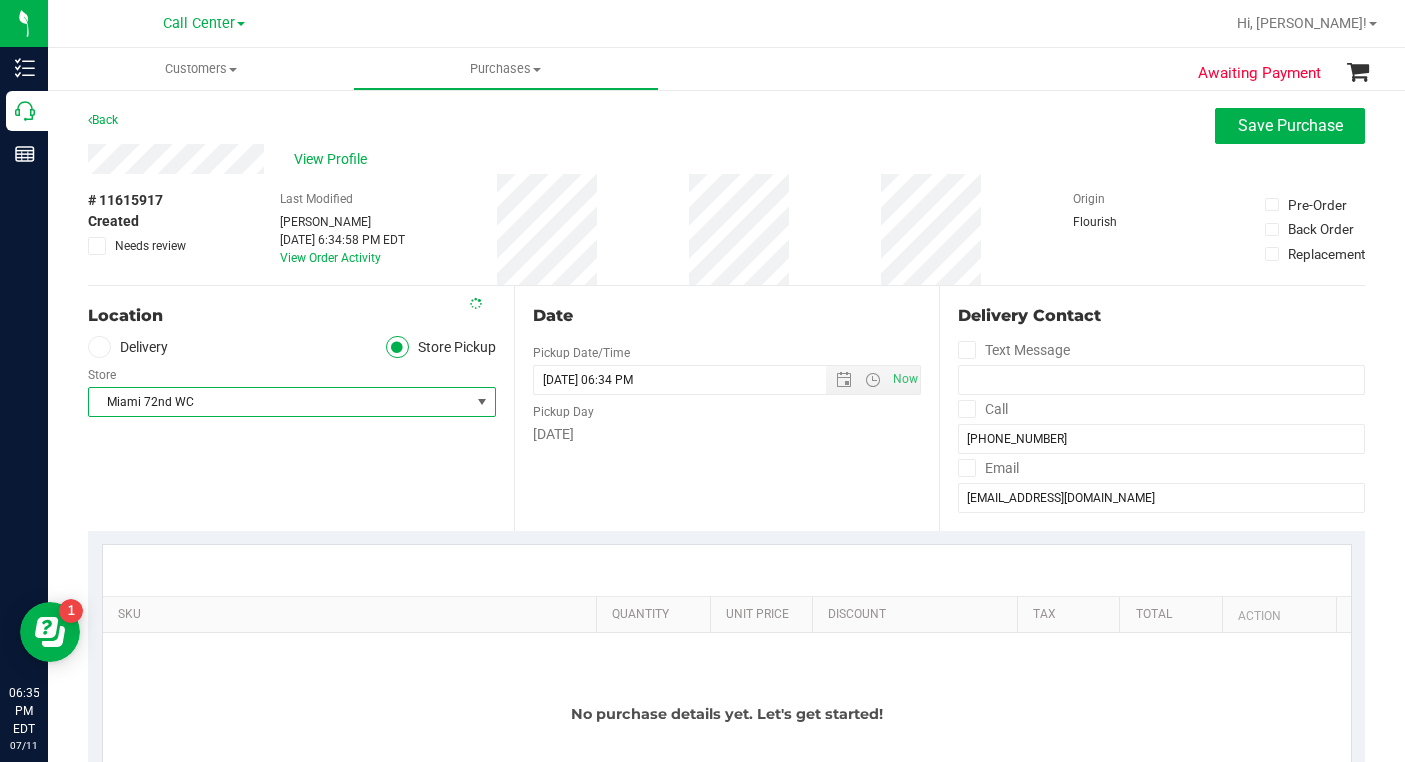 click on "Location
Delivery
Store Pickup
Store
[GEOGRAPHIC_DATA] 72nd WC Select Store [PERSON_NAME][GEOGRAPHIC_DATA] [PERSON_NAME][GEOGRAPHIC_DATA] [GEOGRAPHIC_DATA] [GEOGRAPHIC_DATA] [PERSON_NAME][GEOGRAPHIC_DATA] WC [GEOGRAPHIC_DATA] WC Call Center [PERSON_NAME] [GEOGRAPHIC_DATA] WC [GEOGRAPHIC_DATA] WC [GEOGRAPHIC_DATA] [GEOGRAPHIC_DATA] Deltona WC [GEOGRAPHIC_DATA][PERSON_NAME] Ft. Lauderdale WC Ft. [PERSON_NAME] [GEOGRAPHIC_DATA] WC Jax Atlantic WC JAX DC REP Jax WC [GEOGRAPHIC_DATA][PERSON_NAME] WC [GEOGRAPHIC_DATA][PERSON_NAME][GEOGRAPHIC_DATA] [GEOGRAPHIC_DATA] [GEOGRAPHIC_DATA] [PERSON_NAME][GEOGRAPHIC_DATA] [GEOGRAPHIC_DATA] [GEOGRAPHIC_DATA] 72nd WC [GEOGRAPHIC_DATA] WC [GEOGRAPHIC_DATA] [GEOGRAPHIC_DATA] [GEOGRAPHIC_DATA] [GEOGRAPHIC_DATA] [GEOGRAPHIC_DATA] [GEOGRAPHIC_DATA] [GEOGRAPHIC_DATA][PERSON_NAME] [GEOGRAPHIC_DATA] WC [GEOGRAPHIC_DATA] Ocala WC [GEOGRAPHIC_DATA] [PERSON_NAME][GEOGRAPHIC_DATA] Colonial [PERSON_NAME][GEOGRAPHIC_DATA] [GEOGRAPHIC_DATA] REP [GEOGRAPHIC_DATA] [PERSON_NAME][GEOGRAPHIC_DATA] WC [GEOGRAPHIC_DATA] WC [GEOGRAPHIC_DATA] WC [GEOGRAPHIC_DATA] [GEOGRAPHIC_DATA] [GEOGRAPHIC_DATA] WC [GEOGRAPHIC_DATA]" at bounding box center [301, 408] 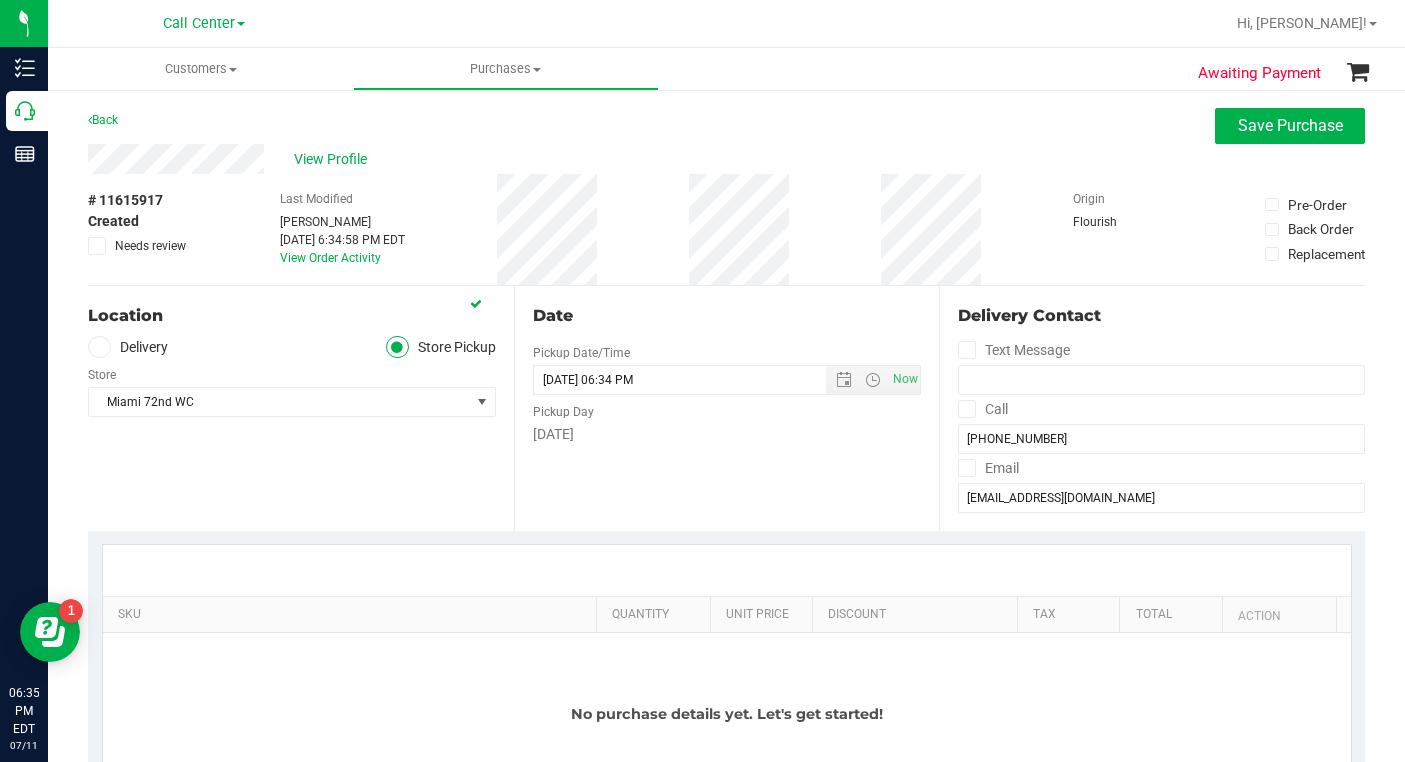 click on "Location
Delivery
Store Pickup
Store
[GEOGRAPHIC_DATA] 72nd WC Select Store [PERSON_NAME][GEOGRAPHIC_DATA] [PERSON_NAME][GEOGRAPHIC_DATA] [GEOGRAPHIC_DATA] [GEOGRAPHIC_DATA] [PERSON_NAME][GEOGRAPHIC_DATA] WC [GEOGRAPHIC_DATA] WC Call Center [PERSON_NAME] [GEOGRAPHIC_DATA] WC [GEOGRAPHIC_DATA] WC [GEOGRAPHIC_DATA] [GEOGRAPHIC_DATA] Deltona WC [GEOGRAPHIC_DATA][PERSON_NAME] Ft. Lauderdale WC Ft. [PERSON_NAME] [GEOGRAPHIC_DATA] WC Jax Atlantic WC JAX DC REP Jax WC [GEOGRAPHIC_DATA][PERSON_NAME] WC [GEOGRAPHIC_DATA][PERSON_NAME][GEOGRAPHIC_DATA] [GEOGRAPHIC_DATA] [GEOGRAPHIC_DATA] [PERSON_NAME][GEOGRAPHIC_DATA] [GEOGRAPHIC_DATA] [GEOGRAPHIC_DATA] 72nd WC [GEOGRAPHIC_DATA] WC [GEOGRAPHIC_DATA] [GEOGRAPHIC_DATA] [GEOGRAPHIC_DATA] [GEOGRAPHIC_DATA] [GEOGRAPHIC_DATA] [GEOGRAPHIC_DATA] [GEOGRAPHIC_DATA][PERSON_NAME] [GEOGRAPHIC_DATA] WC [GEOGRAPHIC_DATA] Ocala WC [GEOGRAPHIC_DATA] [PERSON_NAME][GEOGRAPHIC_DATA] Colonial [PERSON_NAME][GEOGRAPHIC_DATA] [GEOGRAPHIC_DATA] REP [GEOGRAPHIC_DATA] [PERSON_NAME][GEOGRAPHIC_DATA] WC [GEOGRAPHIC_DATA] WC [GEOGRAPHIC_DATA] WC [GEOGRAPHIC_DATA] [GEOGRAPHIC_DATA] [GEOGRAPHIC_DATA] WC [GEOGRAPHIC_DATA]" at bounding box center (301, 408) 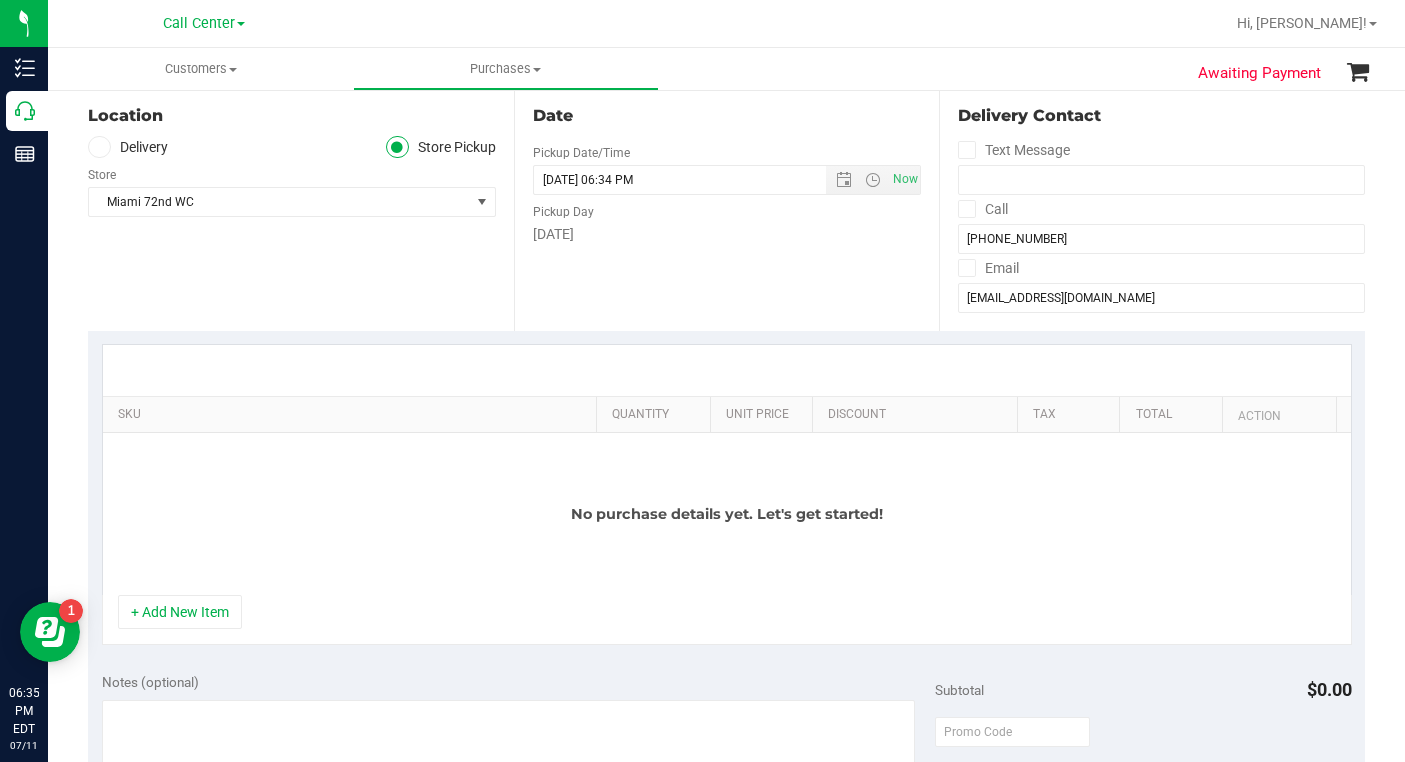 scroll, scrollTop: 100, scrollLeft: 0, axis: vertical 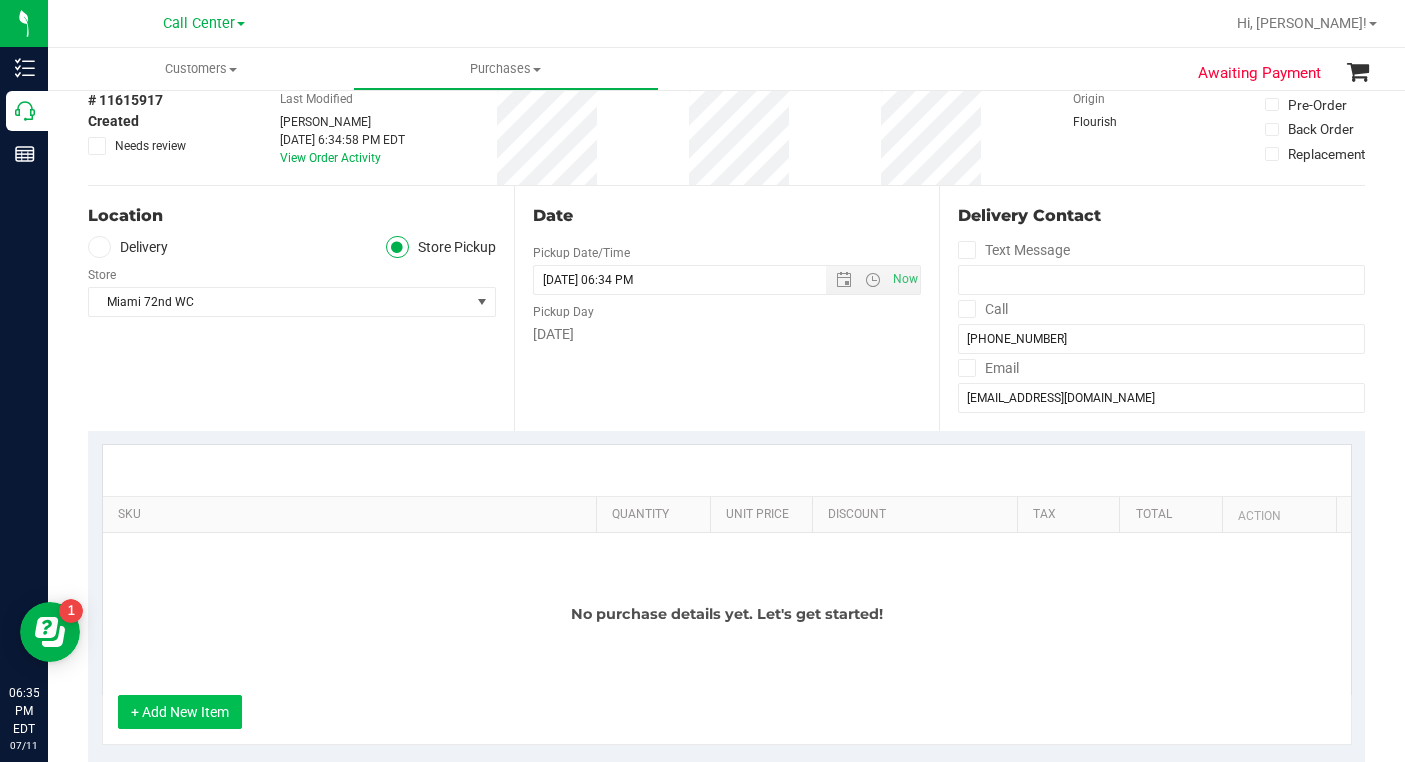 click on "+ Add New Item" at bounding box center [180, 712] 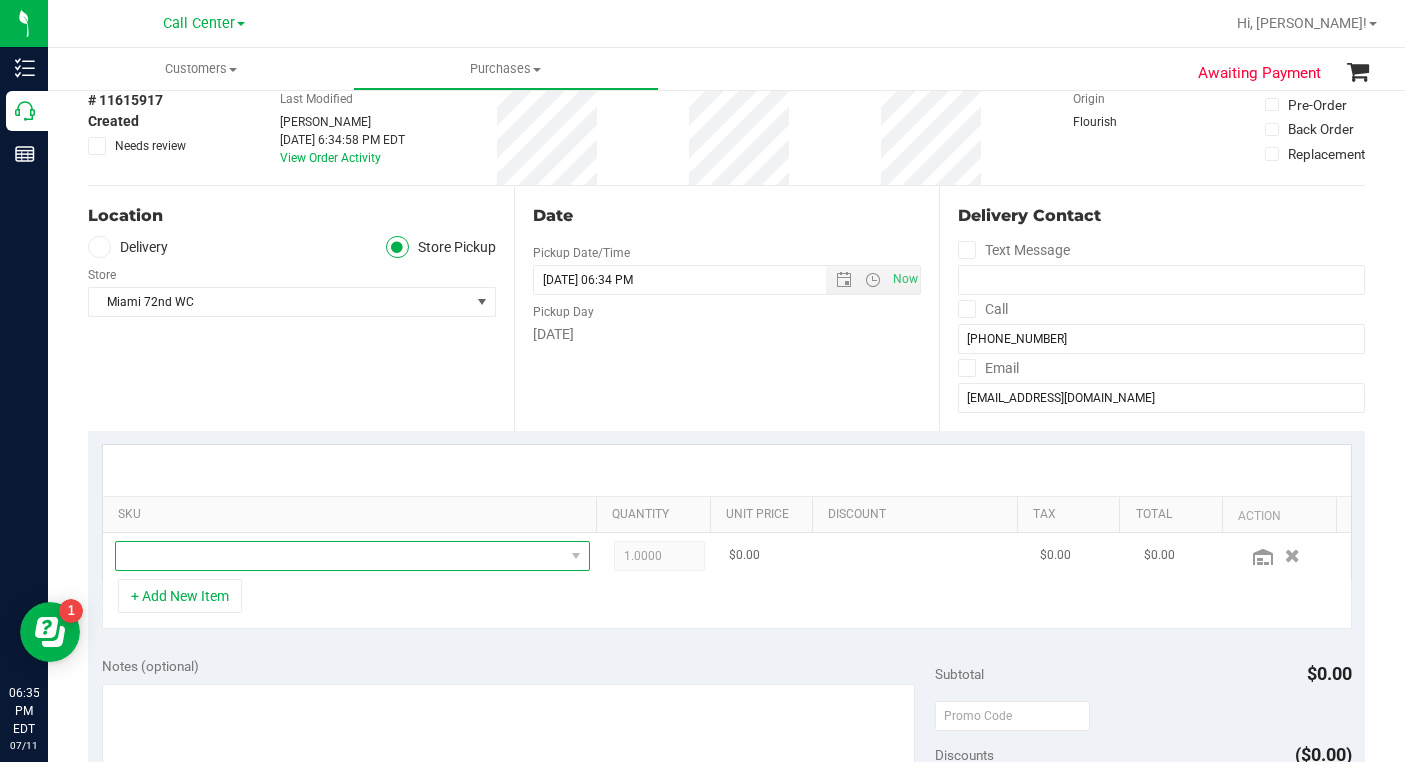click at bounding box center (340, 556) 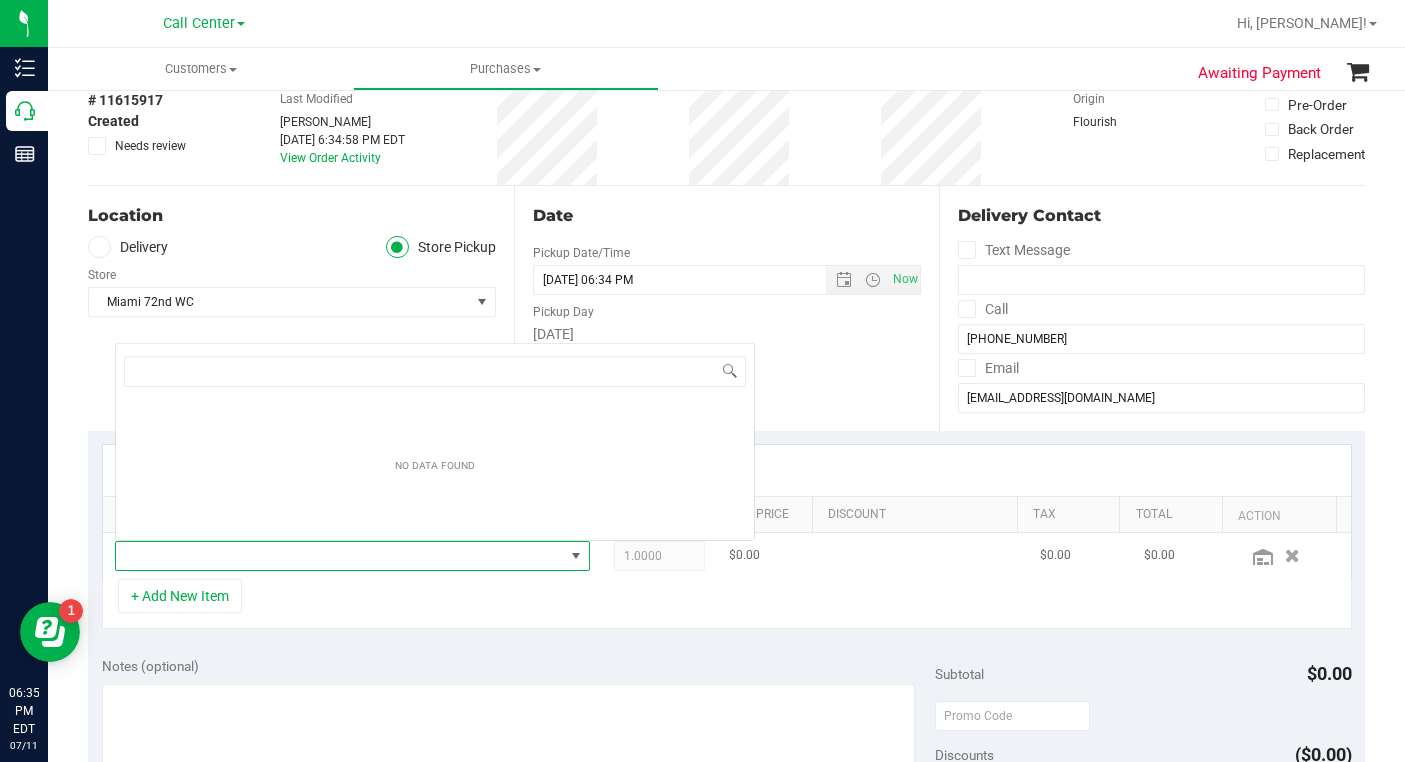 scroll, scrollTop: 0, scrollLeft: 0, axis: both 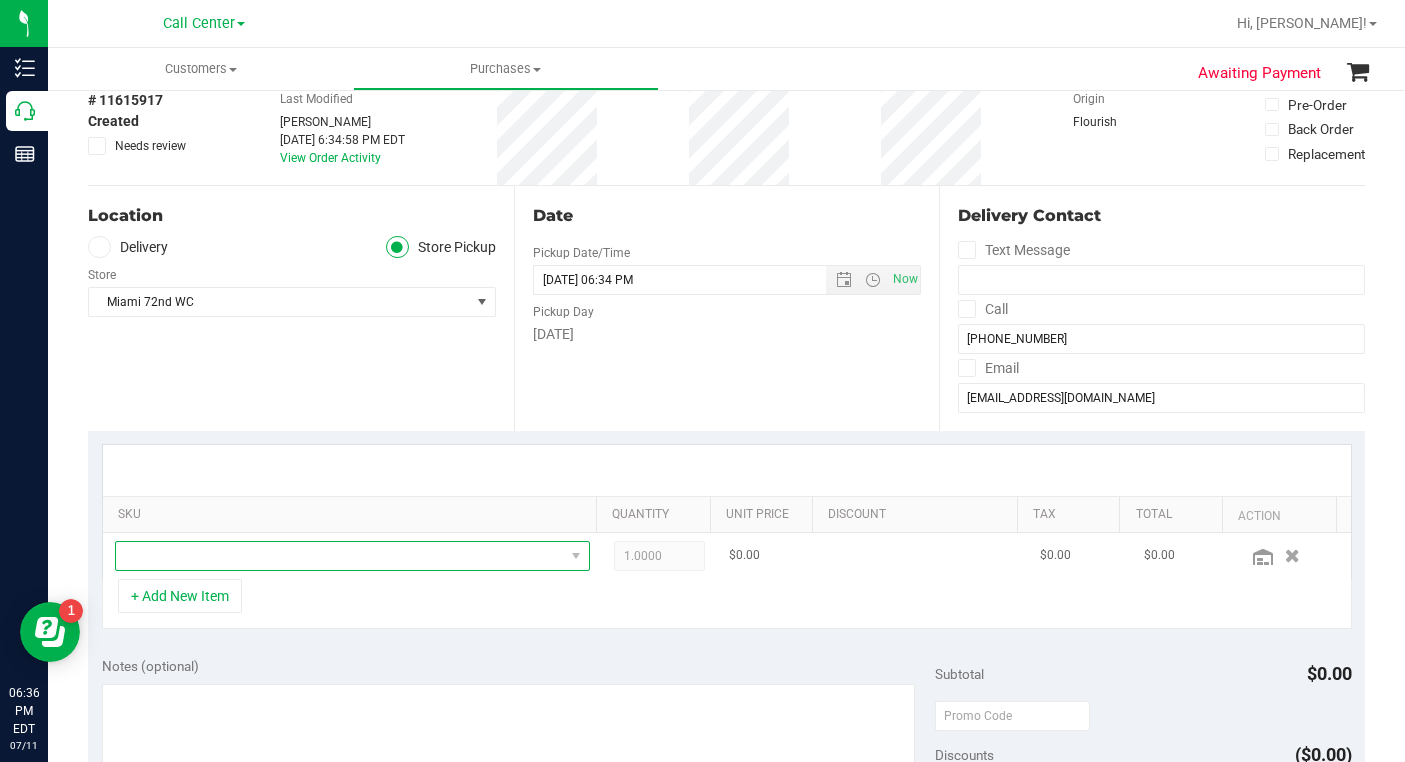 click at bounding box center (340, 556) 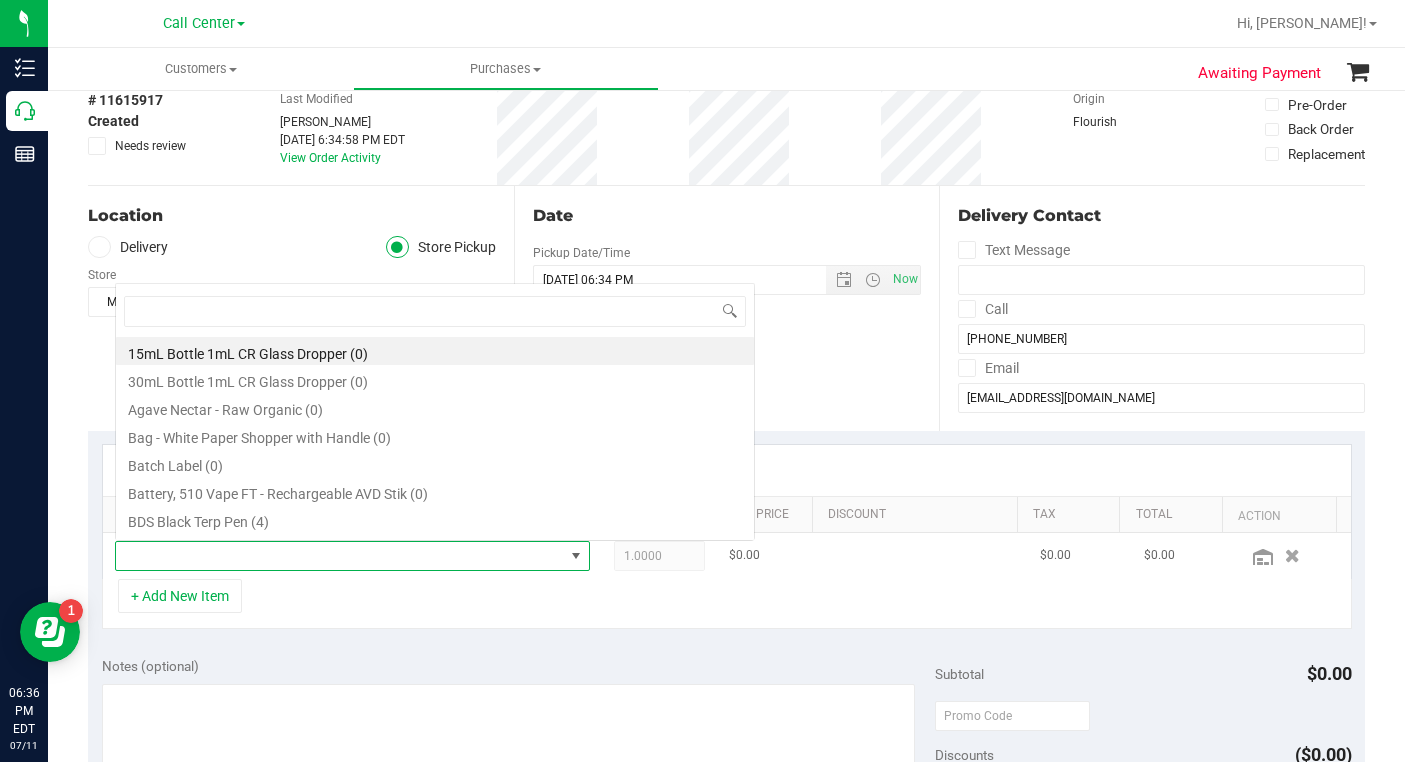 scroll, scrollTop: 0, scrollLeft: 0, axis: both 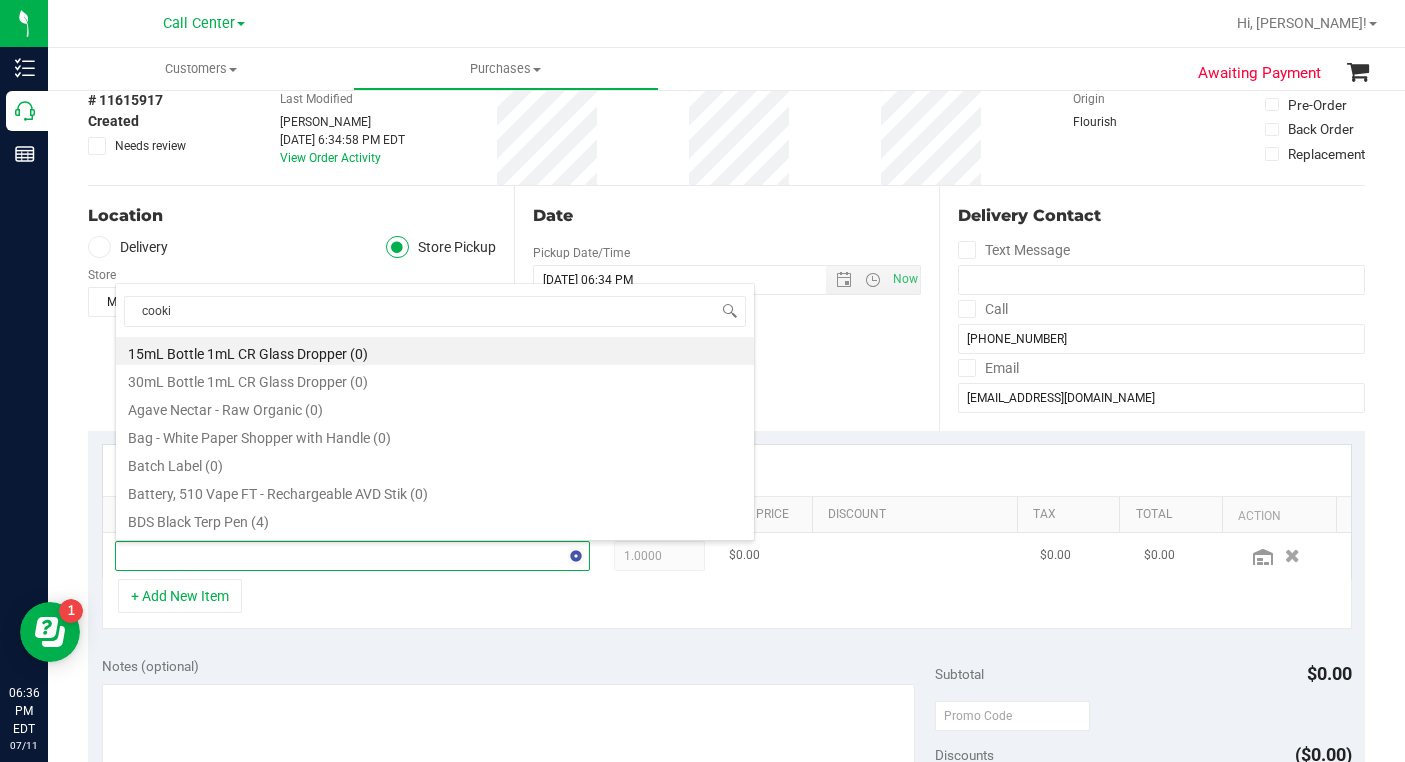 type on "cookie" 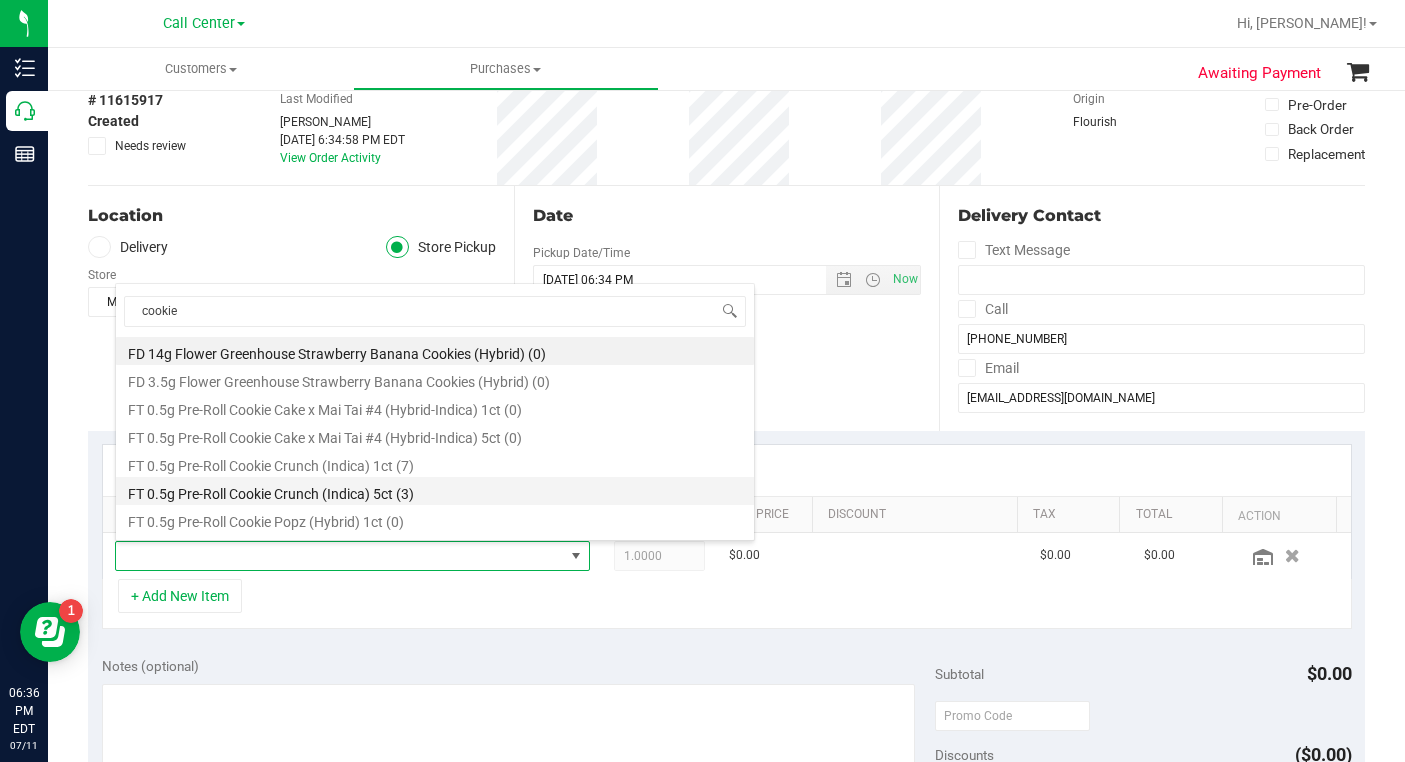 click on "FT 0.5g Pre-Roll Cookie Crunch (Indica) 5ct (3)" at bounding box center [435, 491] 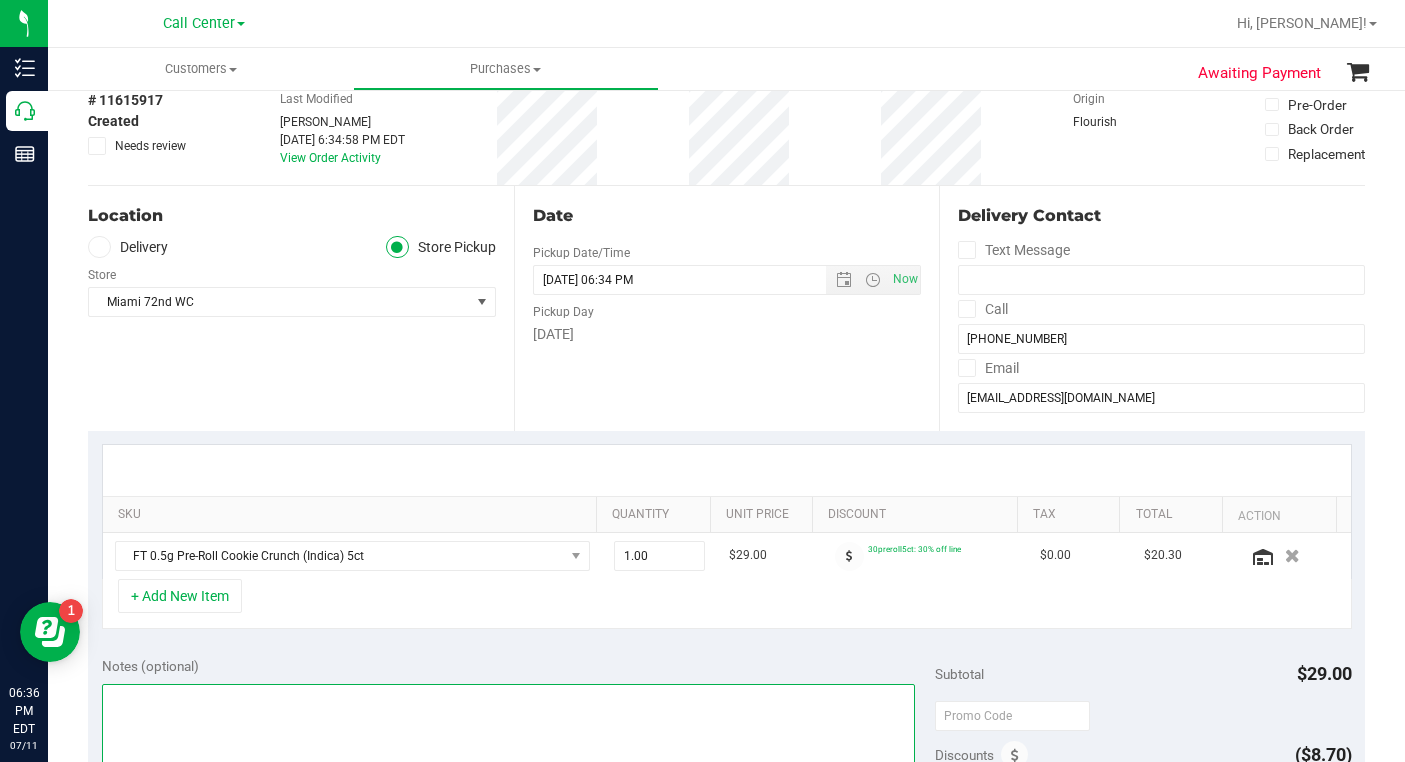 click at bounding box center [508, 780] 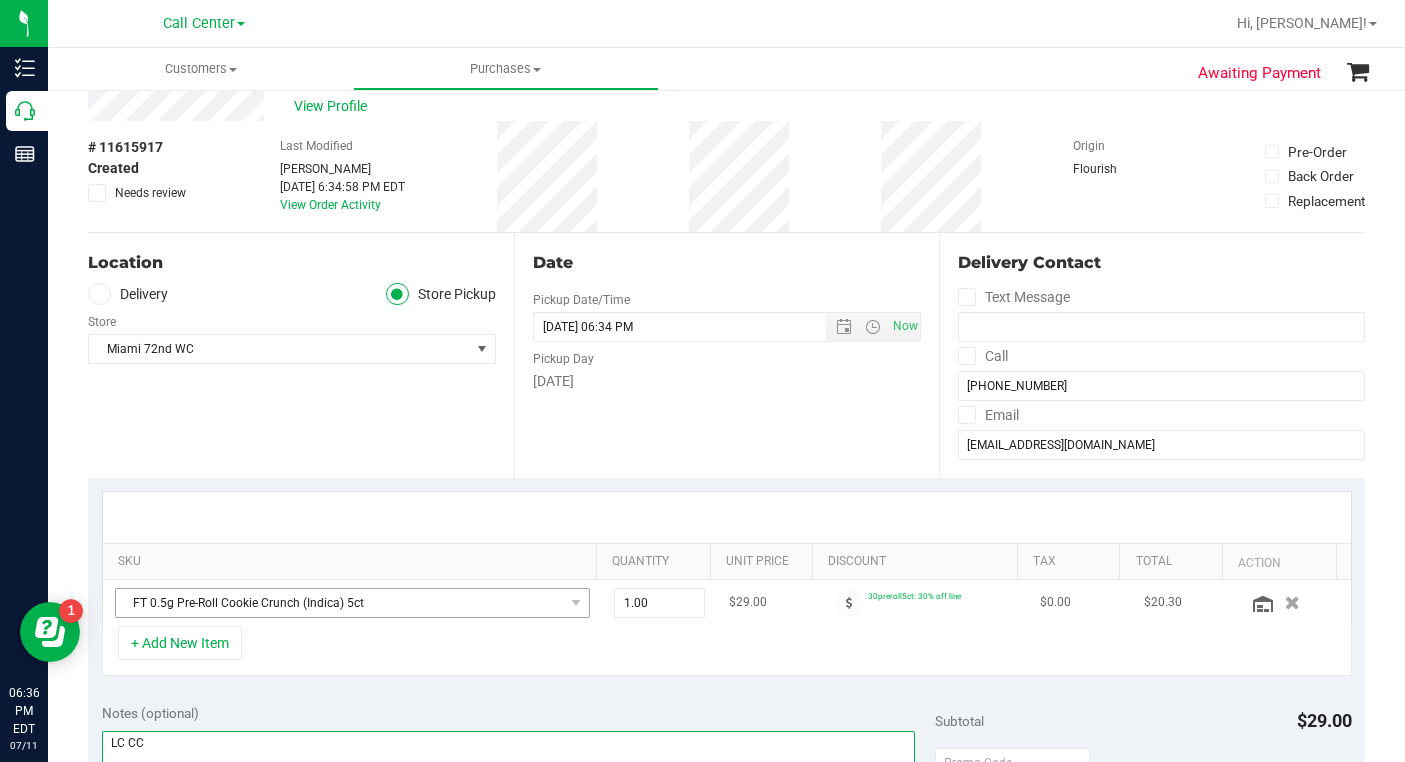 scroll, scrollTop: 100, scrollLeft: 0, axis: vertical 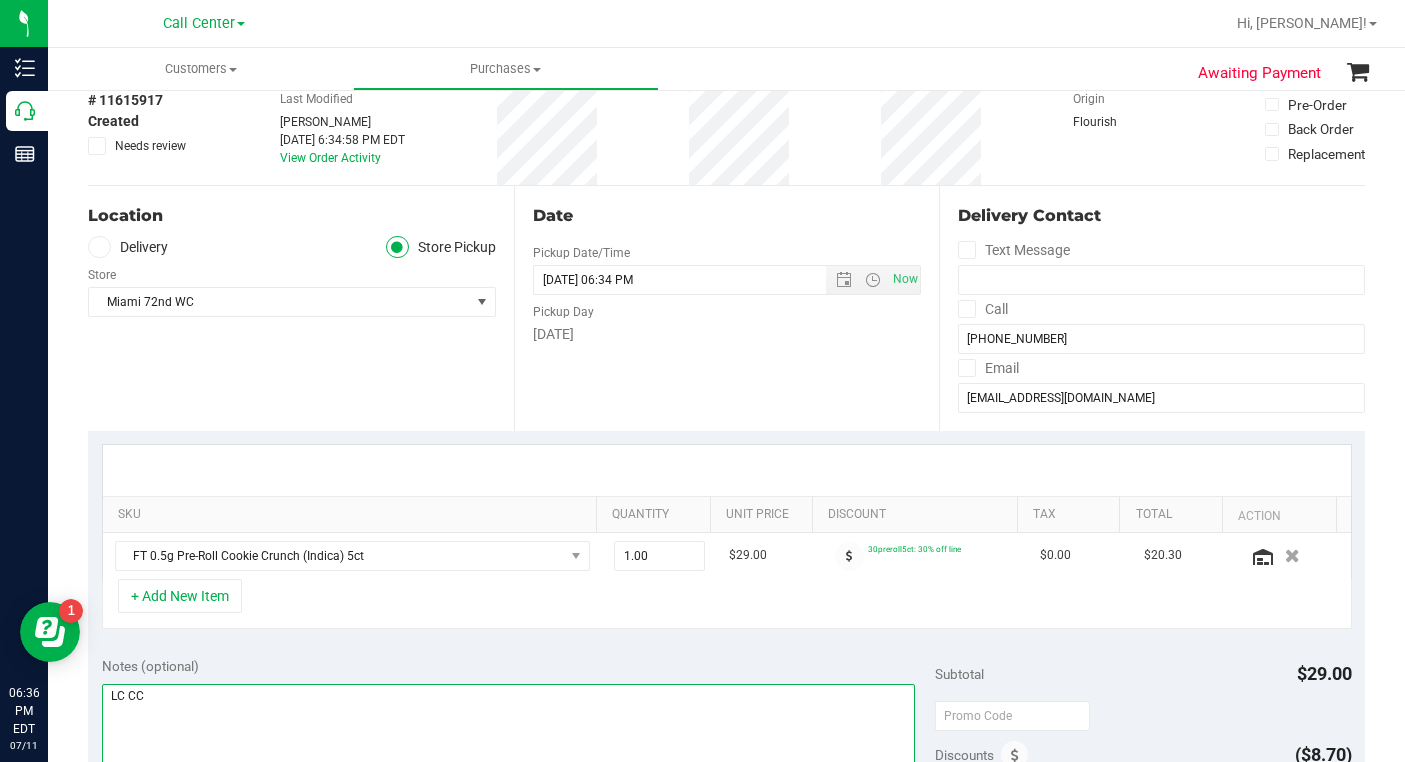 type on "LC CC" 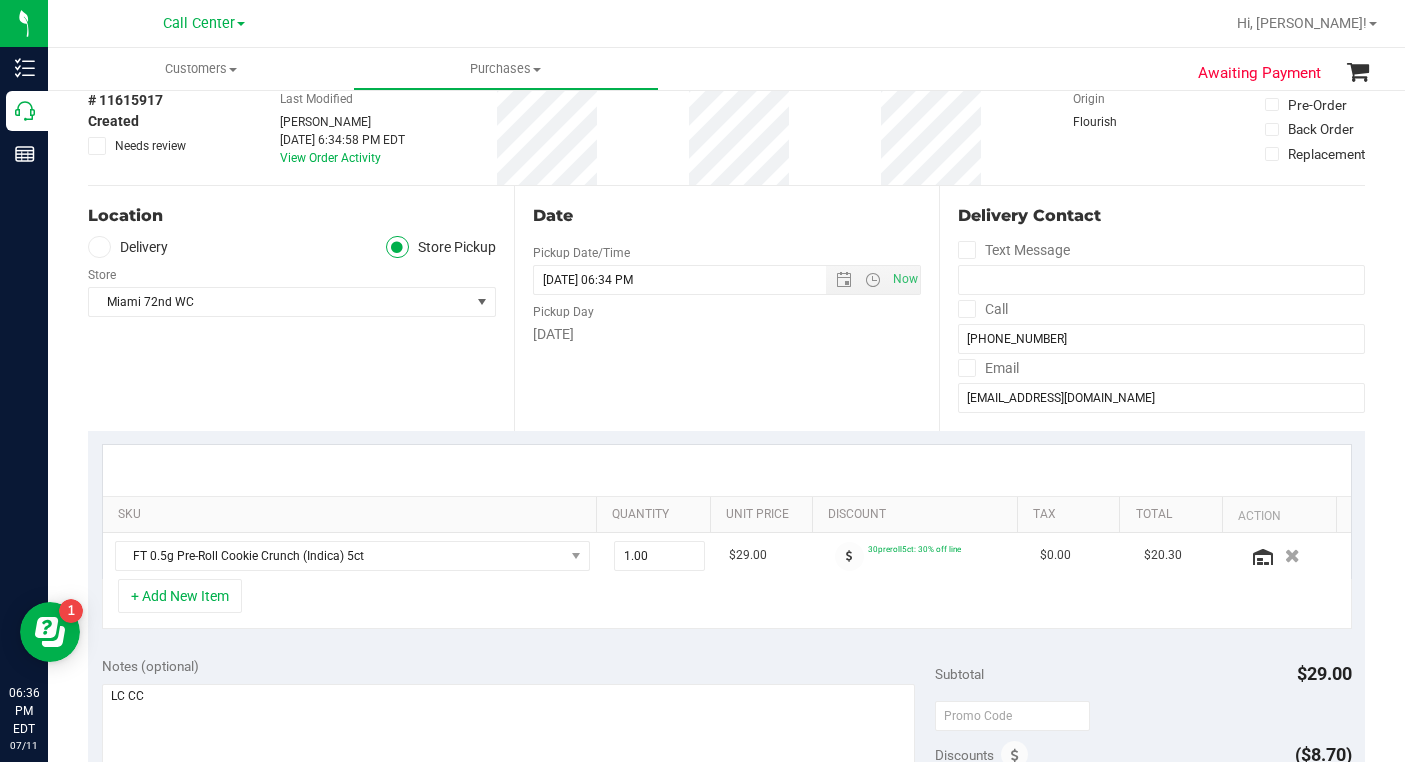 click on "Location
Delivery
Store Pickup
Store
[GEOGRAPHIC_DATA] 72nd WC Select Store [PERSON_NAME][GEOGRAPHIC_DATA] [PERSON_NAME][GEOGRAPHIC_DATA] [GEOGRAPHIC_DATA] [GEOGRAPHIC_DATA] [PERSON_NAME][GEOGRAPHIC_DATA] WC [GEOGRAPHIC_DATA] WC Call Center [PERSON_NAME] [GEOGRAPHIC_DATA] WC [GEOGRAPHIC_DATA] WC [GEOGRAPHIC_DATA] [GEOGRAPHIC_DATA] Deltona WC [GEOGRAPHIC_DATA][PERSON_NAME] Ft. Lauderdale WC Ft. [PERSON_NAME] [GEOGRAPHIC_DATA] WC Jax Atlantic WC JAX DC REP Jax WC [GEOGRAPHIC_DATA][PERSON_NAME] WC [GEOGRAPHIC_DATA][PERSON_NAME][GEOGRAPHIC_DATA] [GEOGRAPHIC_DATA] [GEOGRAPHIC_DATA] [PERSON_NAME][GEOGRAPHIC_DATA] [GEOGRAPHIC_DATA] [GEOGRAPHIC_DATA] 72nd WC [GEOGRAPHIC_DATA] WC [GEOGRAPHIC_DATA] [GEOGRAPHIC_DATA] [GEOGRAPHIC_DATA] [GEOGRAPHIC_DATA] [GEOGRAPHIC_DATA] [GEOGRAPHIC_DATA] [GEOGRAPHIC_DATA][PERSON_NAME] [GEOGRAPHIC_DATA] WC [GEOGRAPHIC_DATA] Ocala WC [GEOGRAPHIC_DATA] [PERSON_NAME][GEOGRAPHIC_DATA] Colonial [PERSON_NAME][GEOGRAPHIC_DATA] [GEOGRAPHIC_DATA] REP [GEOGRAPHIC_DATA] [PERSON_NAME][GEOGRAPHIC_DATA] WC [GEOGRAPHIC_DATA] WC [GEOGRAPHIC_DATA] WC [GEOGRAPHIC_DATA] [GEOGRAPHIC_DATA] [GEOGRAPHIC_DATA] WC [GEOGRAPHIC_DATA]" at bounding box center [301, 308] 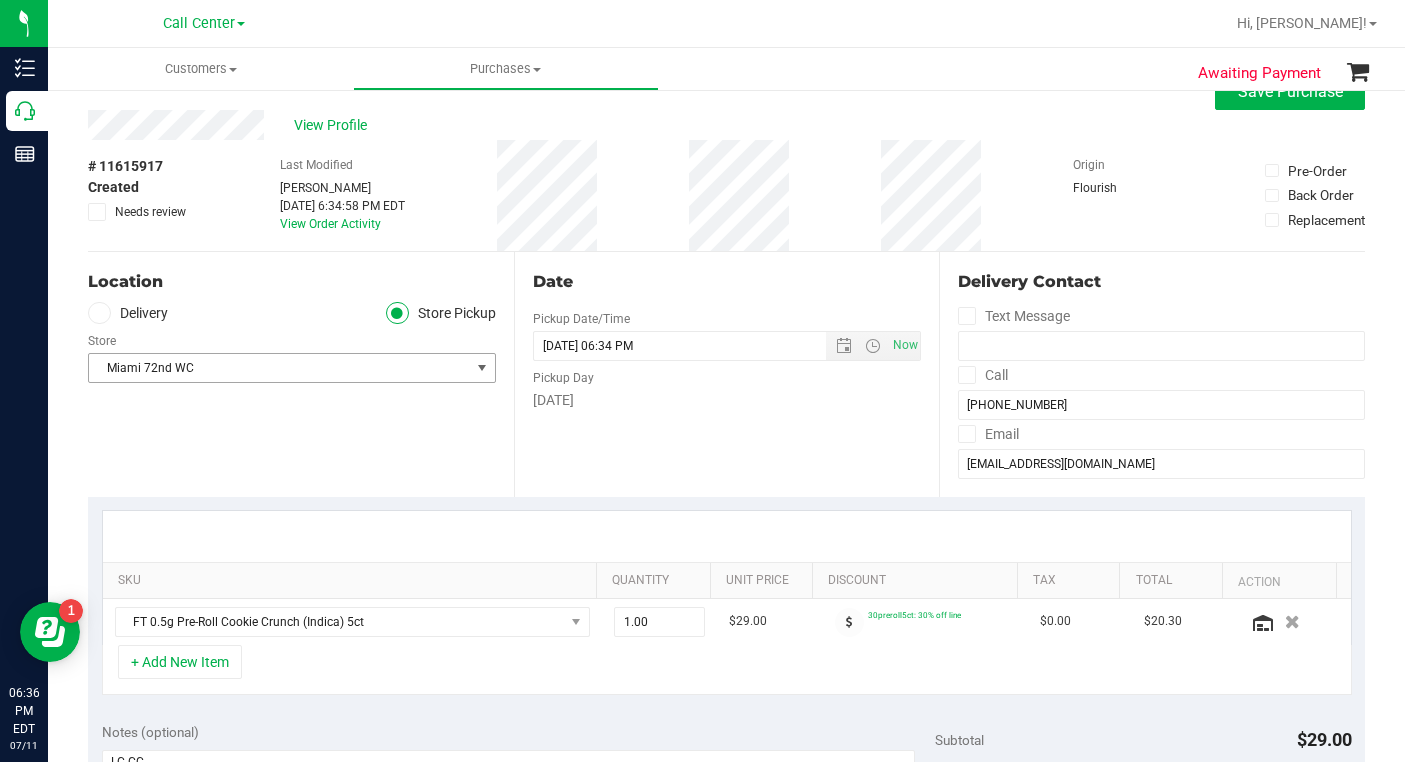 scroll, scrollTop: 0, scrollLeft: 0, axis: both 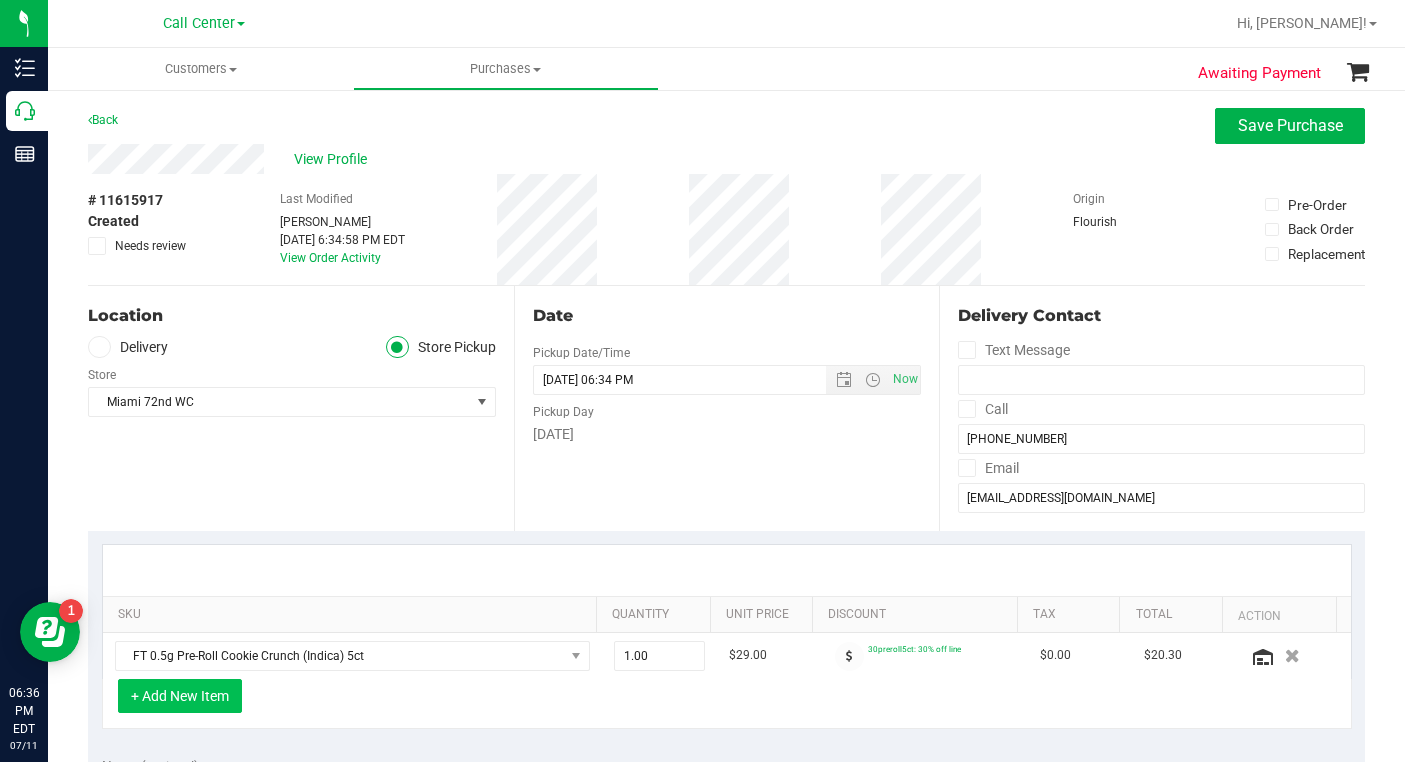 click on "+ Add New Item" at bounding box center [180, 696] 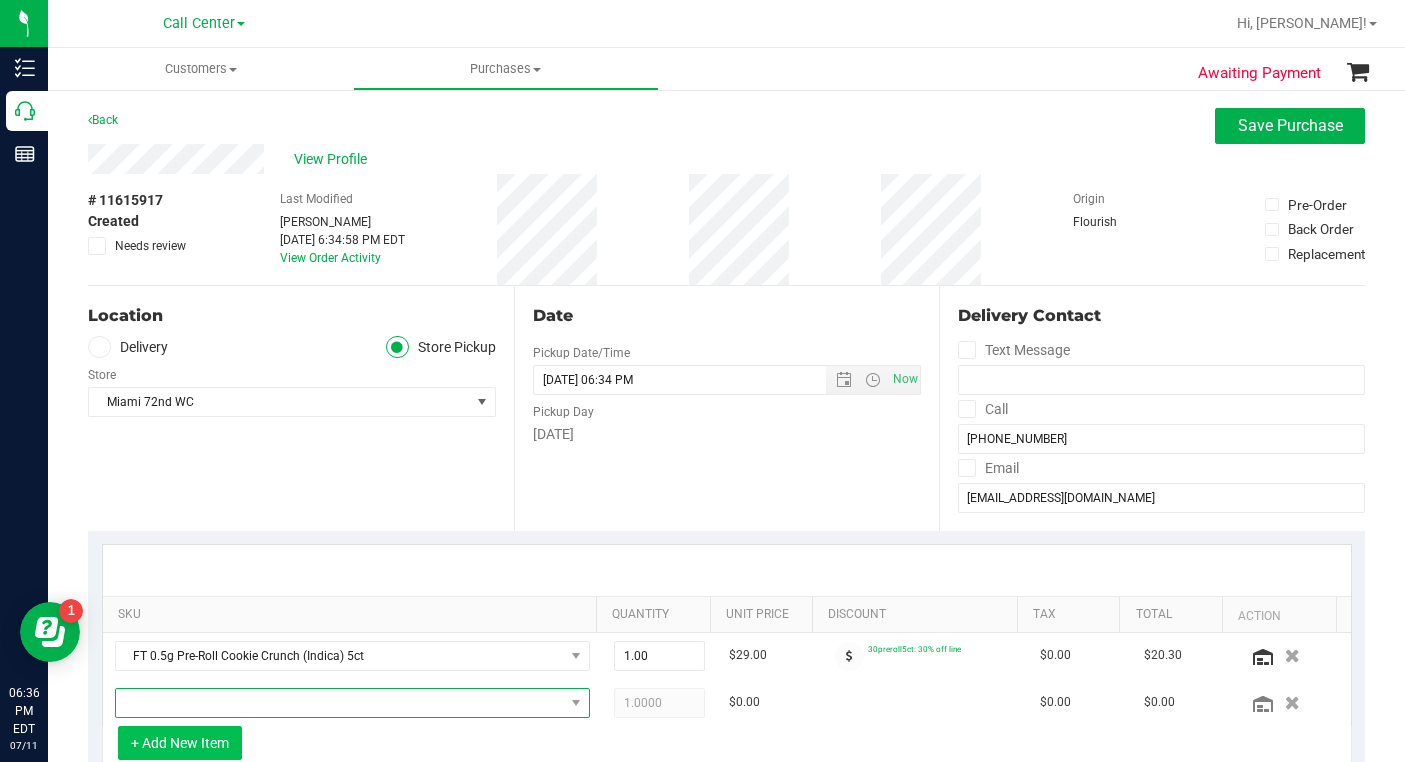 click at bounding box center [340, 703] 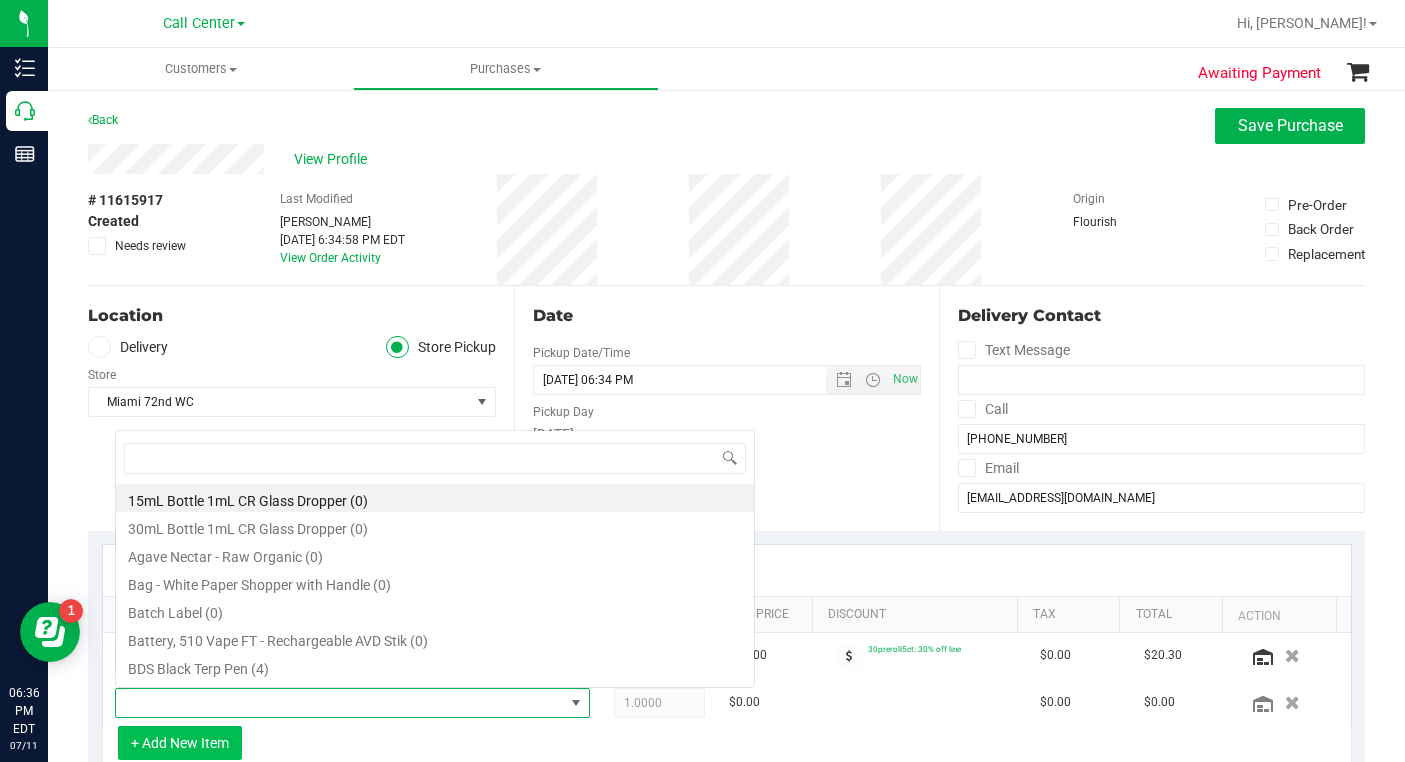 scroll, scrollTop: 0, scrollLeft: 0, axis: both 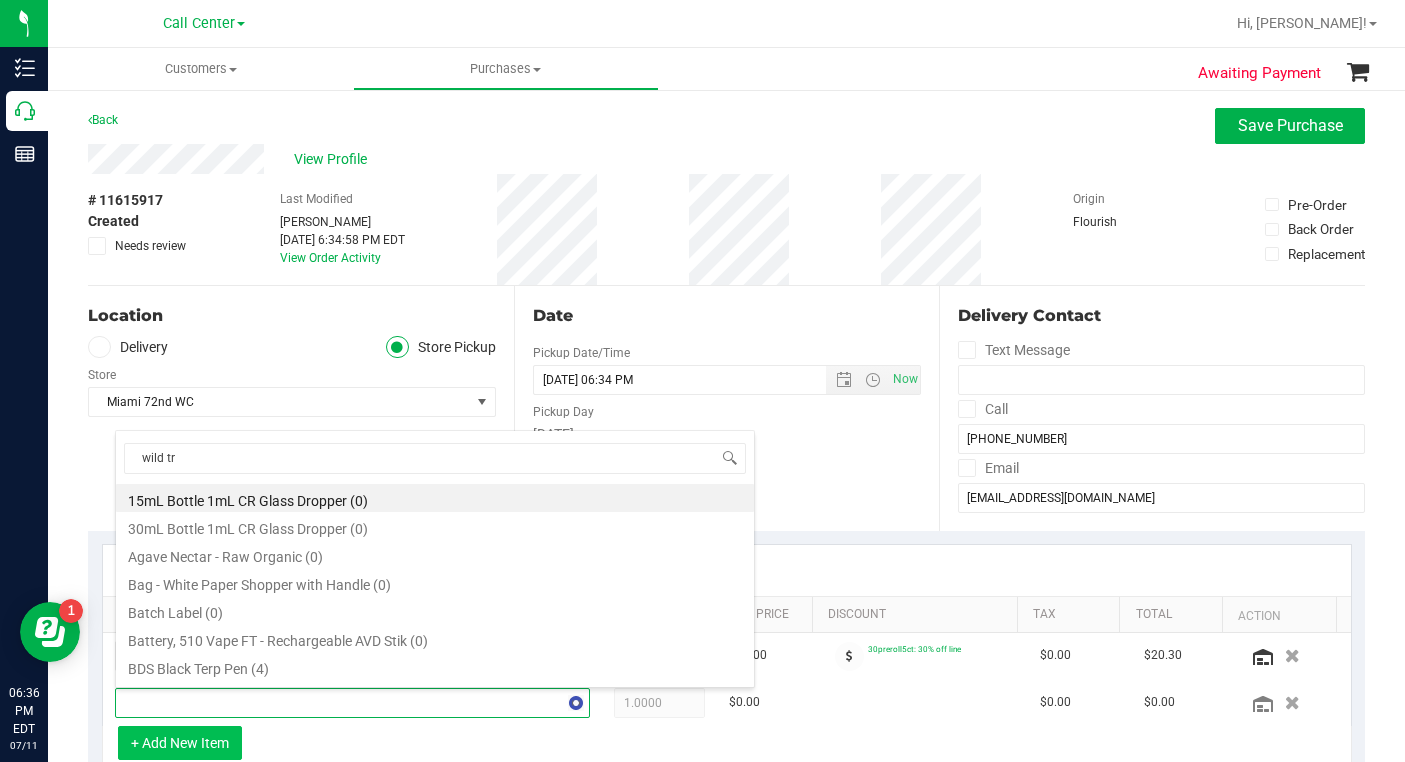 type on "wild tro" 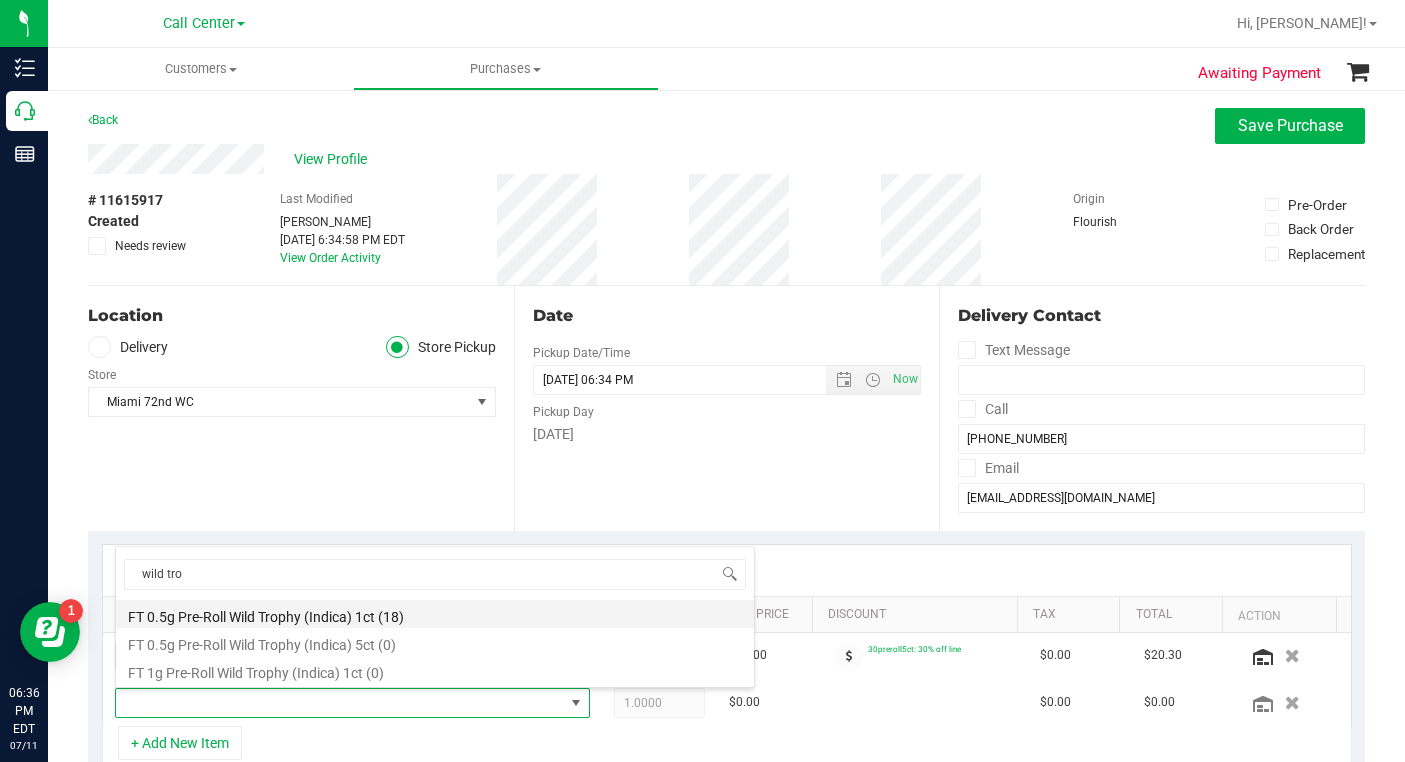 click on "FT 0.5g Pre-Roll Wild Trophy (Indica) 1ct (18)" at bounding box center (435, 614) 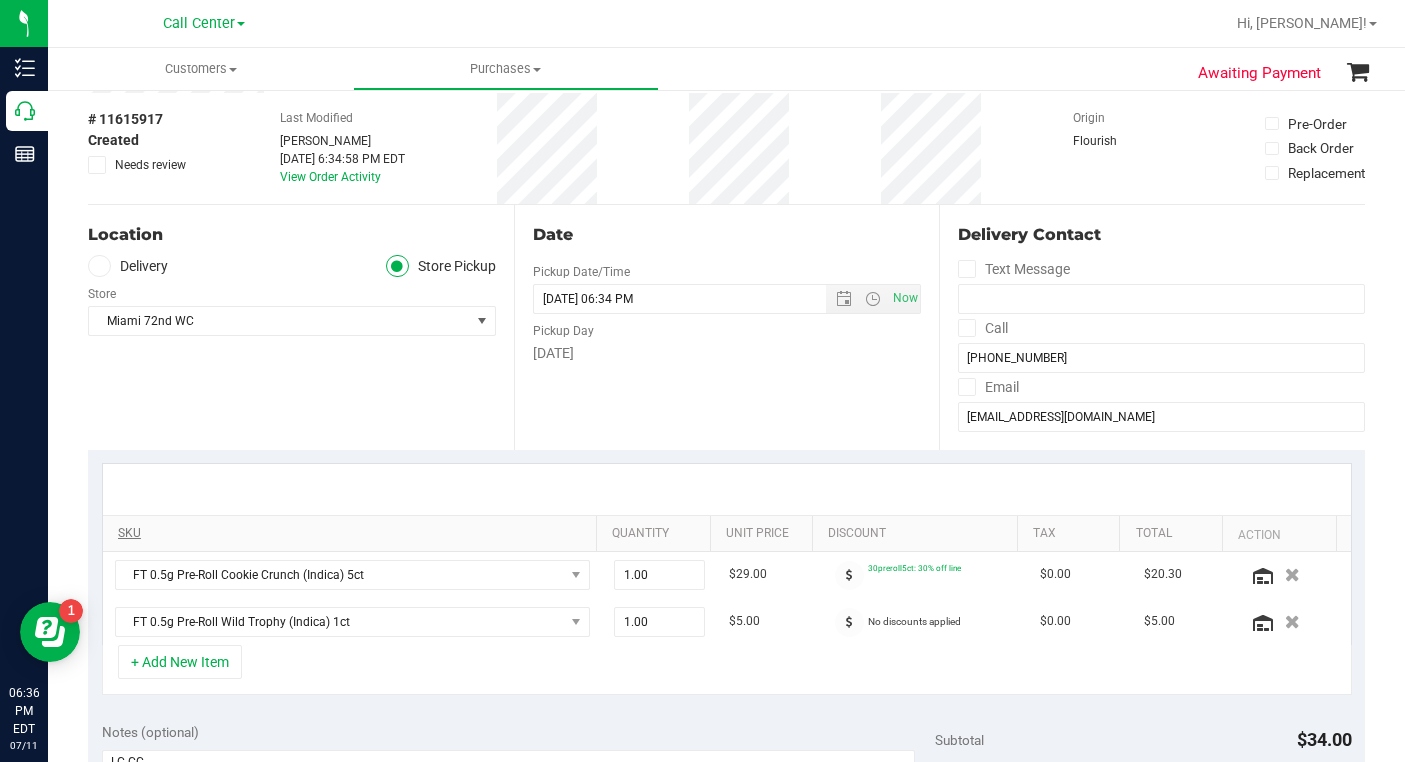 scroll, scrollTop: 200, scrollLeft: 0, axis: vertical 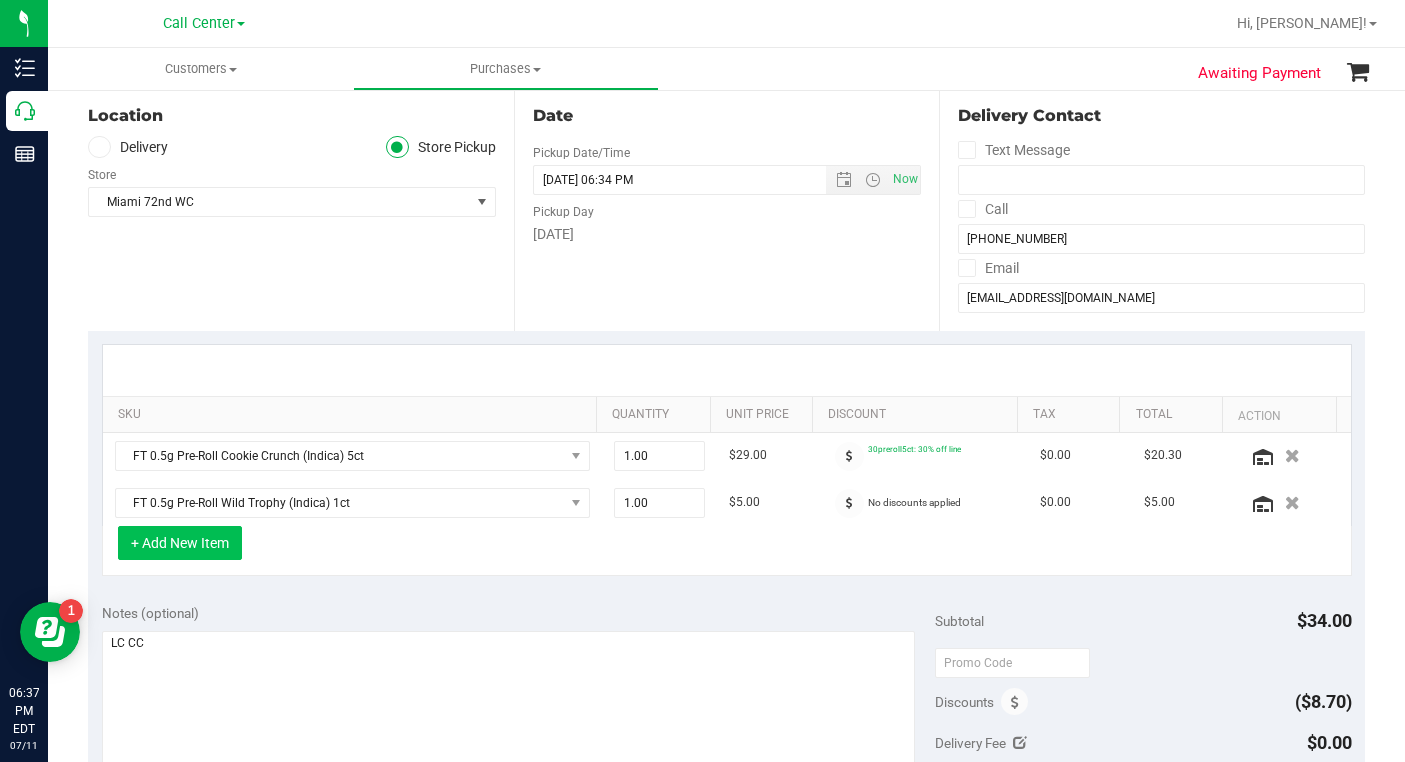 click on "+ Add New Item" at bounding box center [180, 543] 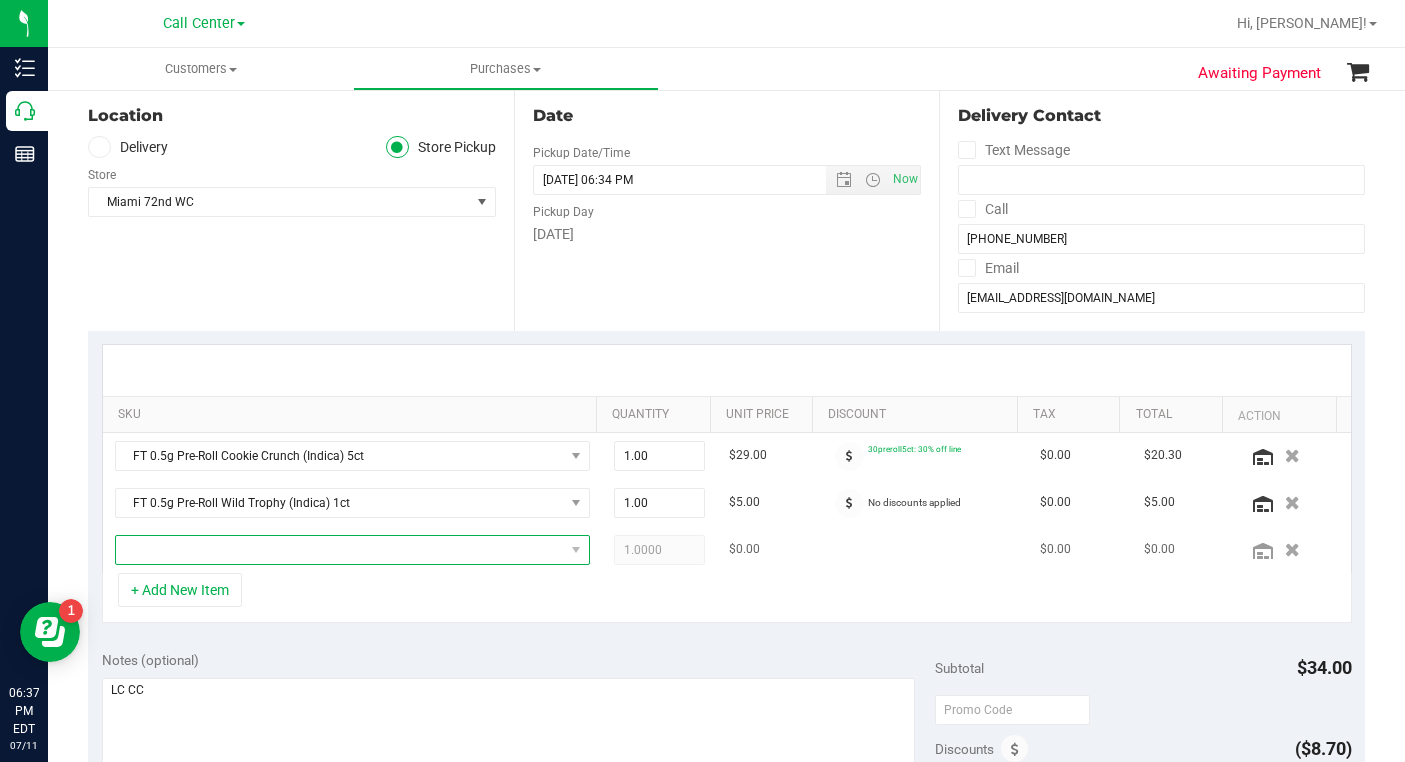 click at bounding box center [340, 550] 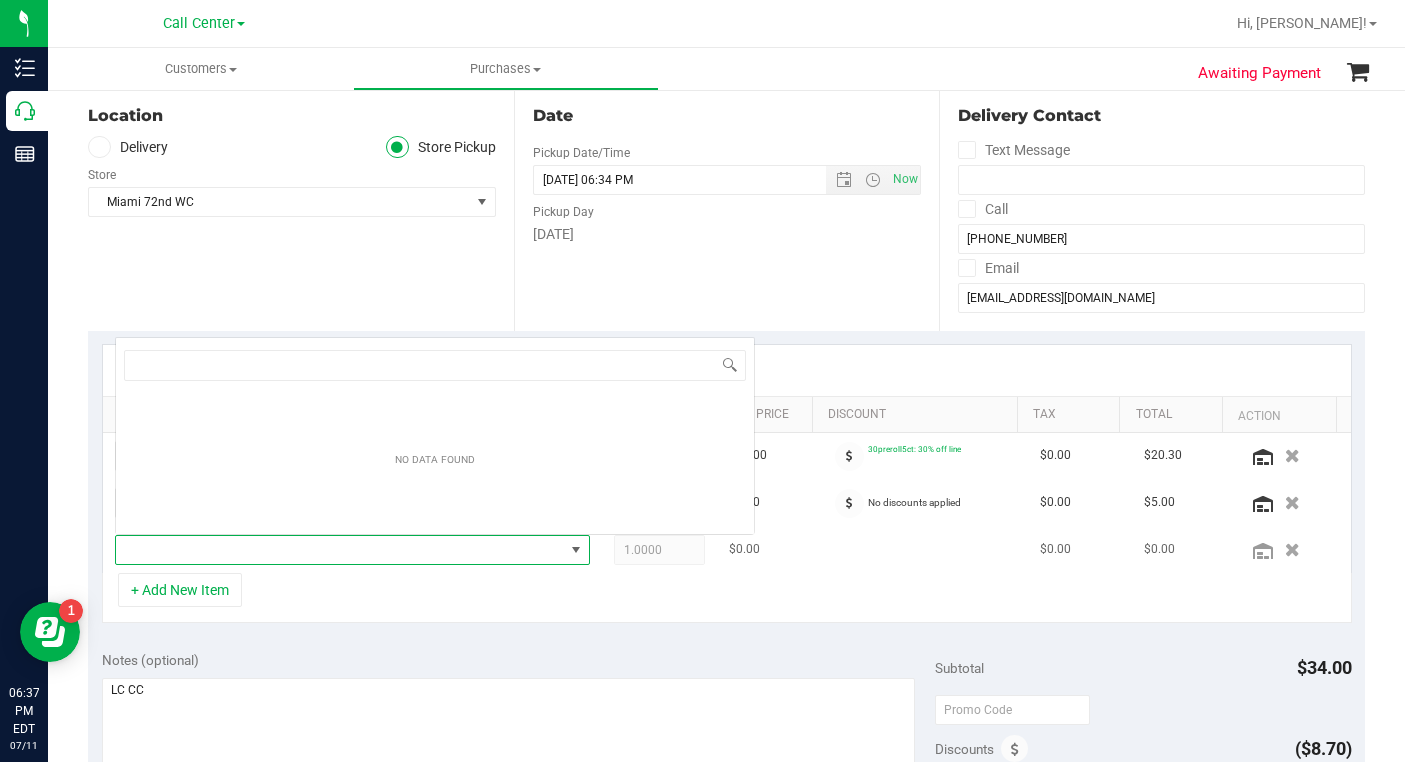 scroll, scrollTop: 0, scrollLeft: 0, axis: both 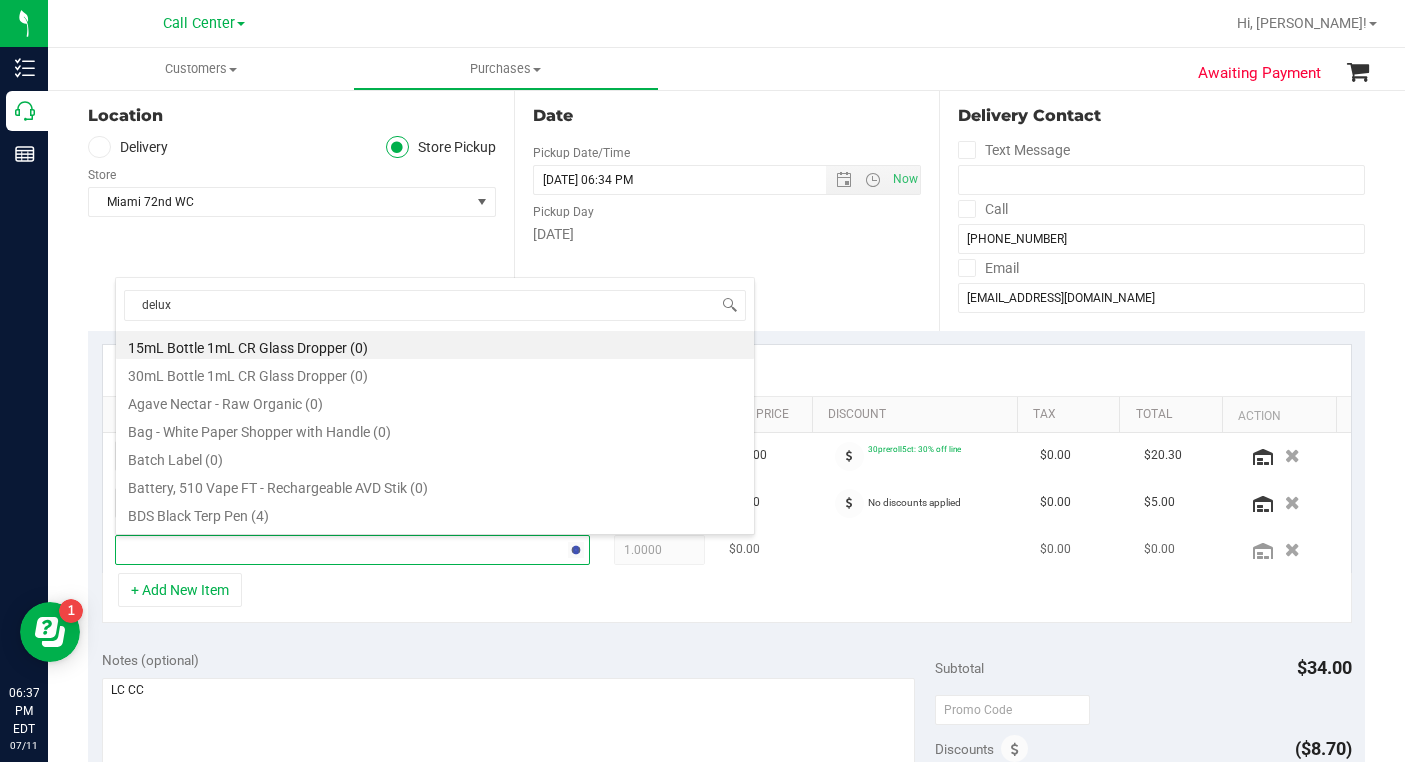 type on "deluxe" 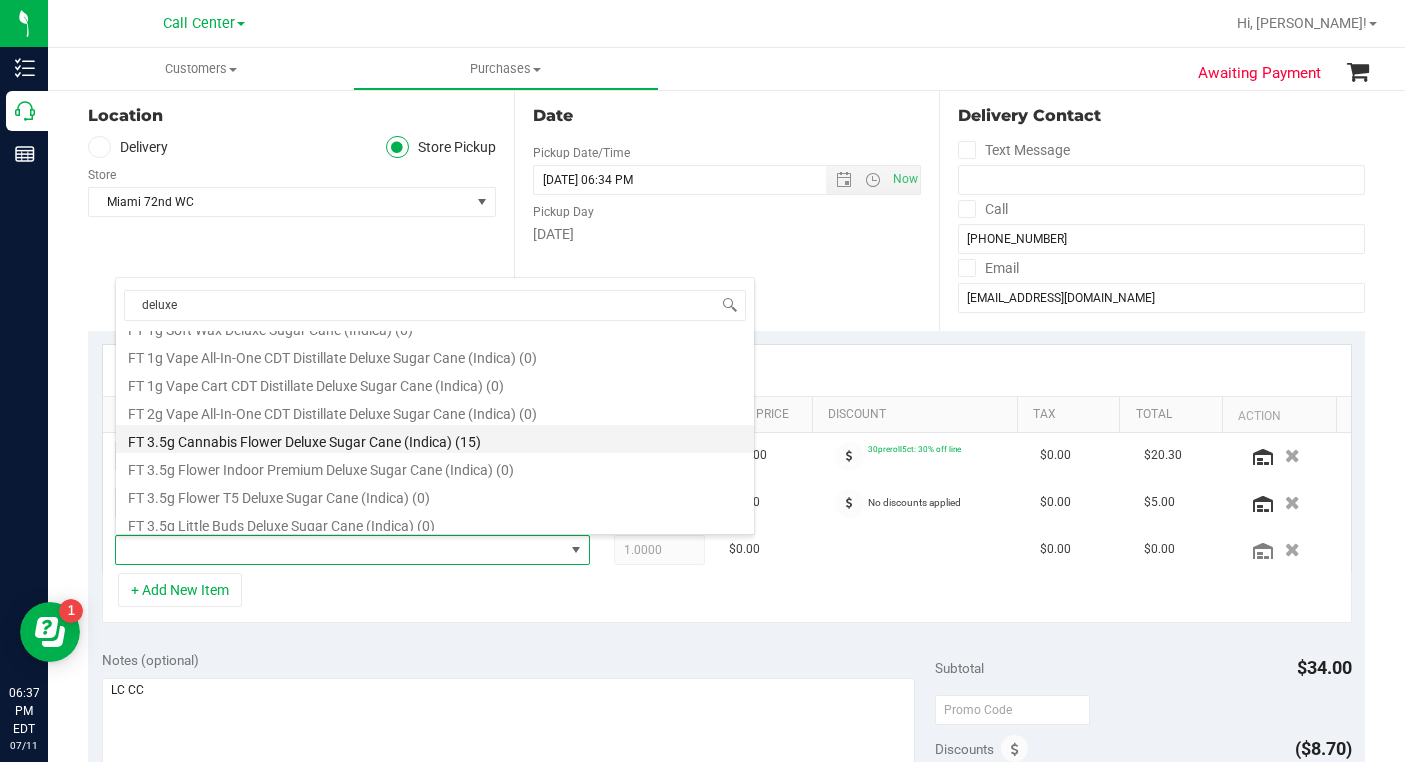 scroll, scrollTop: 300, scrollLeft: 0, axis: vertical 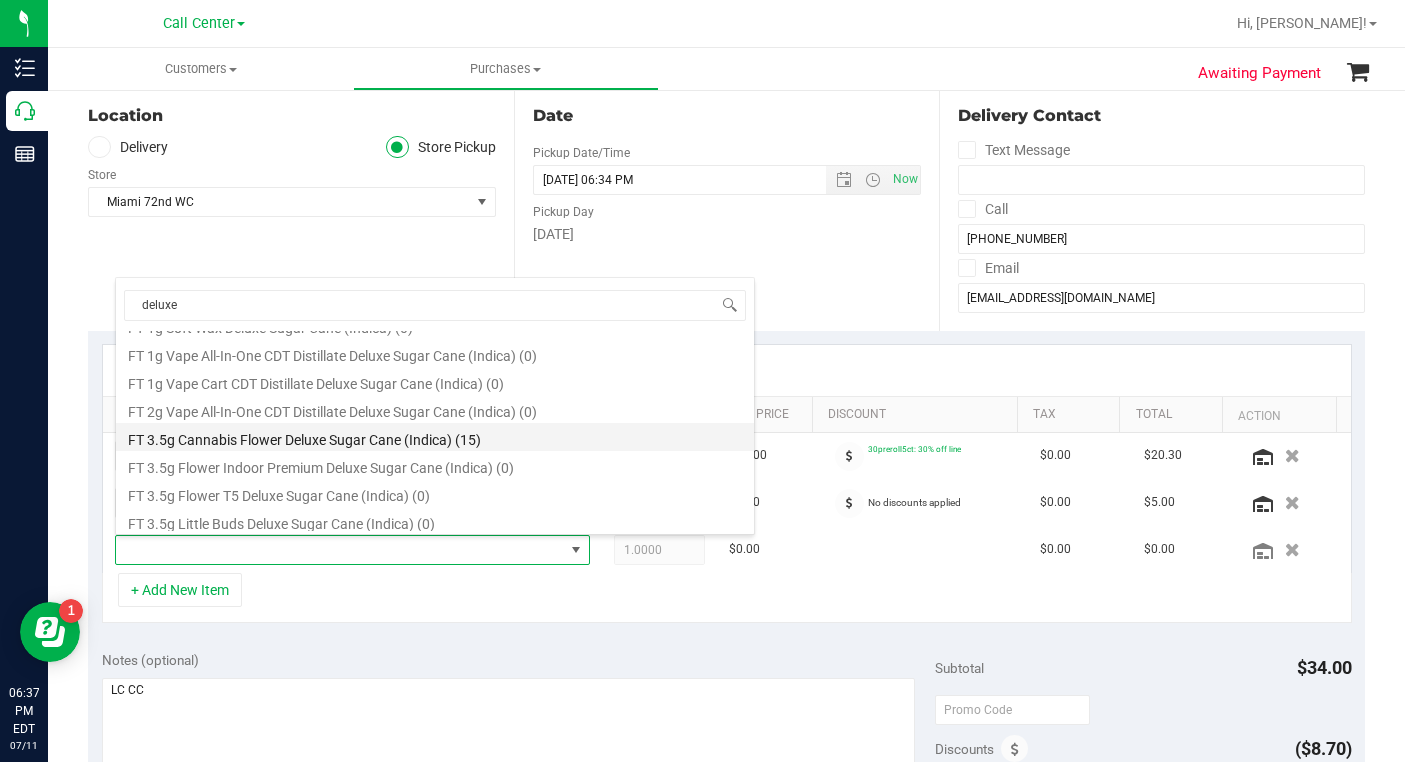 click on "FT 3.5g Cannabis Flower Deluxe Sugar Cane (Indica) (15)" at bounding box center (435, 437) 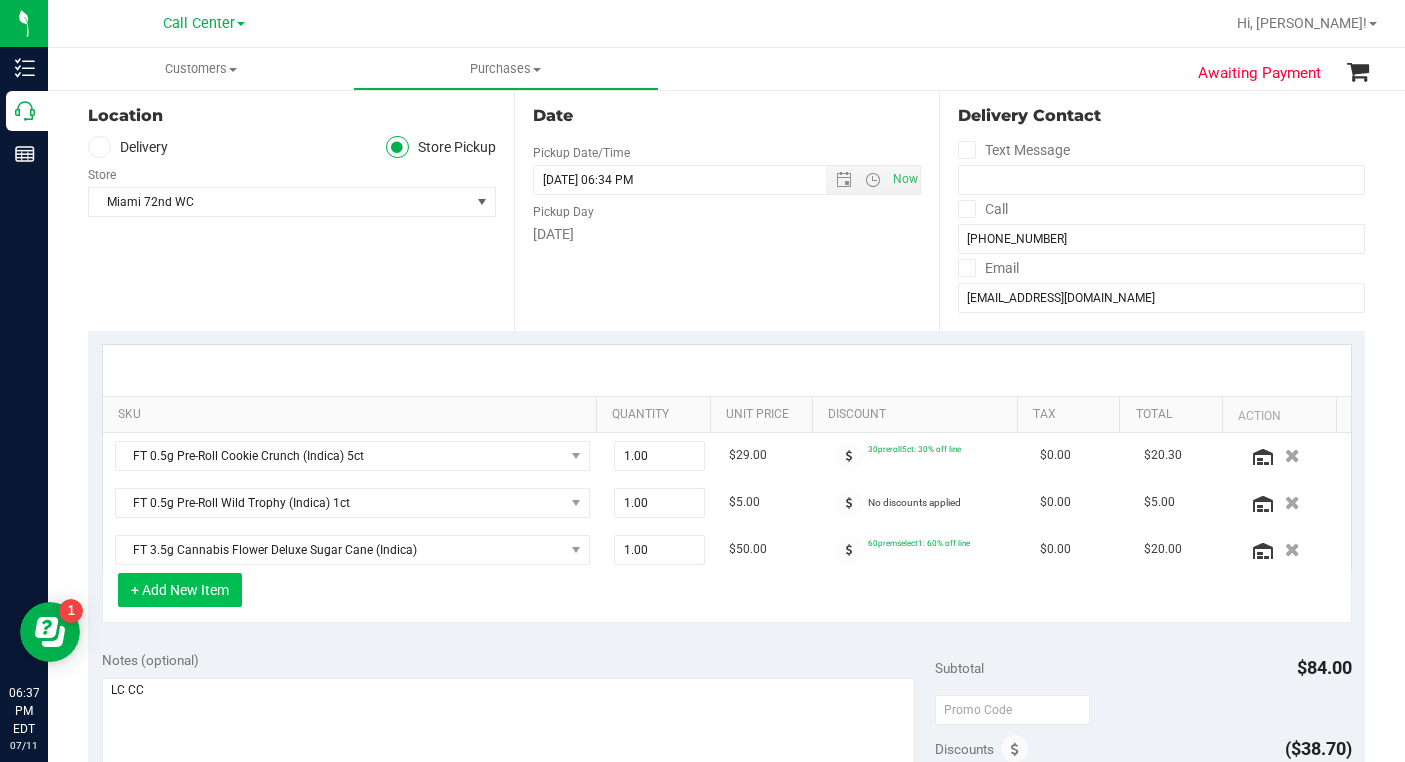 click on "+ Add New Item" at bounding box center (180, 590) 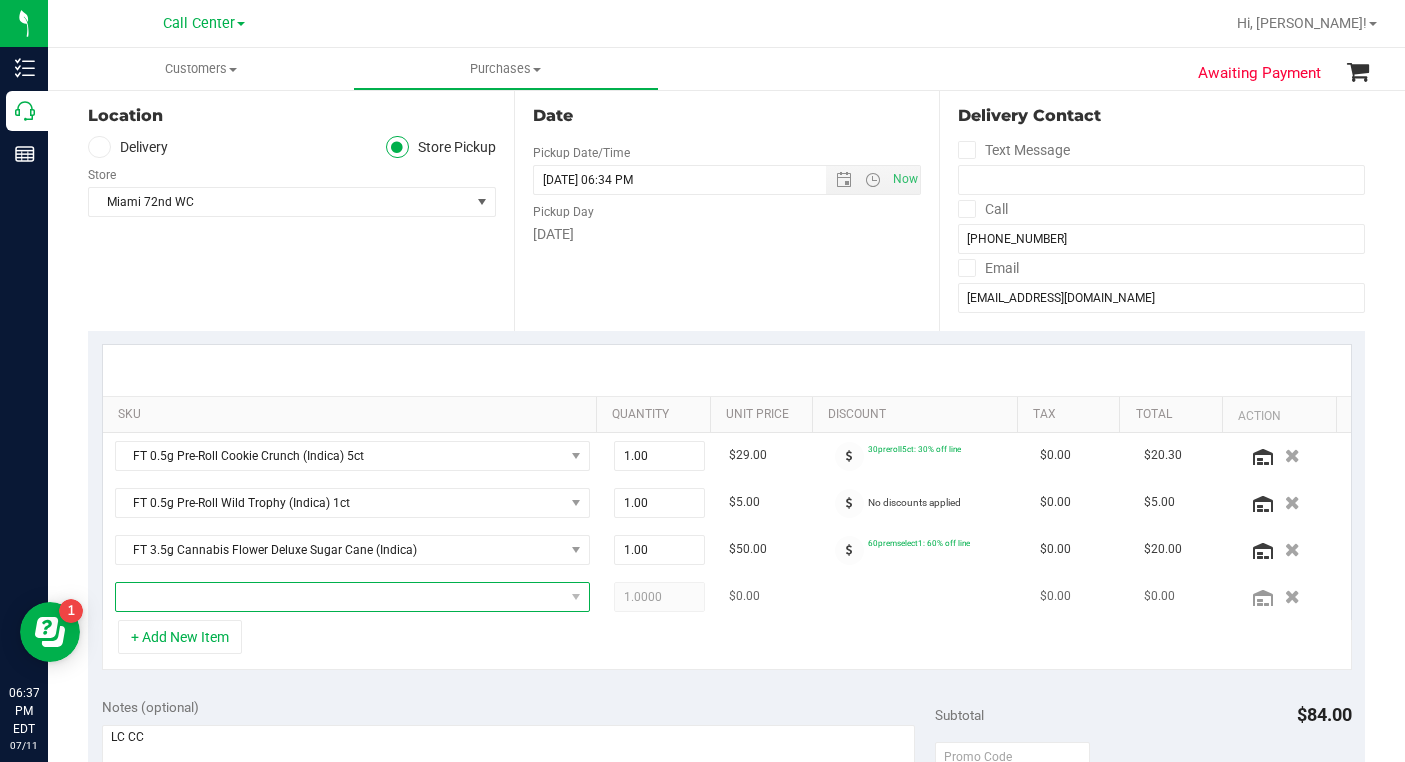 click at bounding box center (340, 597) 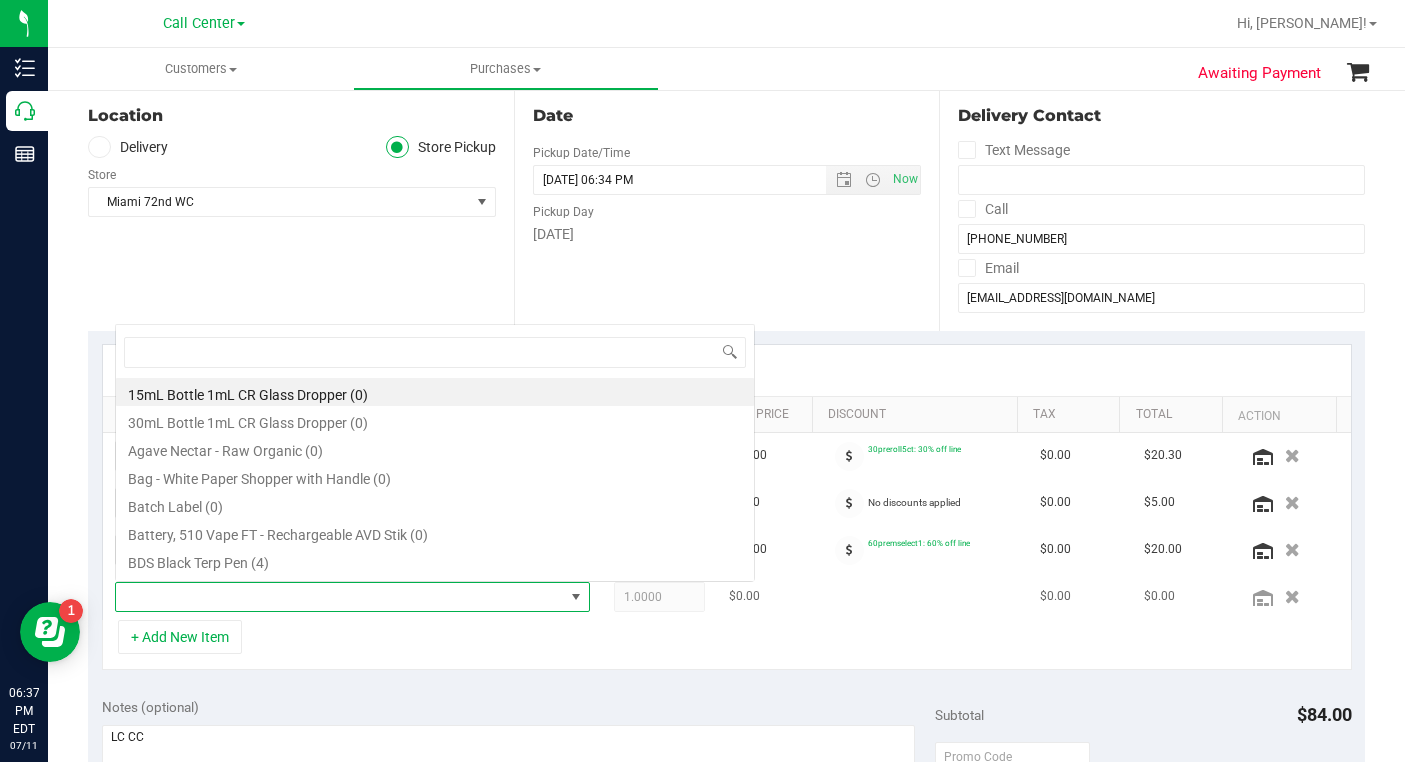 scroll, scrollTop: 0, scrollLeft: 0, axis: both 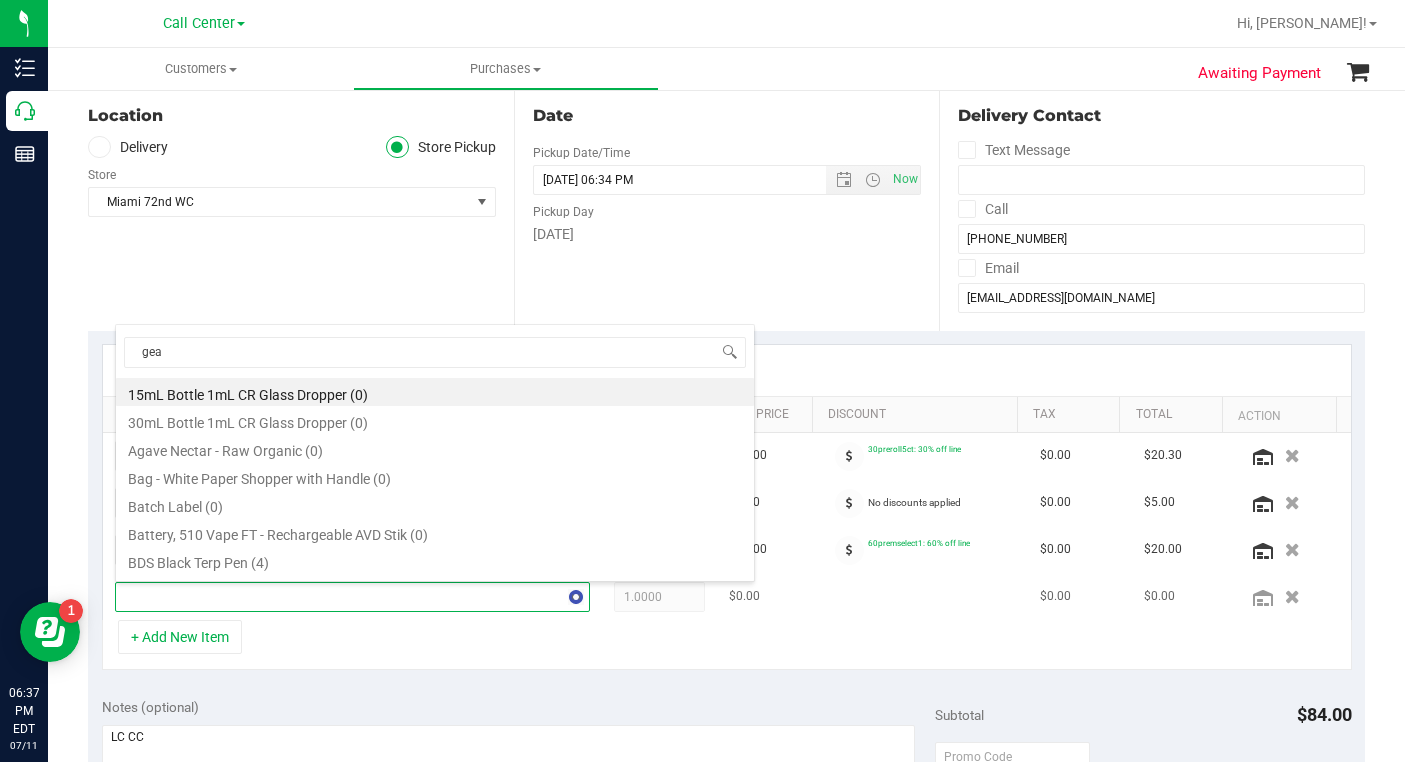 type on "gear" 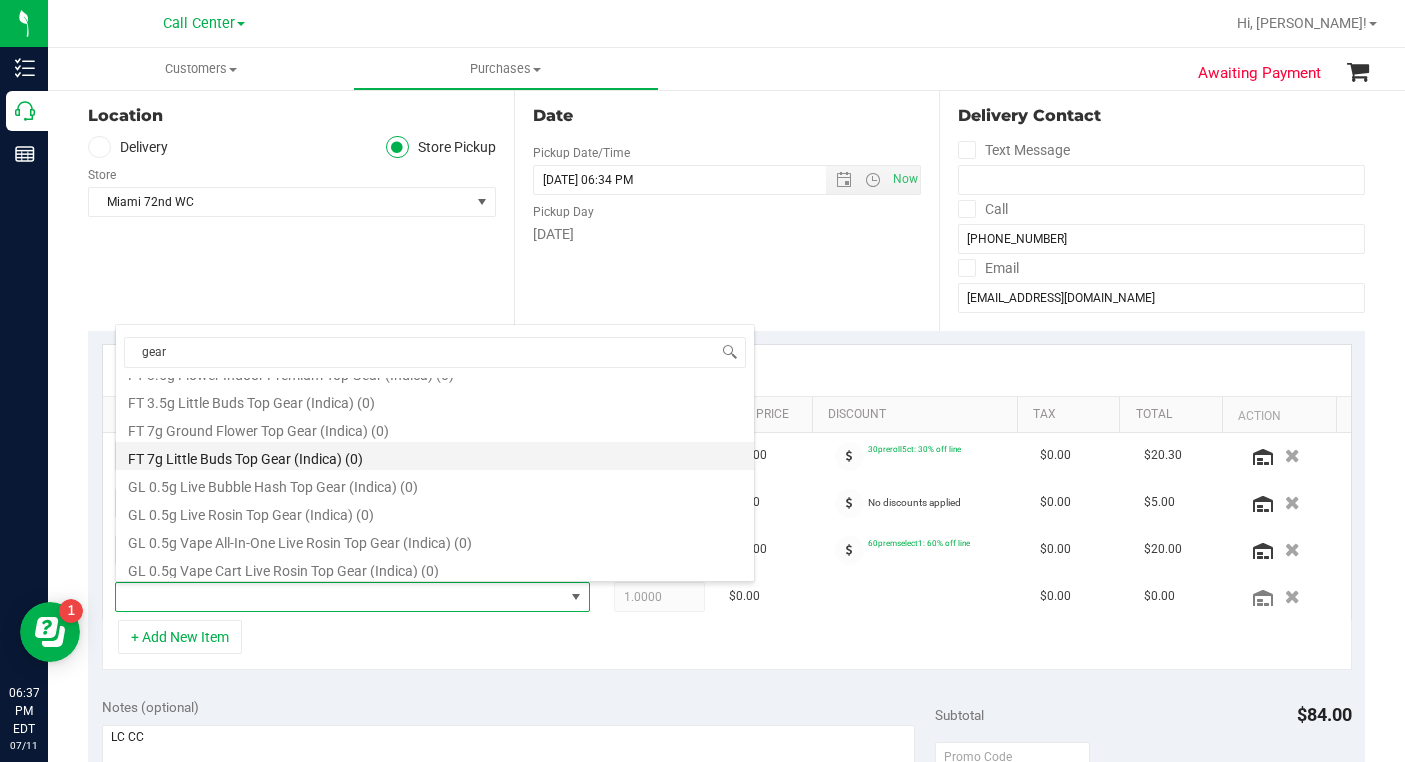 scroll, scrollTop: 200, scrollLeft: 0, axis: vertical 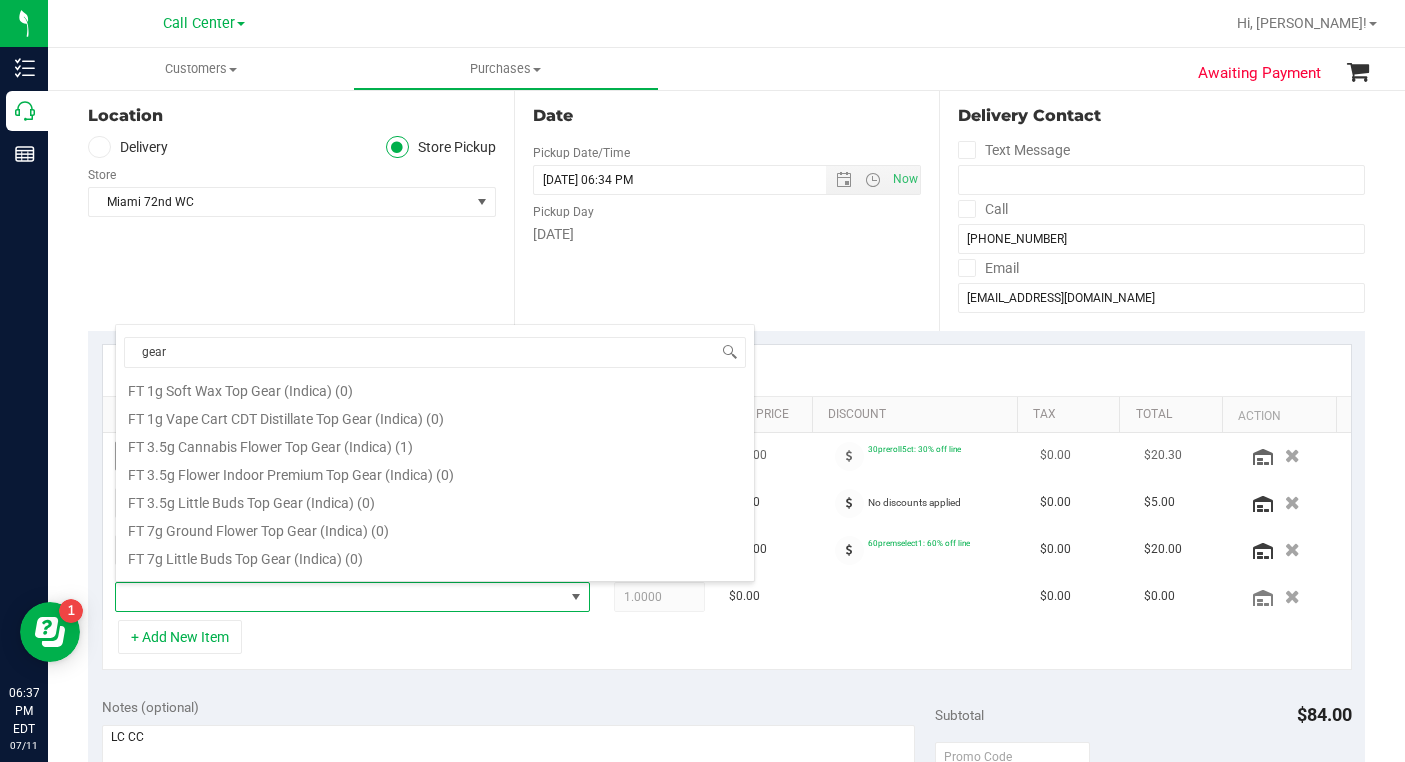 click on "FT 3.5g Cannabis Flower Top Gear (Indica) (1)" at bounding box center (435, 444) 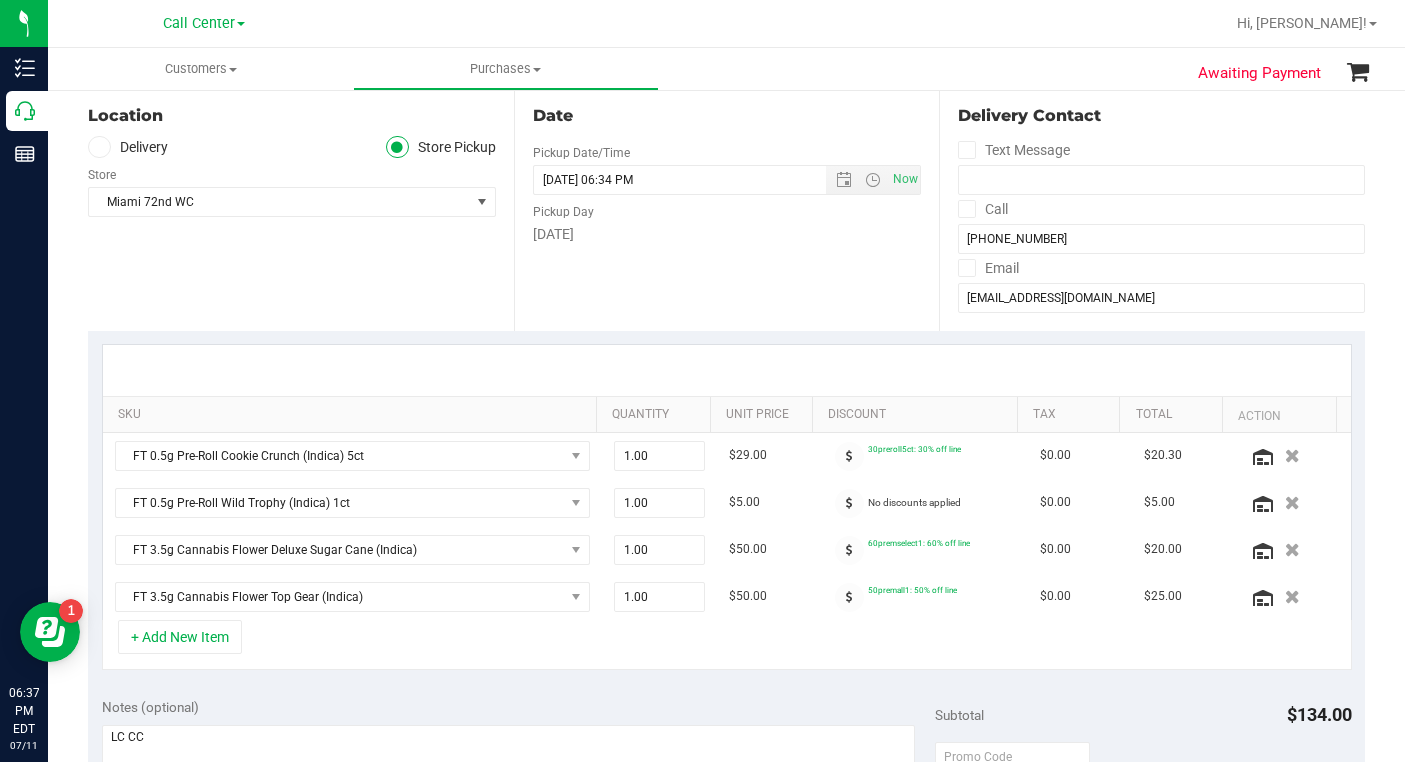 scroll, scrollTop: 0, scrollLeft: 0, axis: both 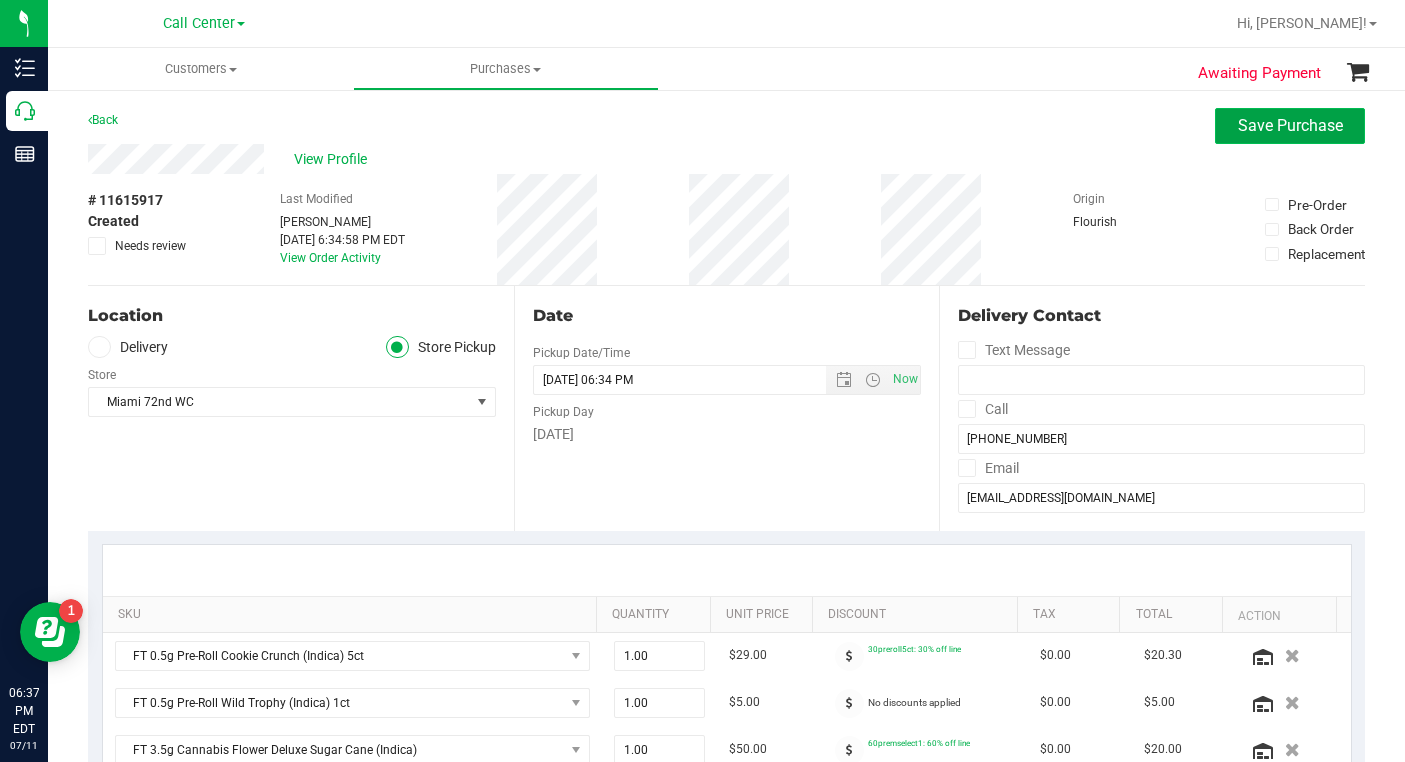 drag, startPoint x: 1283, startPoint y: 123, endPoint x: 1274, endPoint y: 129, distance: 10.816654 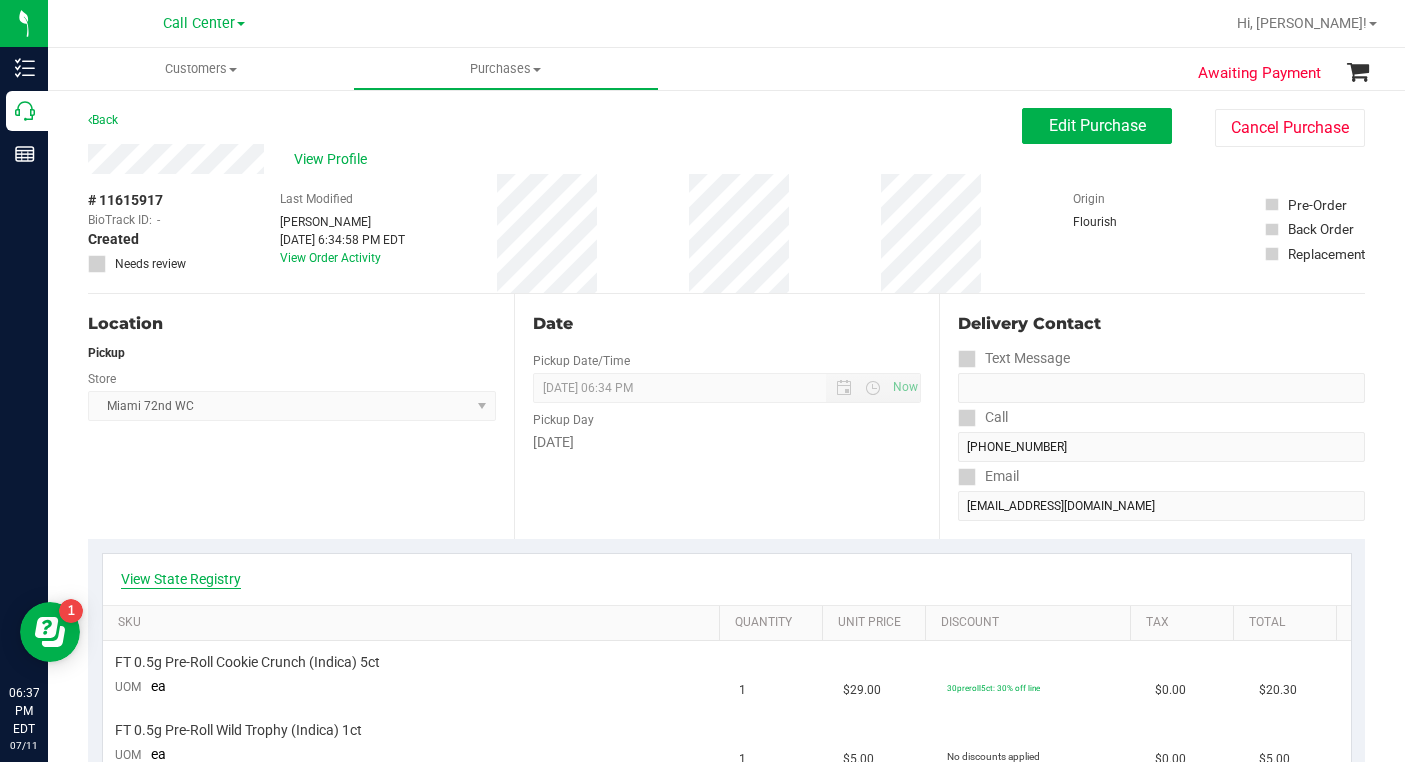 click on "View State Registry" at bounding box center [181, 579] 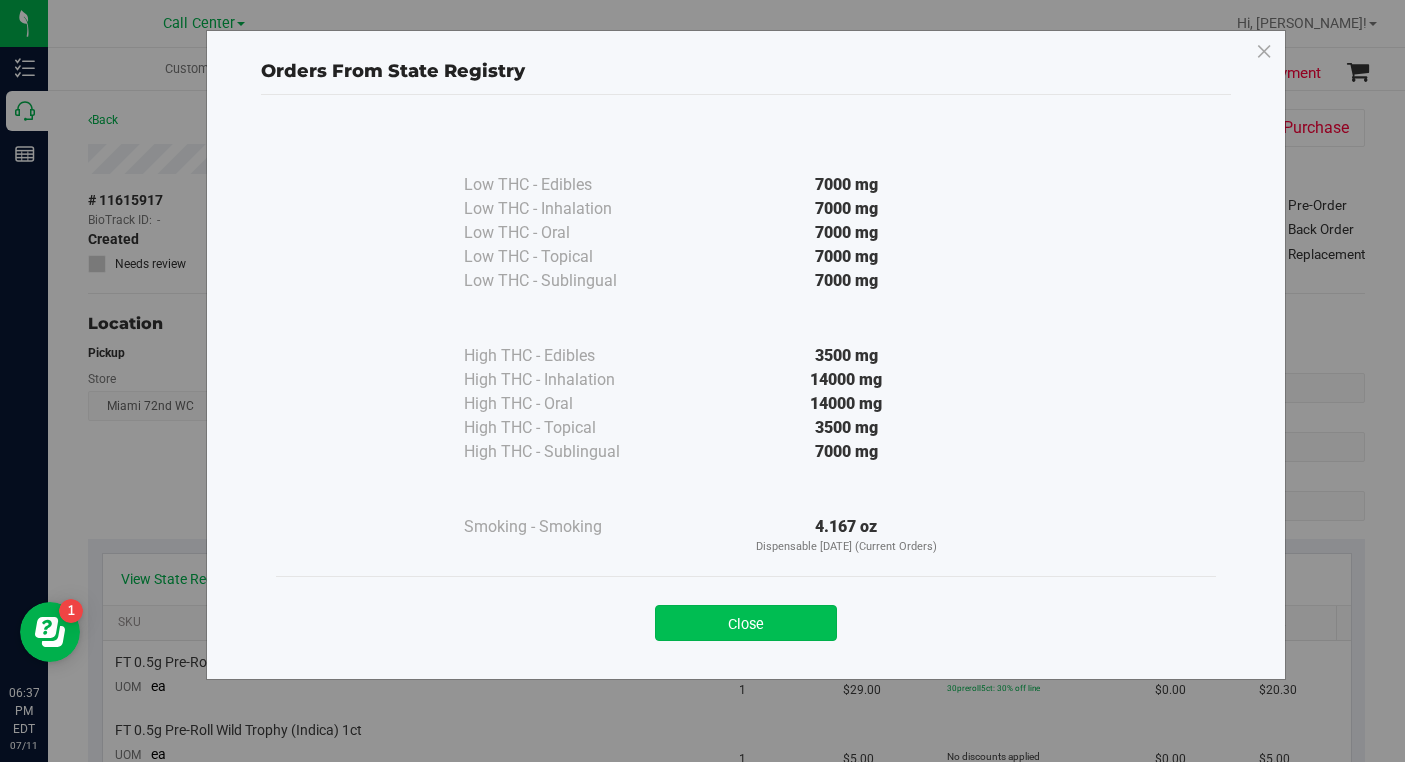 click on "Close" at bounding box center [746, 623] 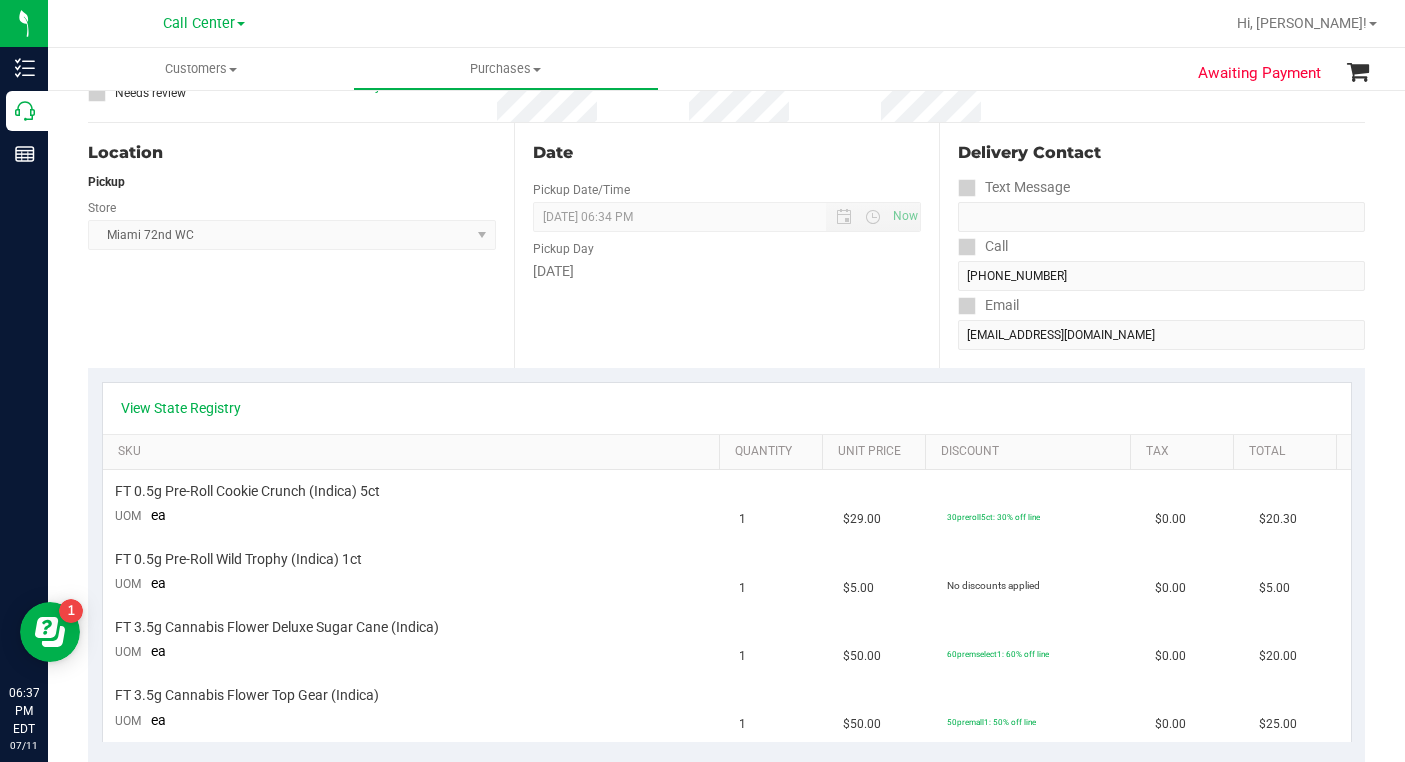 scroll, scrollTop: 0, scrollLeft: 0, axis: both 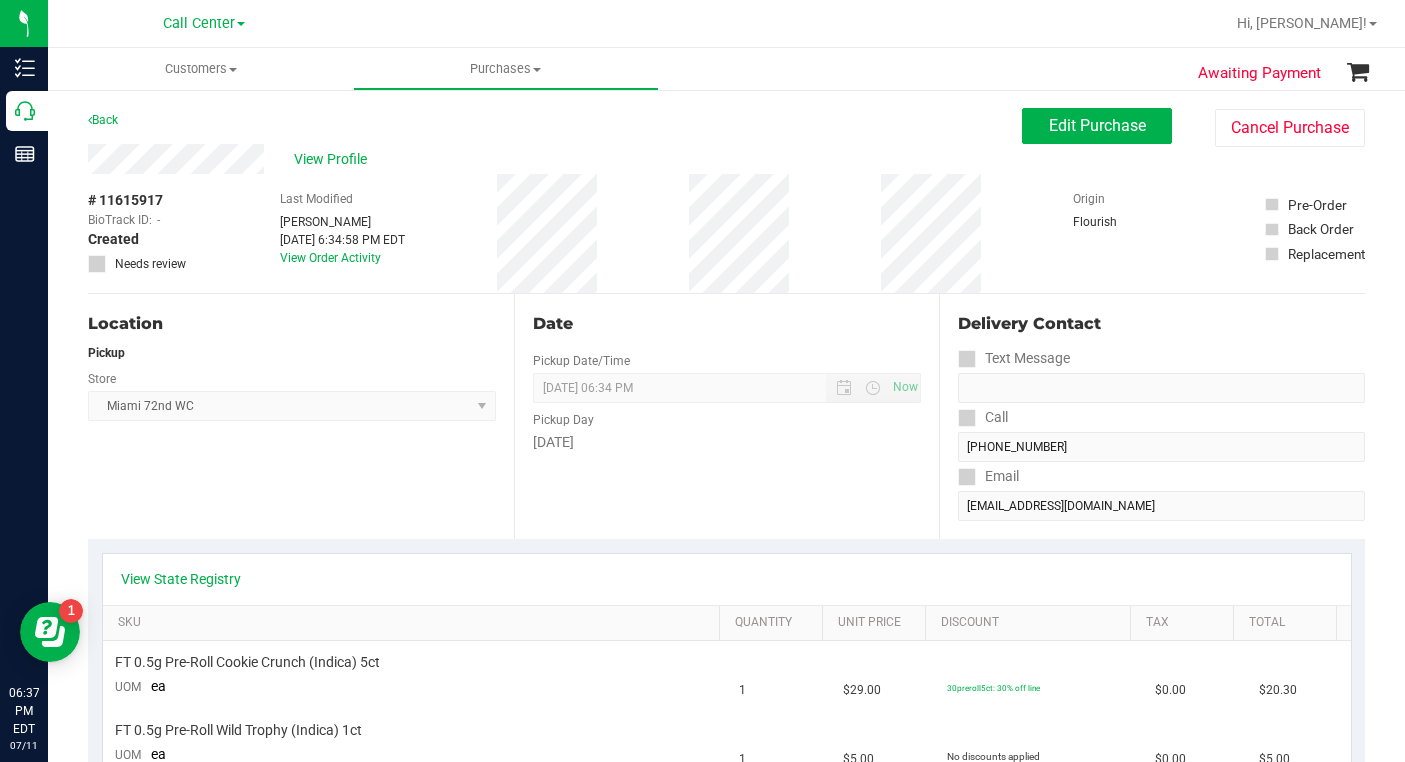 click on "Location
Pickup
Store
[GEOGRAPHIC_DATA] 72nd WC Select Store [PERSON_NAME][GEOGRAPHIC_DATA] [PERSON_NAME][GEOGRAPHIC_DATA] [GEOGRAPHIC_DATA] [GEOGRAPHIC_DATA] [PERSON_NAME][GEOGRAPHIC_DATA] WC [GEOGRAPHIC_DATA] WC Call Center [PERSON_NAME] [GEOGRAPHIC_DATA] WC [GEOGRAPHIC_DATA] WC [GEOGRAPHIC_DATA] [GEOGRAPHIC_DATA] Deltona WC [GEOGRAPHIC_DATA][PERSON_NAME] Ft. Lauderdale WC Ft. [PERSON_NAME] [GEOGRAPHIC_DATA] WC Jax Atlantic WC JAX [GEOGRAPHIC_DATA] REP Jax WC [GEOGRAPHIC_DATA][PERSON_NAME] WC [GEOGRAPHIC_DATA][PERSON_NAME][GEOGRAPHIC_DATA] [GEOGRAPHIC_DATA] REP [PERSON_NAME][GEOGRAPHIC_DATA] [GEOGRAPHIC_DATA] [GEOGRAPHIC_DATA] 72nd WC [GEOGRAPHIC_DATA] WC [GEOGRAPHIC_DATA] [GEOGRAPHIC_DATA] [GEOGRAPHIC_DATA] [GEOGRAPHIC_DATA] [GEOGRAPHIC_DATA] [GEOGRAPHIC_DATA] [GEOGRAPHIC_DATA][PERSON_NAME] [GEOGRAPHIC_DATA] WC [GEOGRAPHIC_DATA] Ocala WC [GEOGRAPHIC_DATA] [PERSON_NAME][GEOGRAPHIC_DATA] Colonial [PERSON_NAME][GEOGRAPHIC_DATA] [GEOGRAPHIC_DATA] REP [GEOGRAPHIC_DATA] [PERSON_NAME][GEOGRAPHIC_DATA] WC [GEOGRAPHIC_DATA] WC [GEOGRAPHIC_DATA] WC [GEOGRAPHIC_DATA] [GEOGRAPHIC_DATA] [GEOGRAPHIC_DATA] WC [GEOGRAPHIC_DATA] WC [GEOGRAPHIC_DATA][PERSON_NAME] [PERSON_NAME][GEOGRAPHIC_DATA] WC [GEOGRAPHIC_DATA] WC [GEOGRAPHIC_DATA][PERSON_NAME][GEOGRAPHIC_DATA] WC [GEOGRAPHIC_DATA] [GEOGRAPHIC_DATA] REP [GEOGRAPHIC_DATA] WC [GEOGRAPHIC_DATA] [GEOGRAPHIC_DATA] Testing [GEOGRAPHIC_DATA] Warehouse [GEOGRAPHIC_DATA] [GEOGRAPHIC_DATA] [GEOGRAPHIC_DATA] [GEOGRAPHIC_DATA] [GEOGRAPHIC_DATA] [GEOGRAPHIC_DATA] Plano Retail WPB DC" at bounding box center [301, 416] 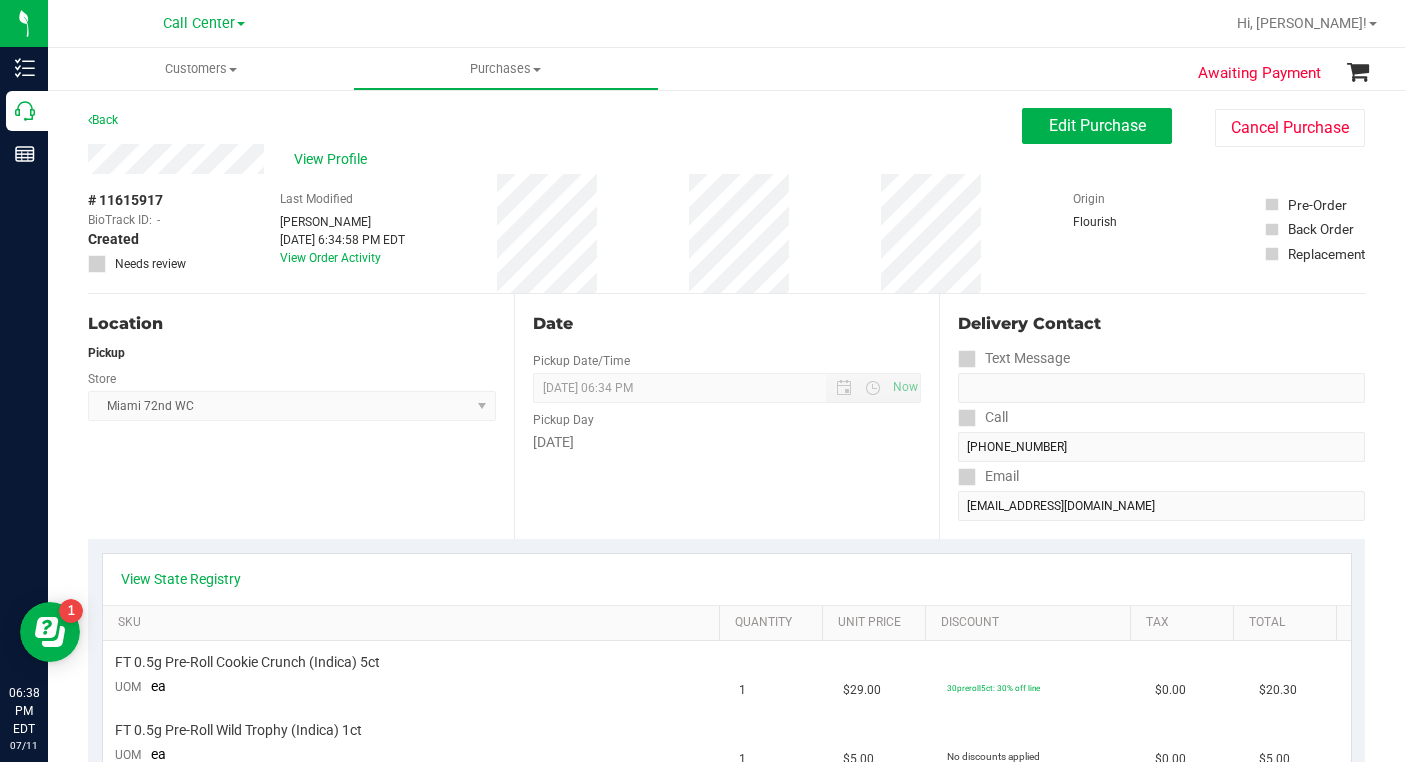 click on "Origin
Flourish" at bounding box center (1123, 233) 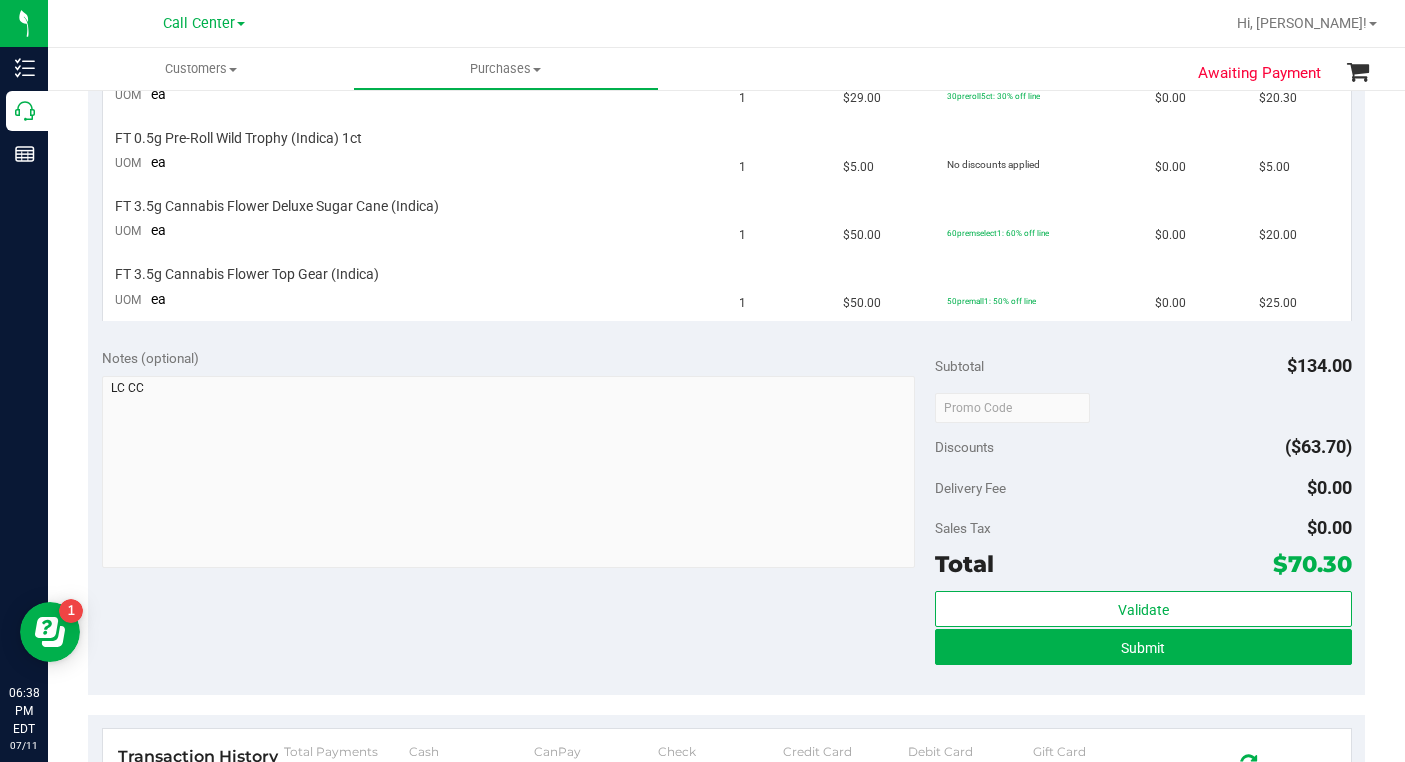 scroll, scrollTop: 600, scrollLeft: 0, axis: vertical 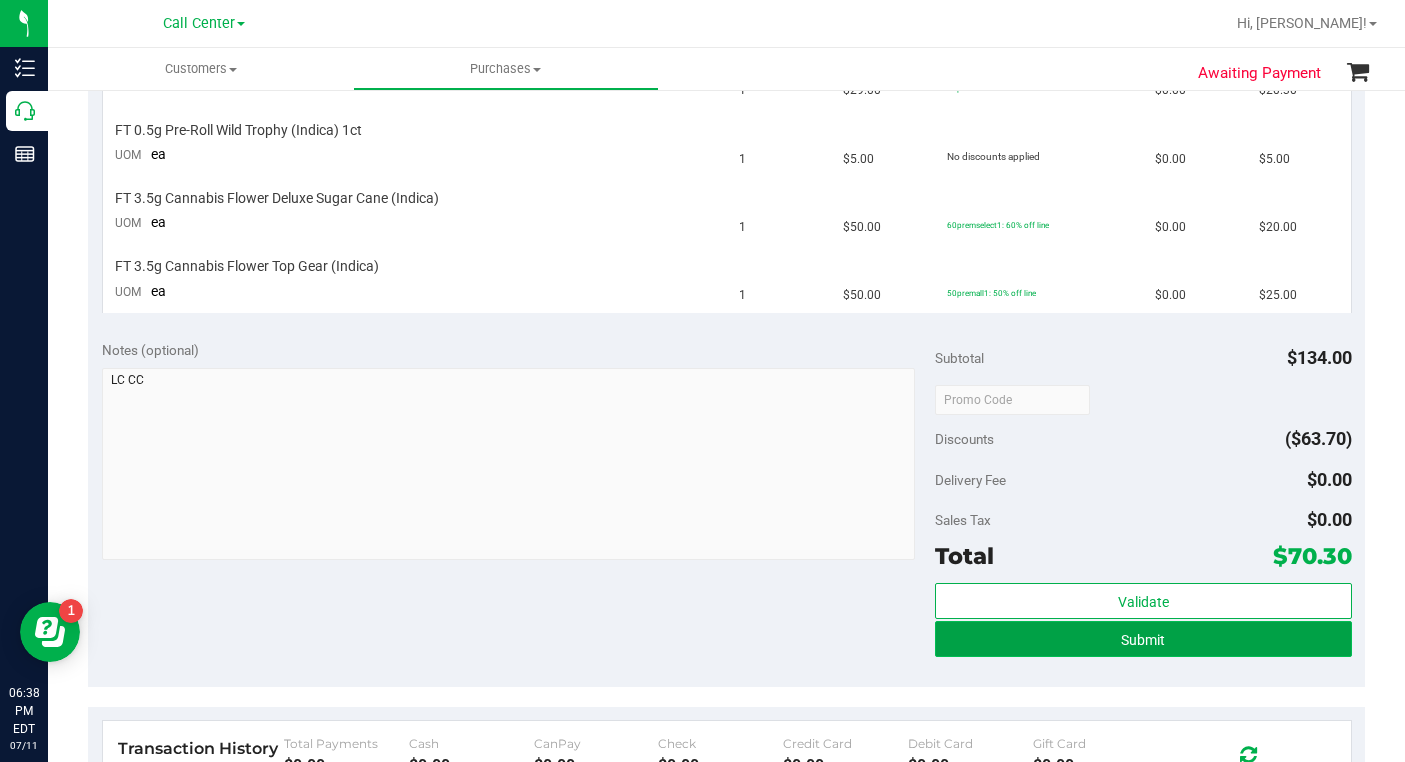 click on "Submit" at bounding box center [1143, 639] 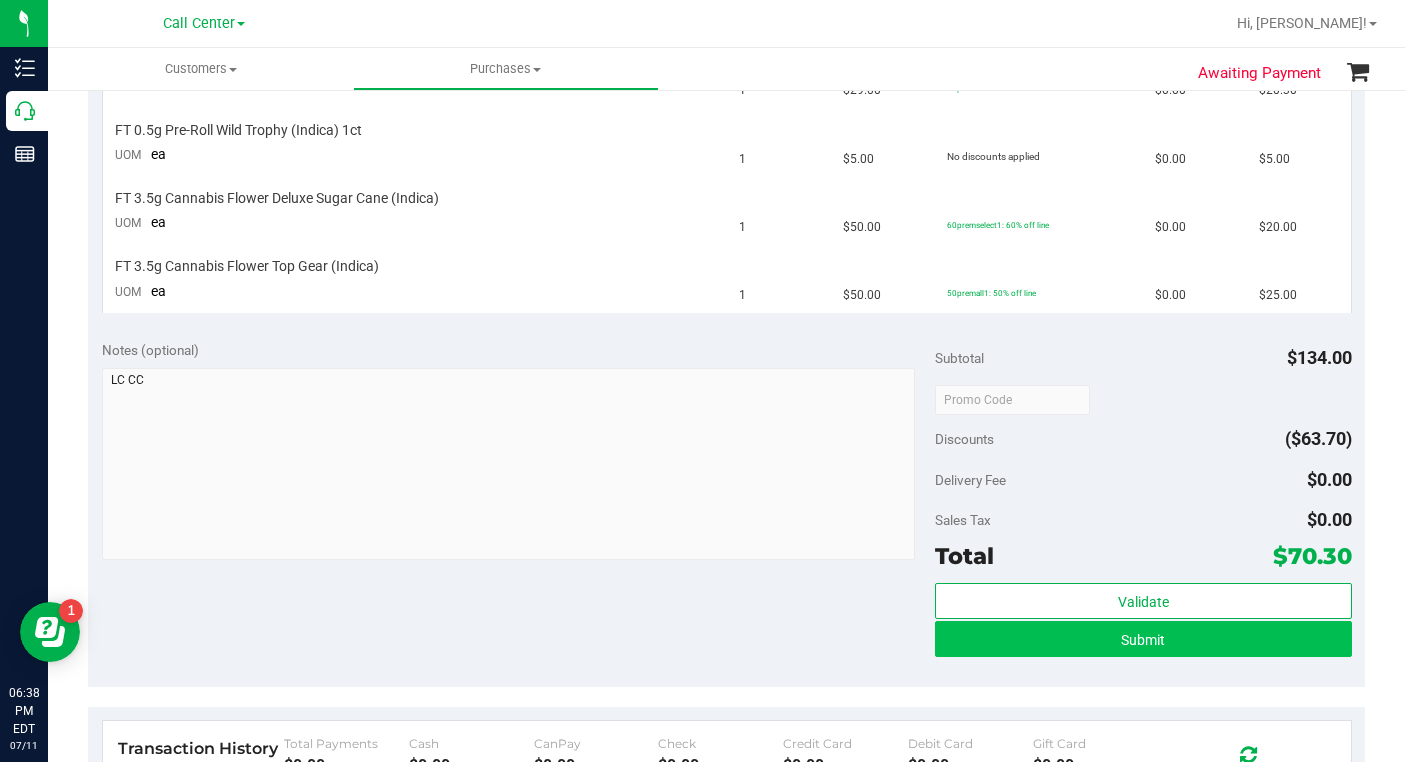 scroll, scrollTop: 569, scrollLeft: 0, axis: vertical 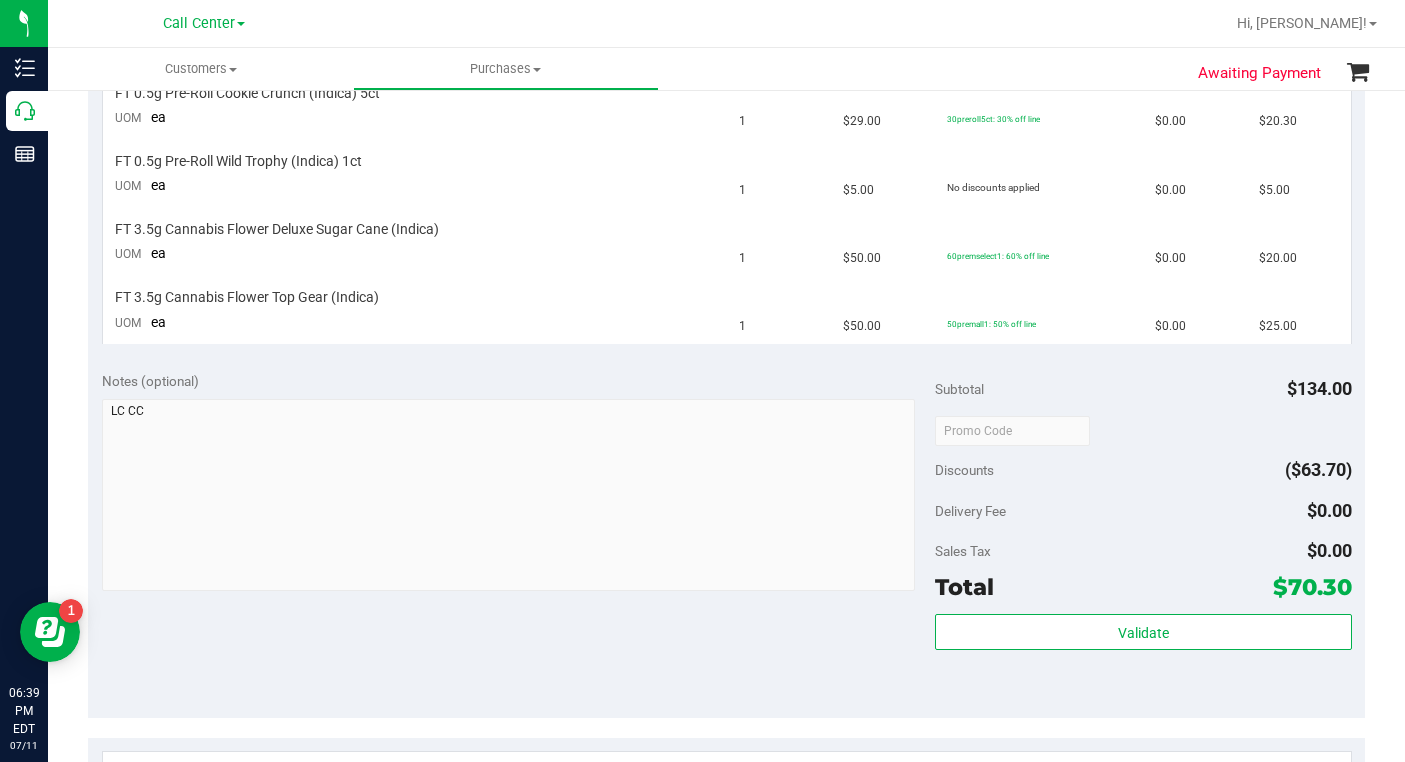 drag, startPoint x: 1178, startPoint y: 523, endPoint x: 1069, endPoint y: 454, distance: 129.00388 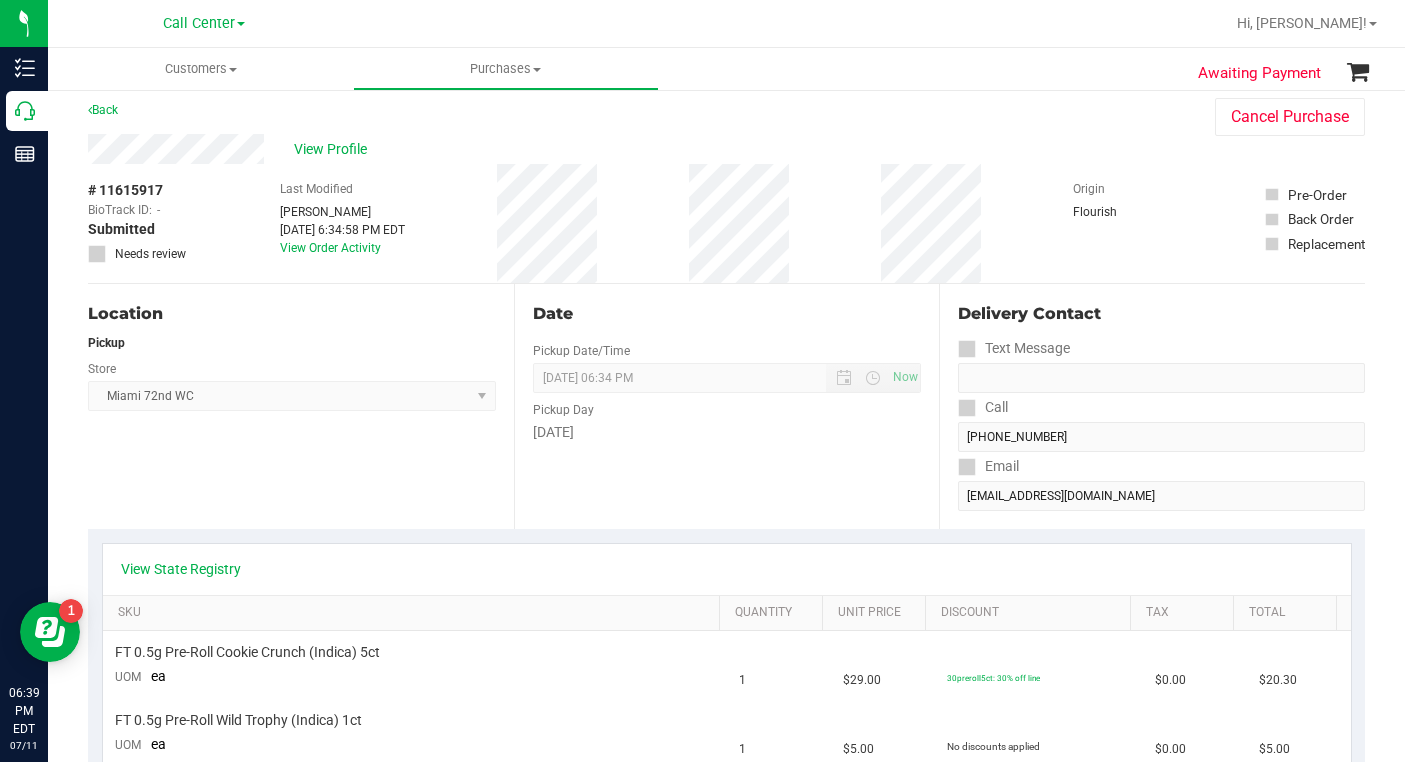 scroll, scrollTop: 0, scrollLeft: 0, axis: both 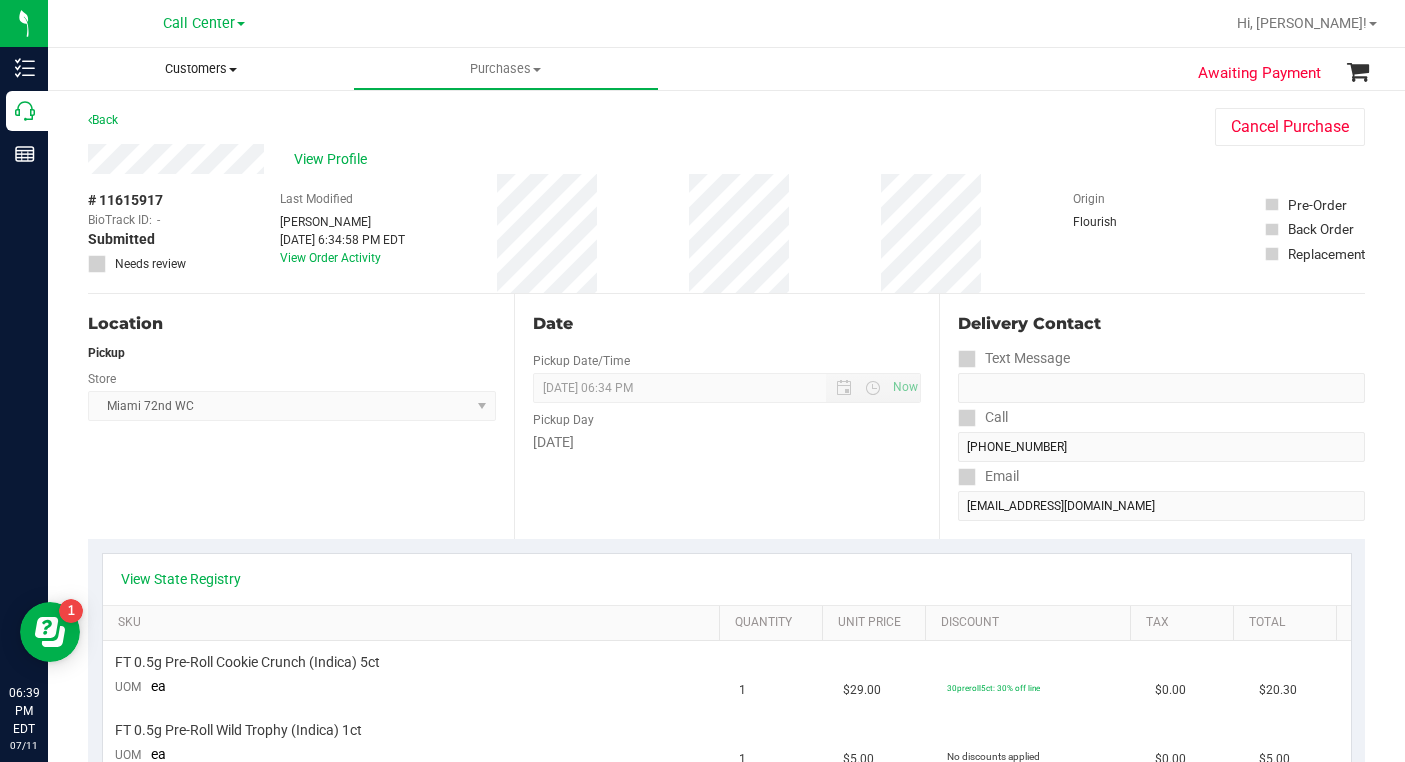 click on "Customers" at bounding box center (200, 69) 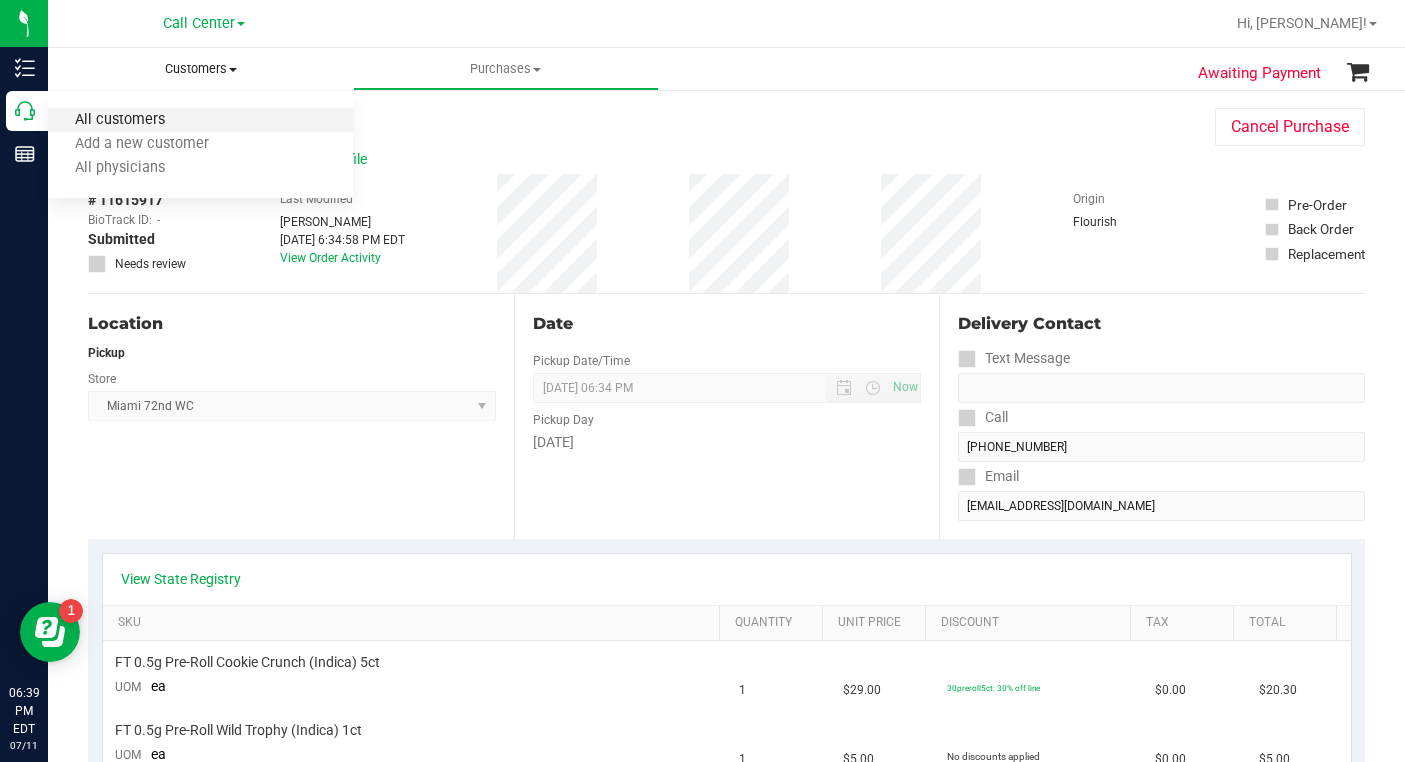 click on "All customers" at bounding box center [120, 120] 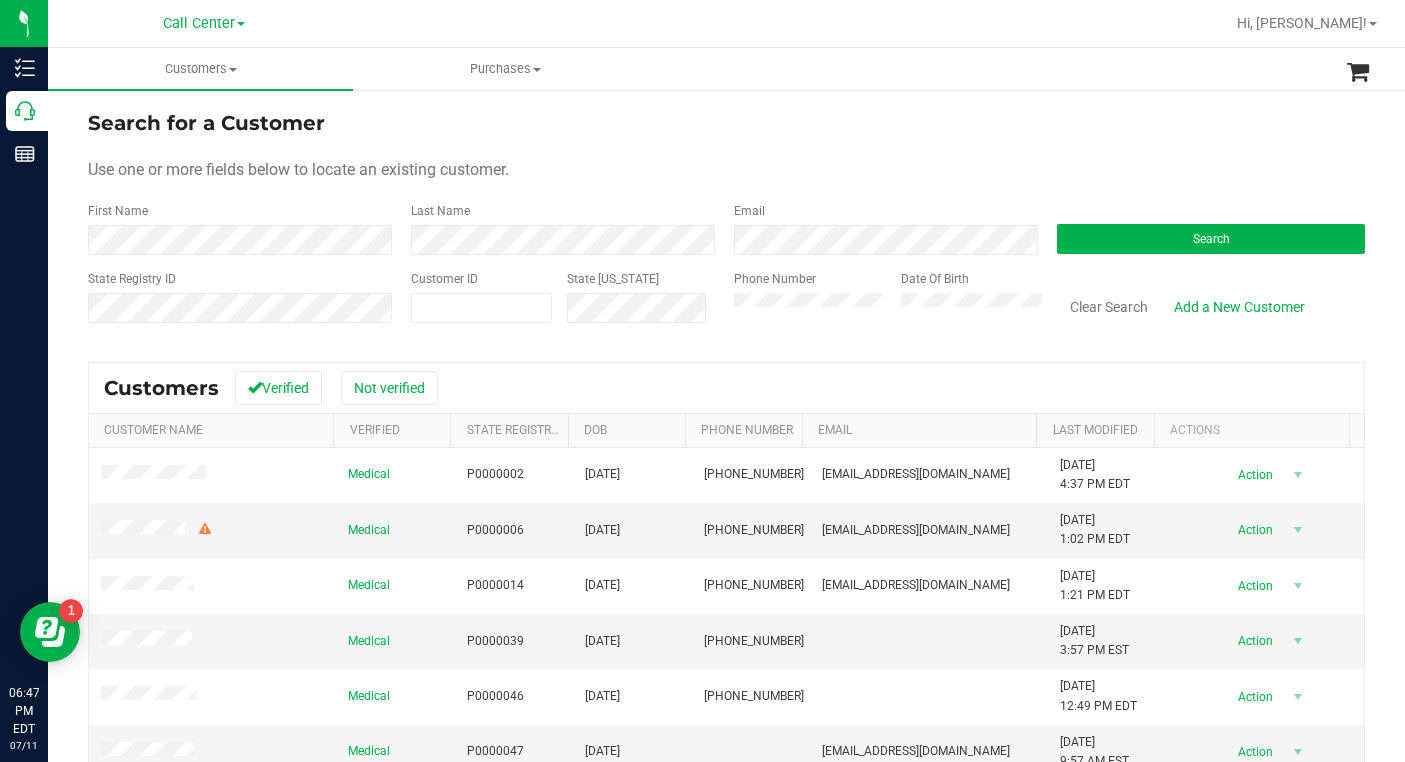 click on "Search for a Customer
Use one or more fields below to locate an existing customer.
First Name
Last Name
Email
Search
State Registry ID
Customer ID
State [US_STATE]
Phone Number
Date Of Birth" at bounding box center (726, 224) 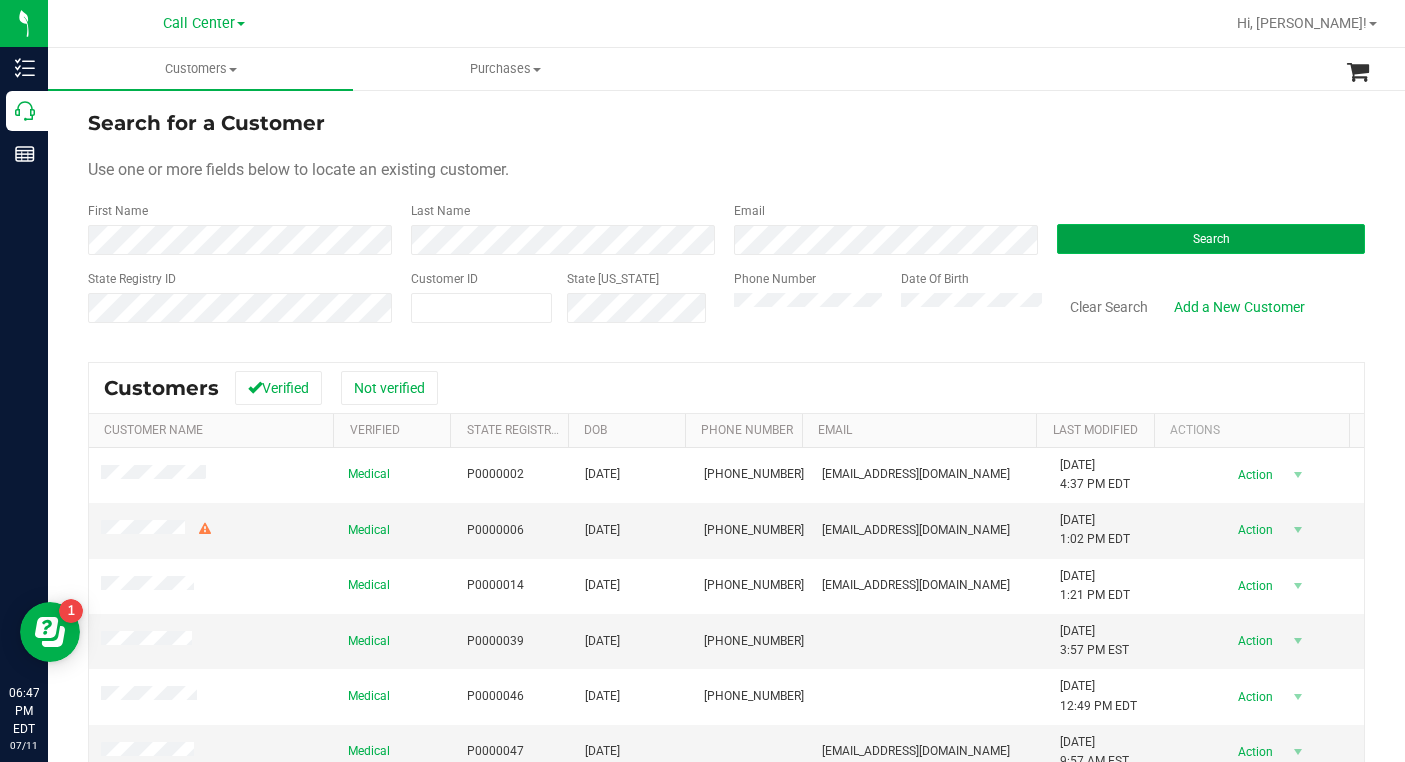 click on "Search" at bounding box center (1211, 239) 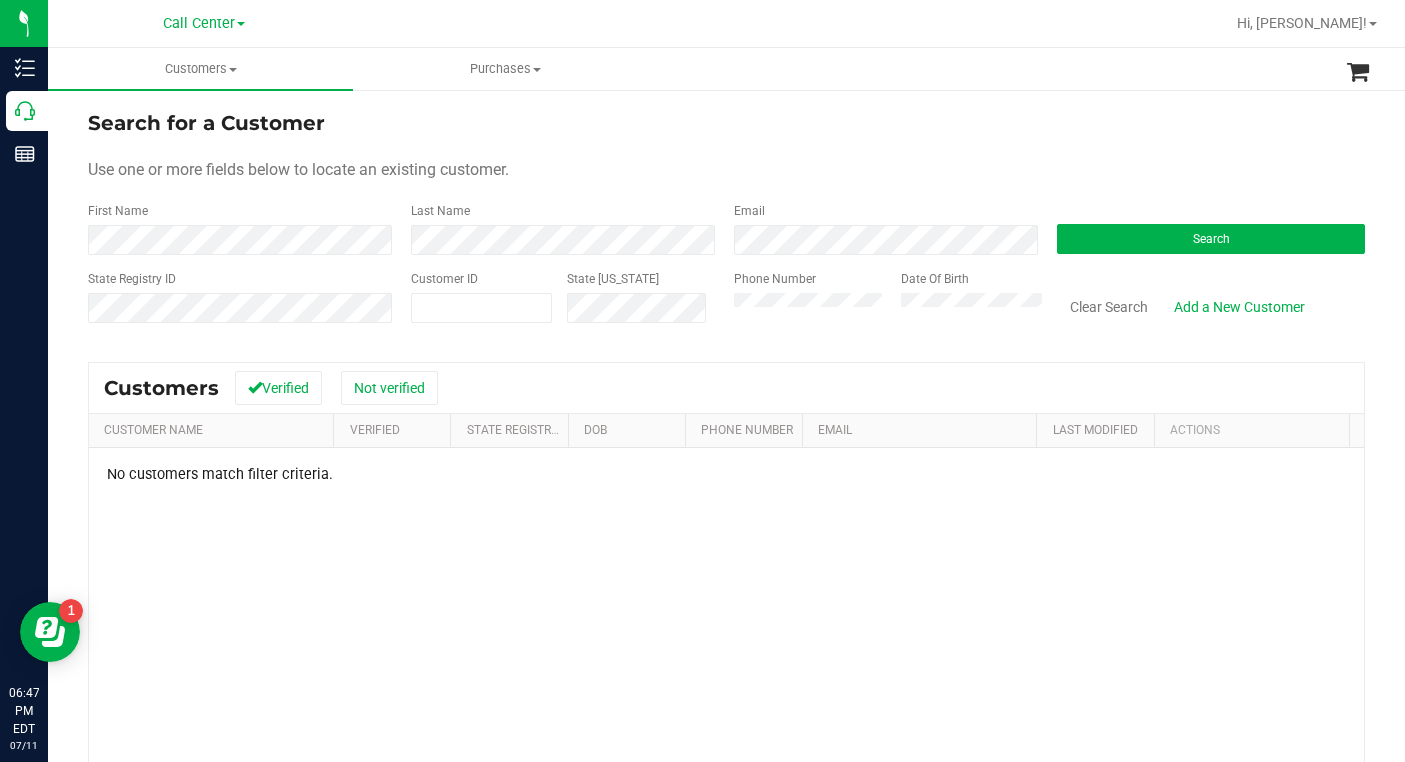 click on "Search for a Customer
Use one or more fields below to locate an existing customer.
First Name
Last Name
Email
Search
State Registry ID
Customer ID
State [US_STATE]
Phone Number
Date Of Birth" at bounding box center (726, 224) 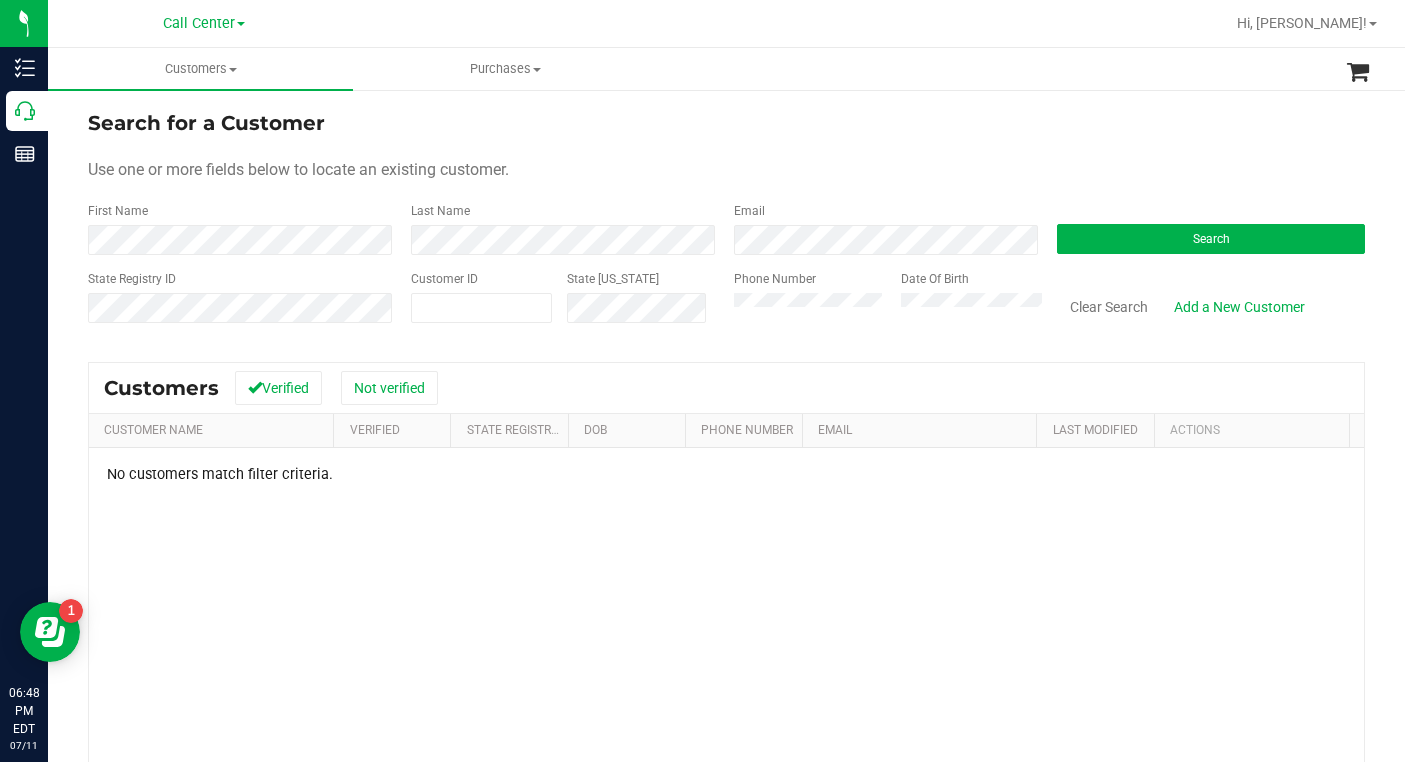 click on "Use one or more fields below to locate an existing customer." at bounding box center [726, 170] 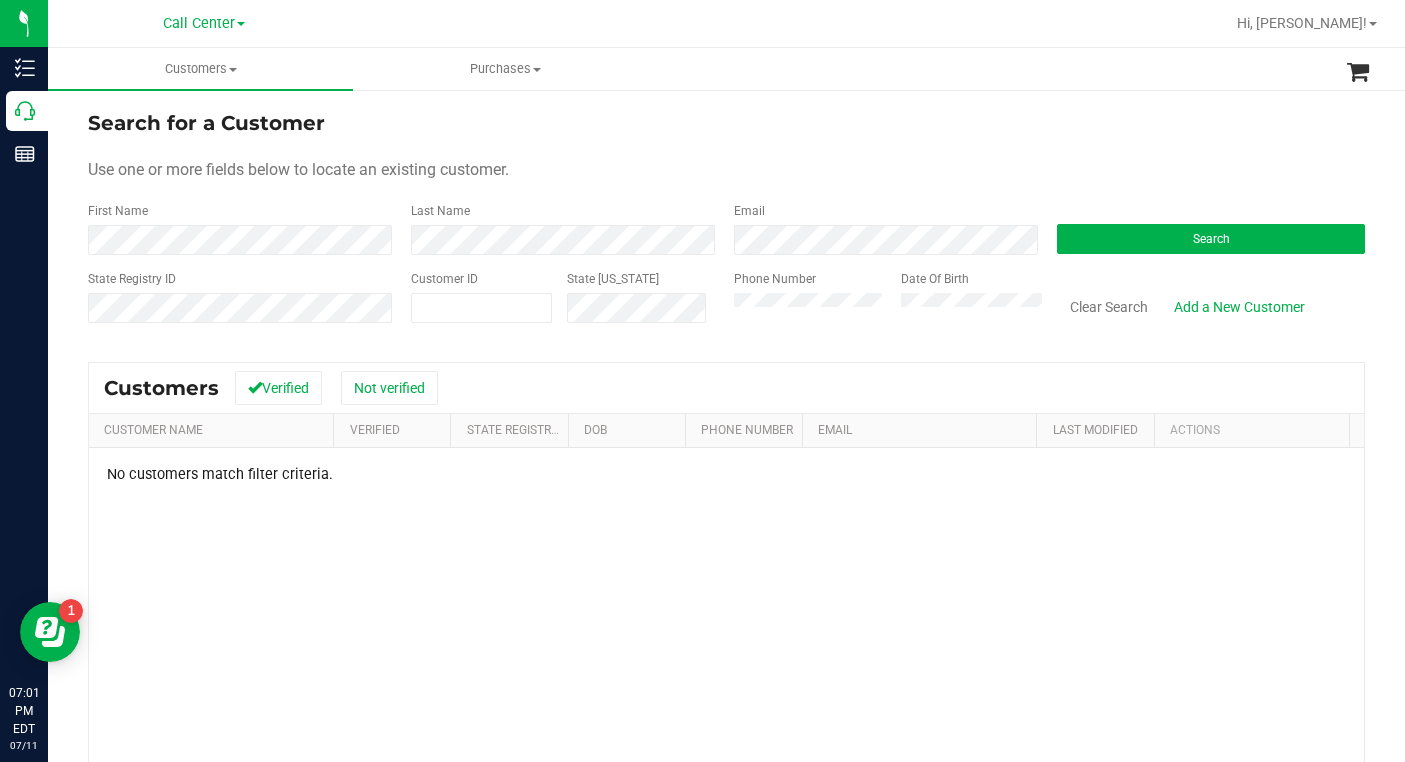 click on "Search for a Customer" at bounding box center [726, 123] 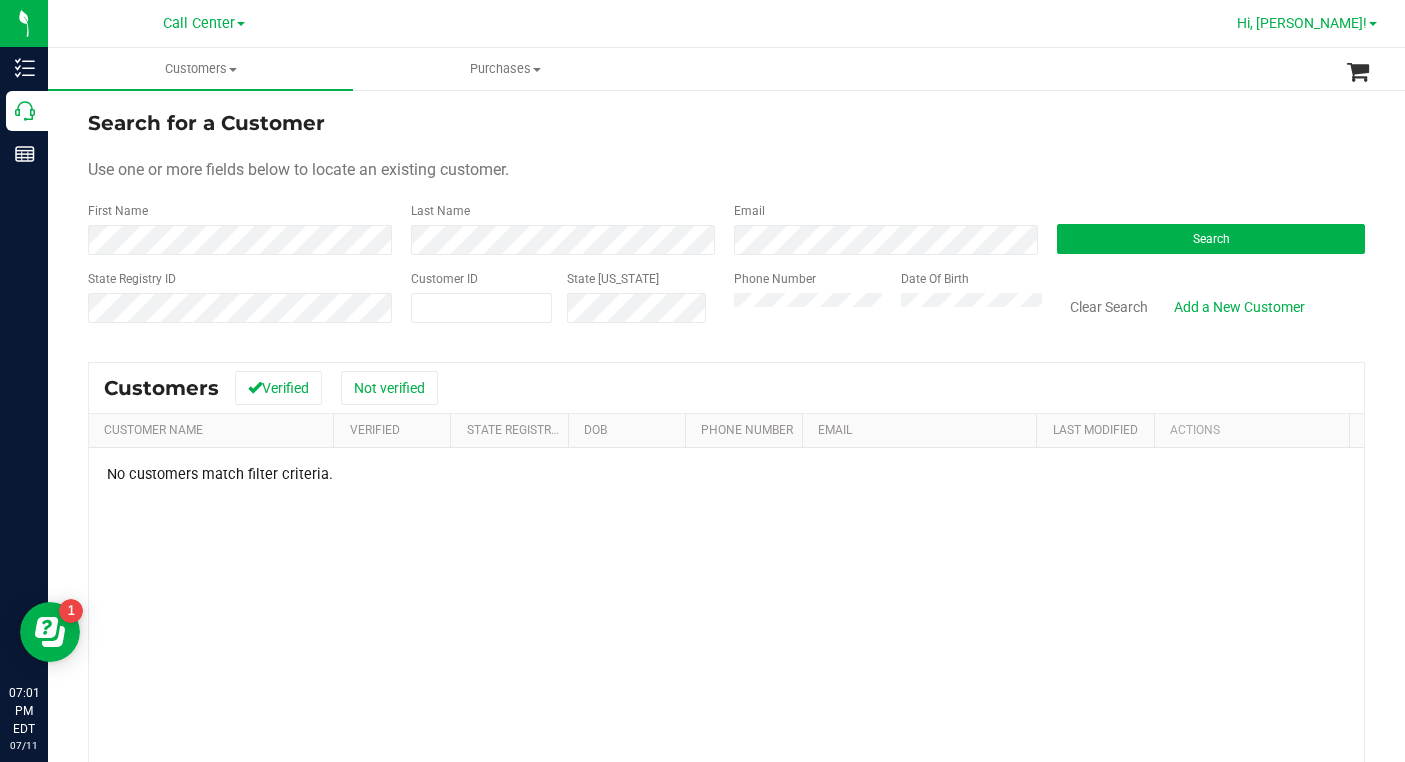 click at bounding box center [1373, 24] 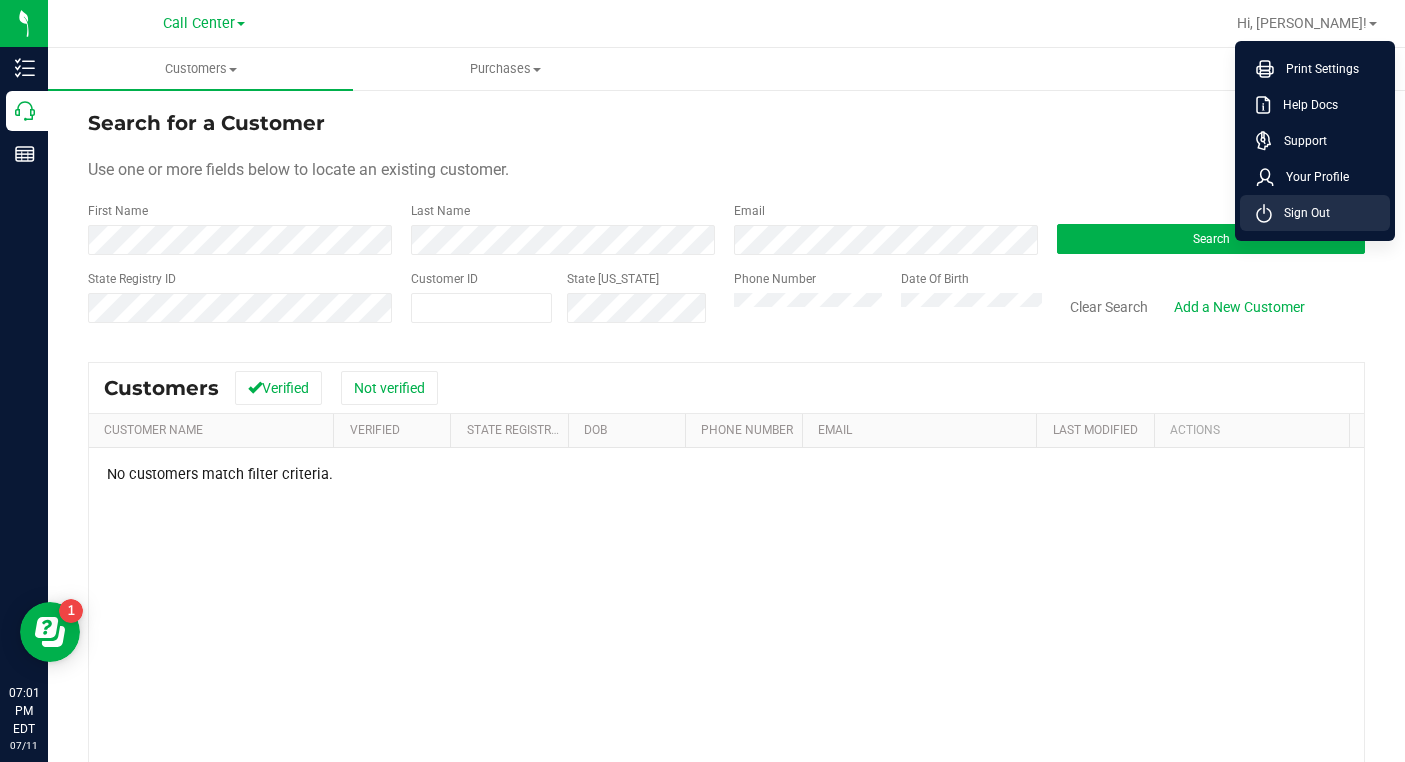 click on "Sign Out" at bounding box center (1301, 213) 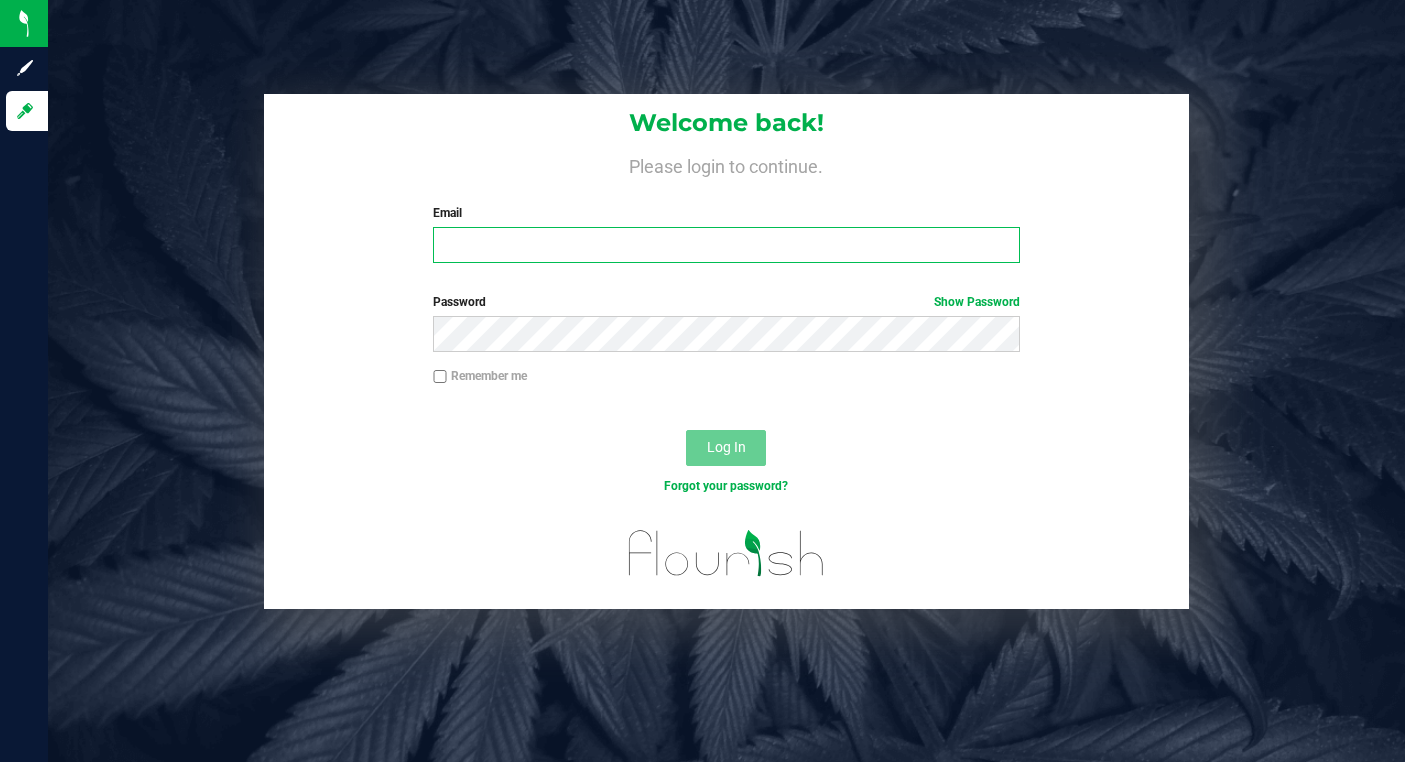 type on "[EMAIL_ADDRESS][DOMAIN_NAME]" 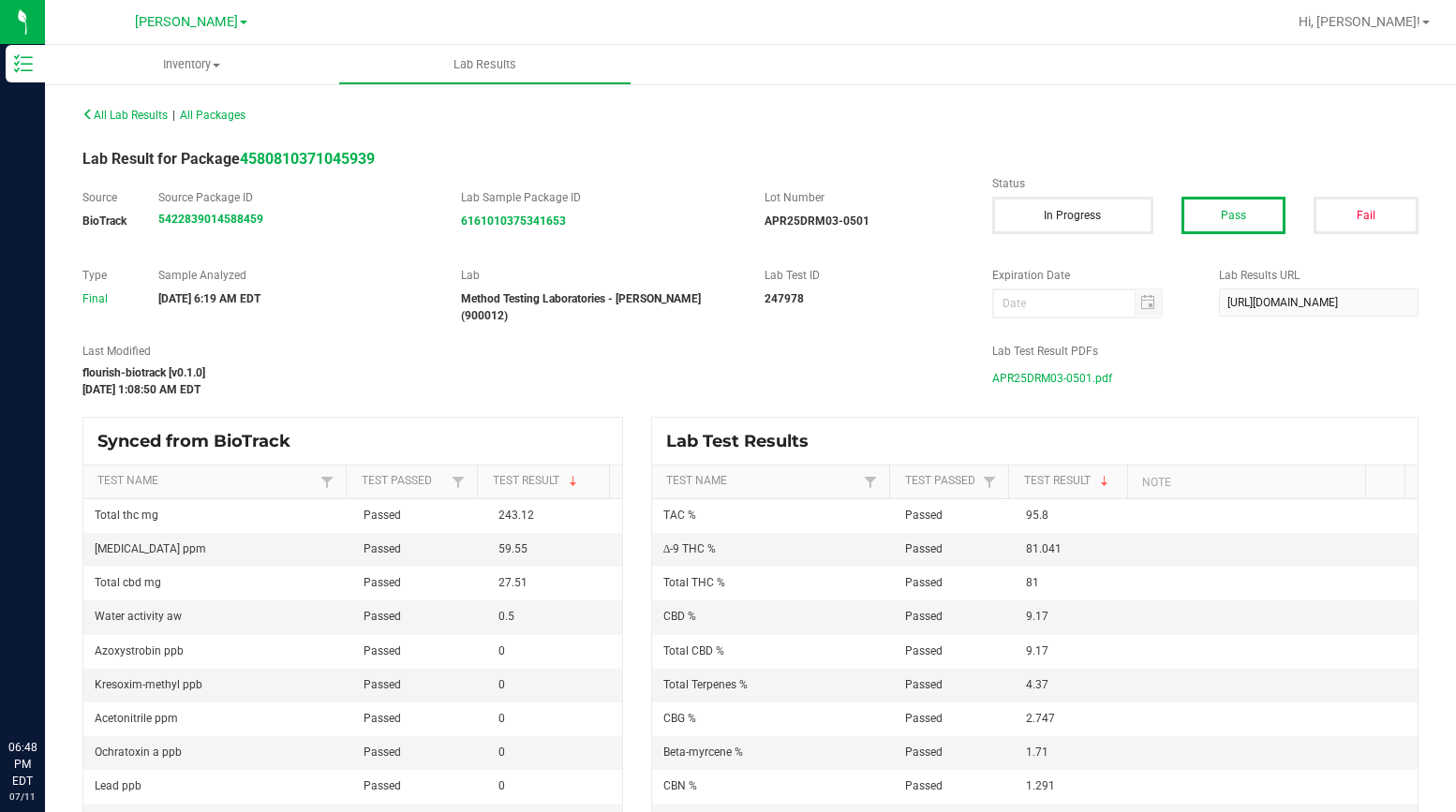 scroll, scrollTop: 0, scrollLeft: 0, axis: both 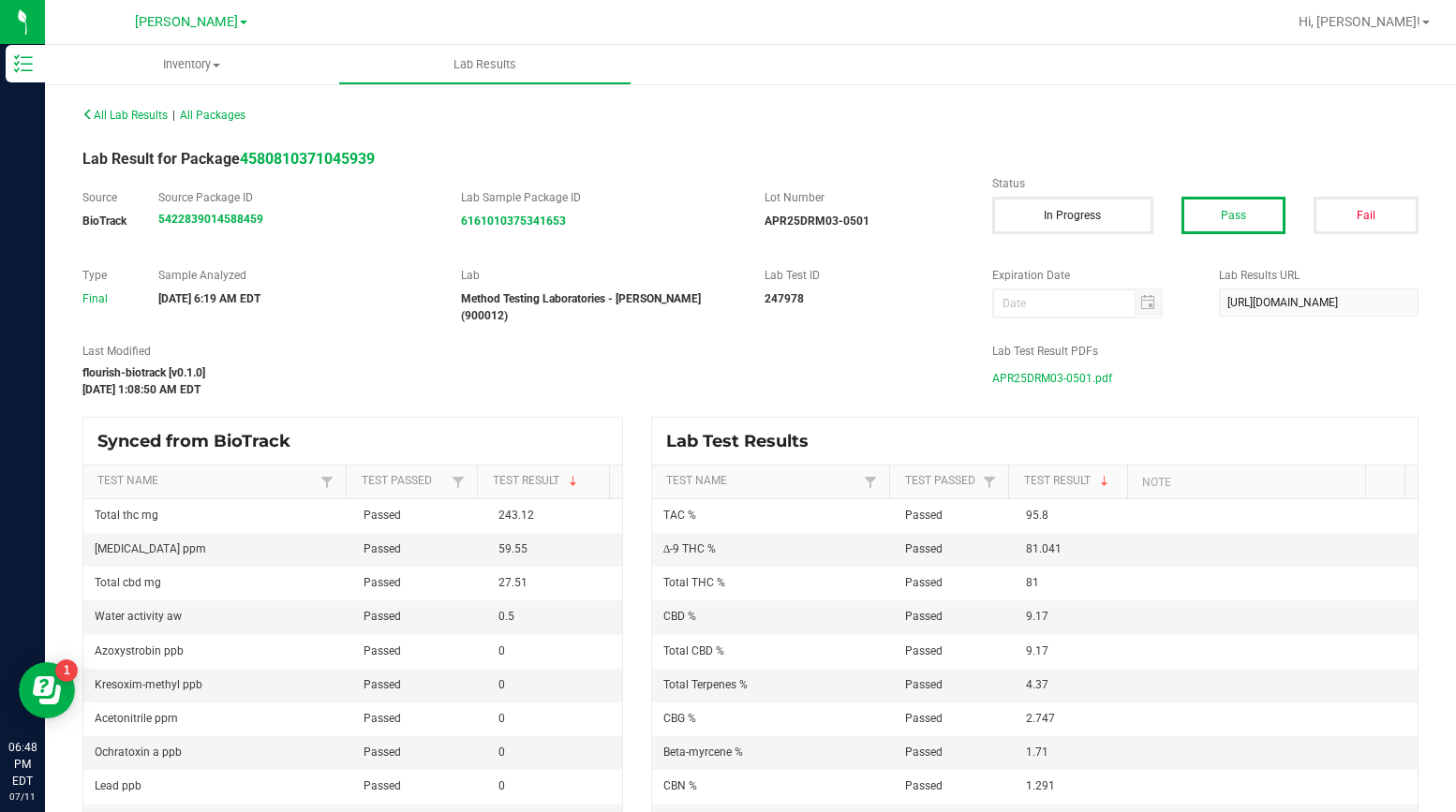 click at bounding box center (244, 22) 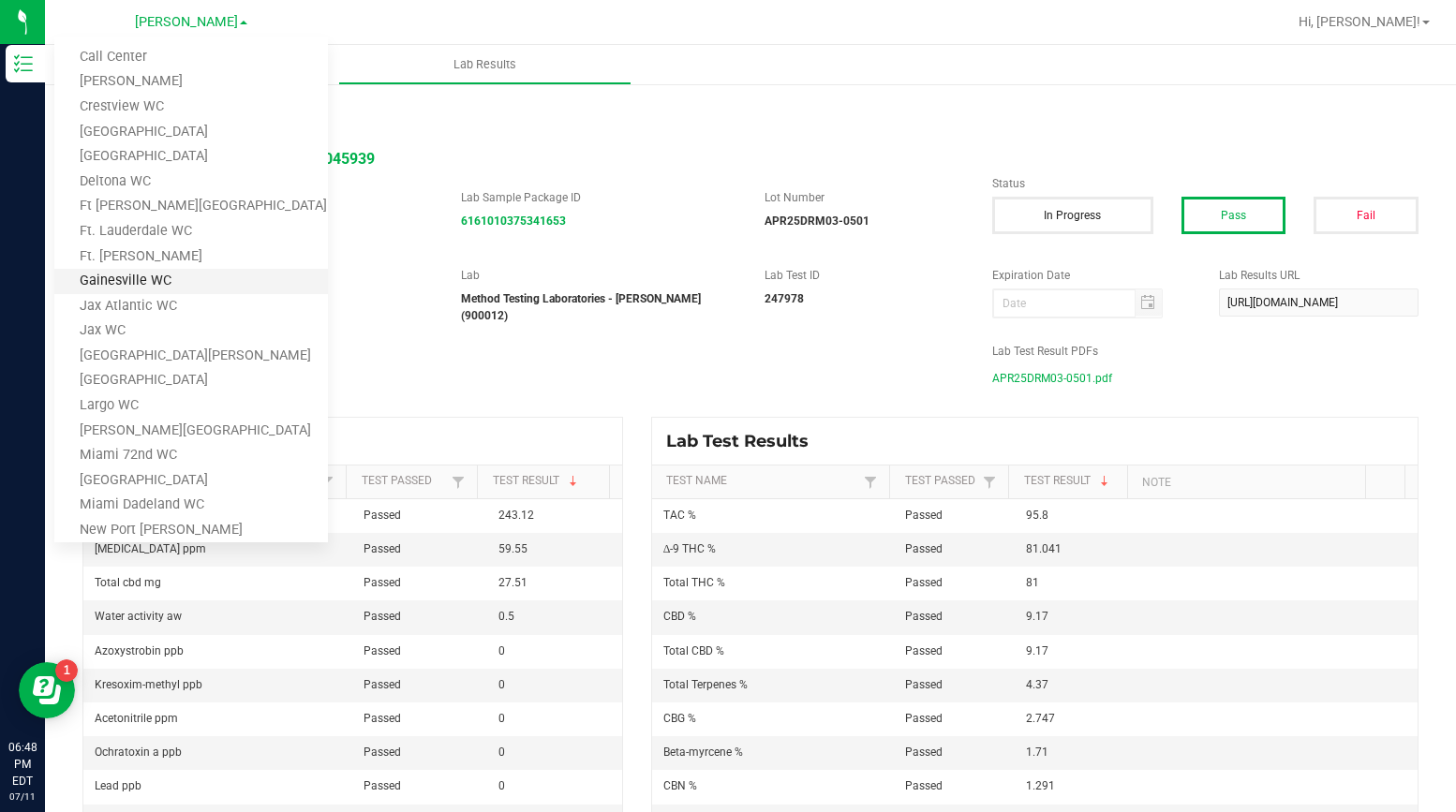 scroll, scrollTop: 0, scrollLeft: 0, axis: both 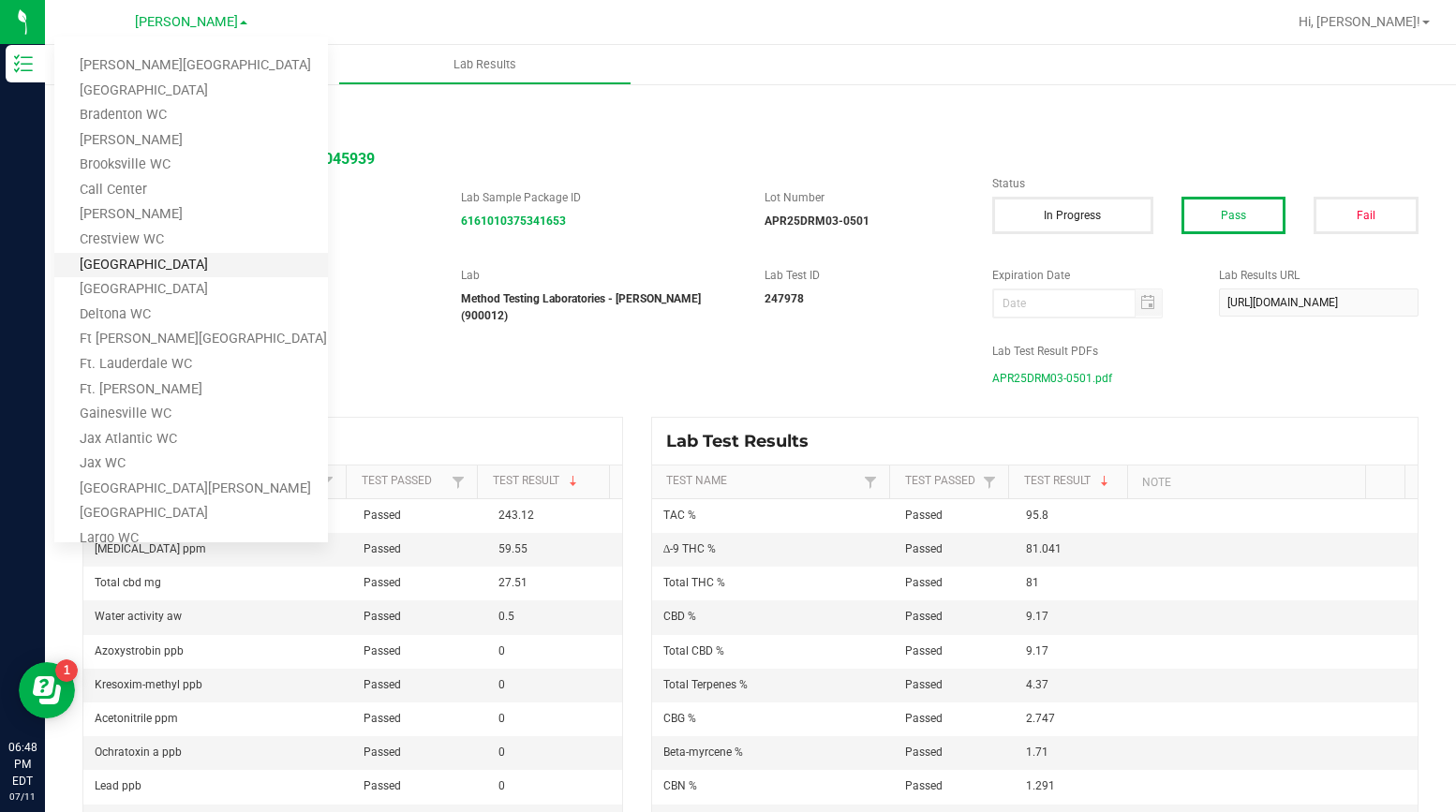 click on "[GEOGRAPHIC_DATA]" at bounding box center (191, 265) 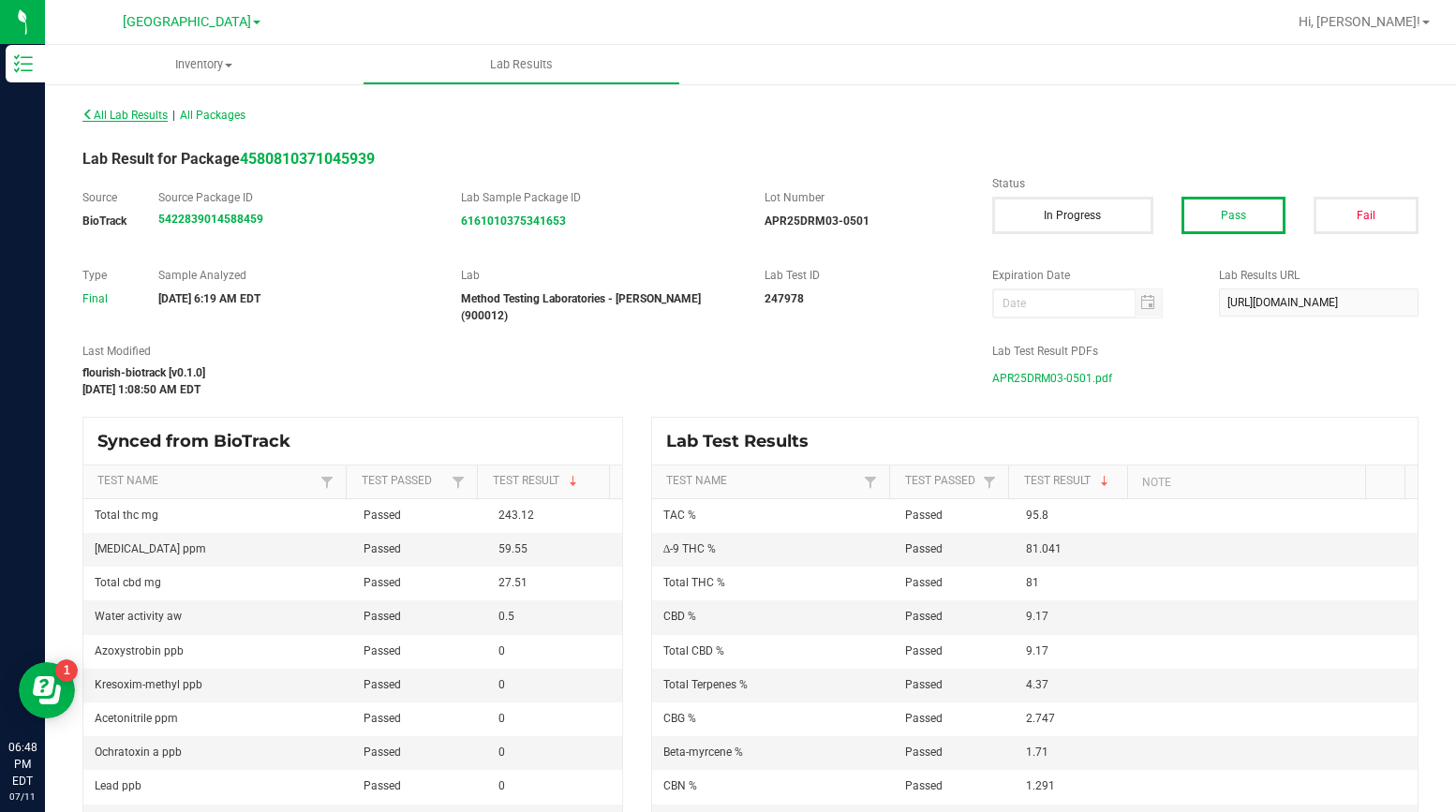 click on "All Lab Results" at bounding box center [125, 115] 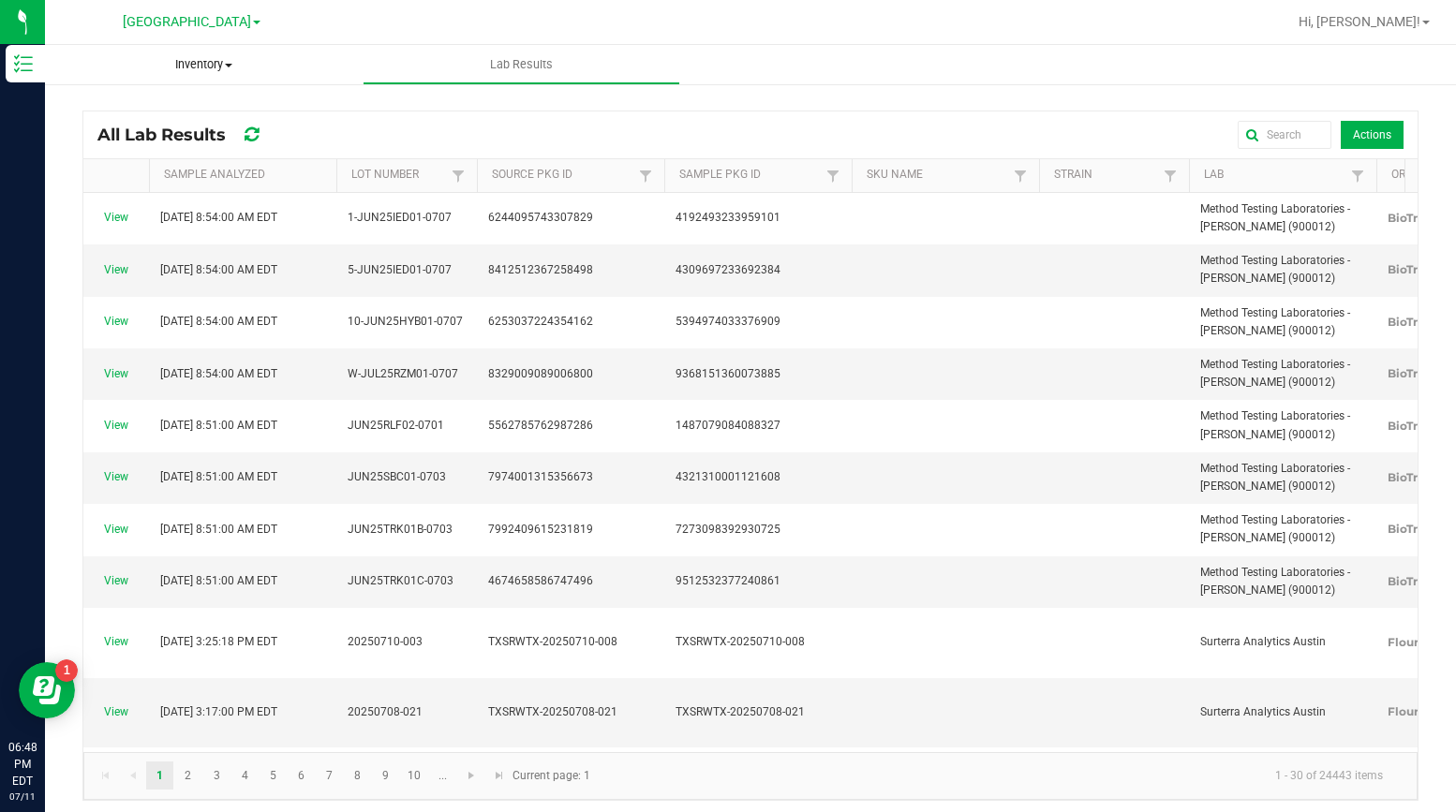 click on "Inventory" at bounding box center (203, 65) 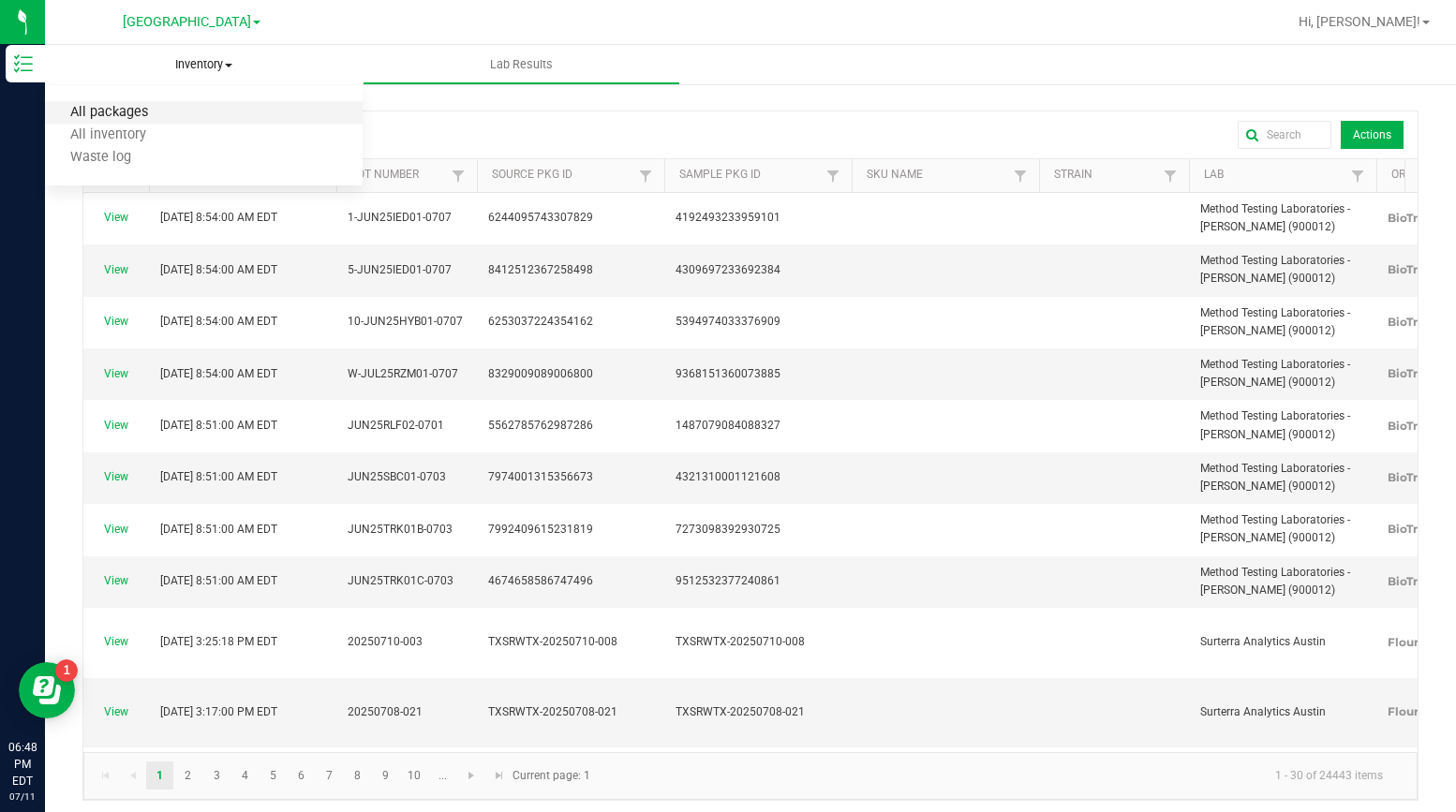 click on "All packages" at bounding box center (109, 112) 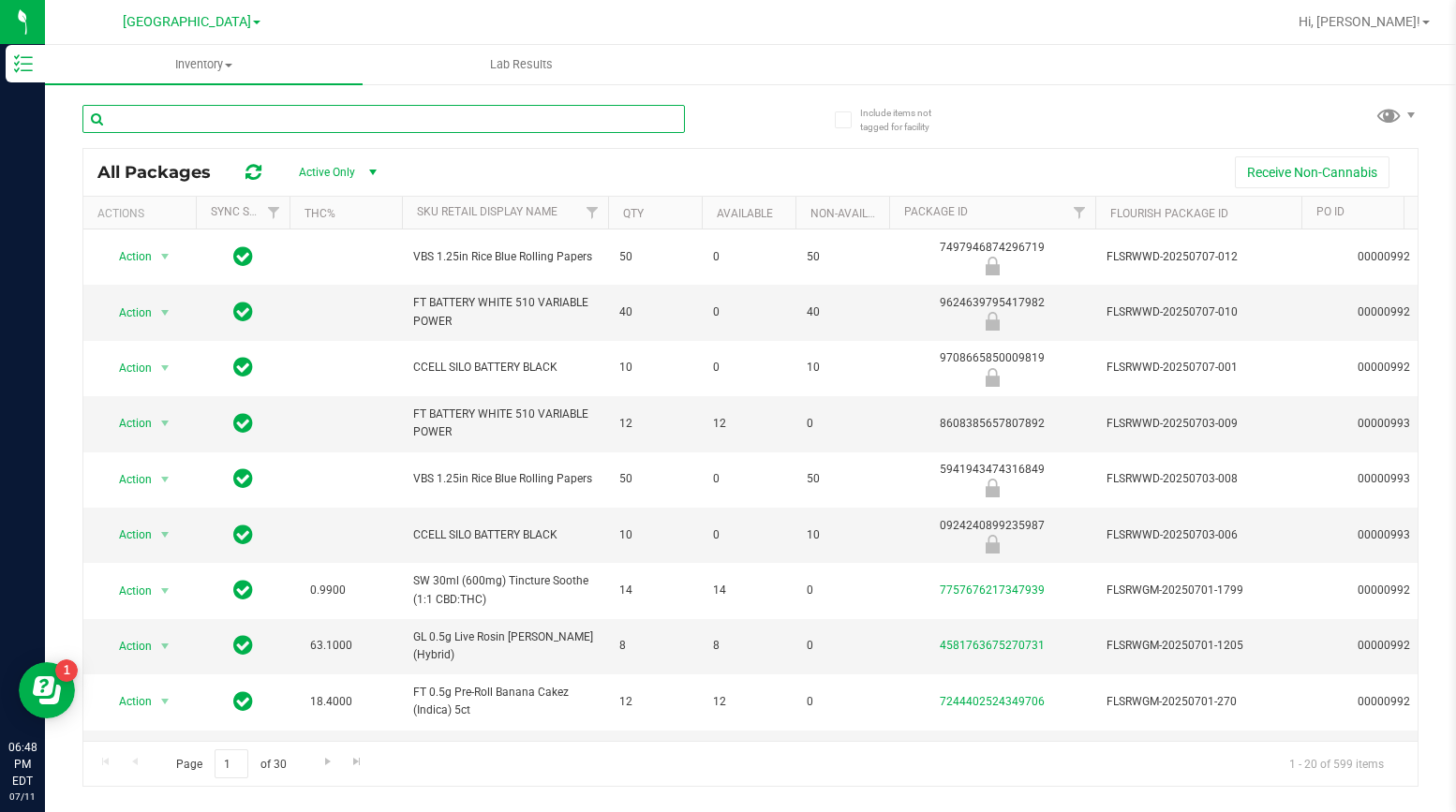 click at bounding box center (383, 119) 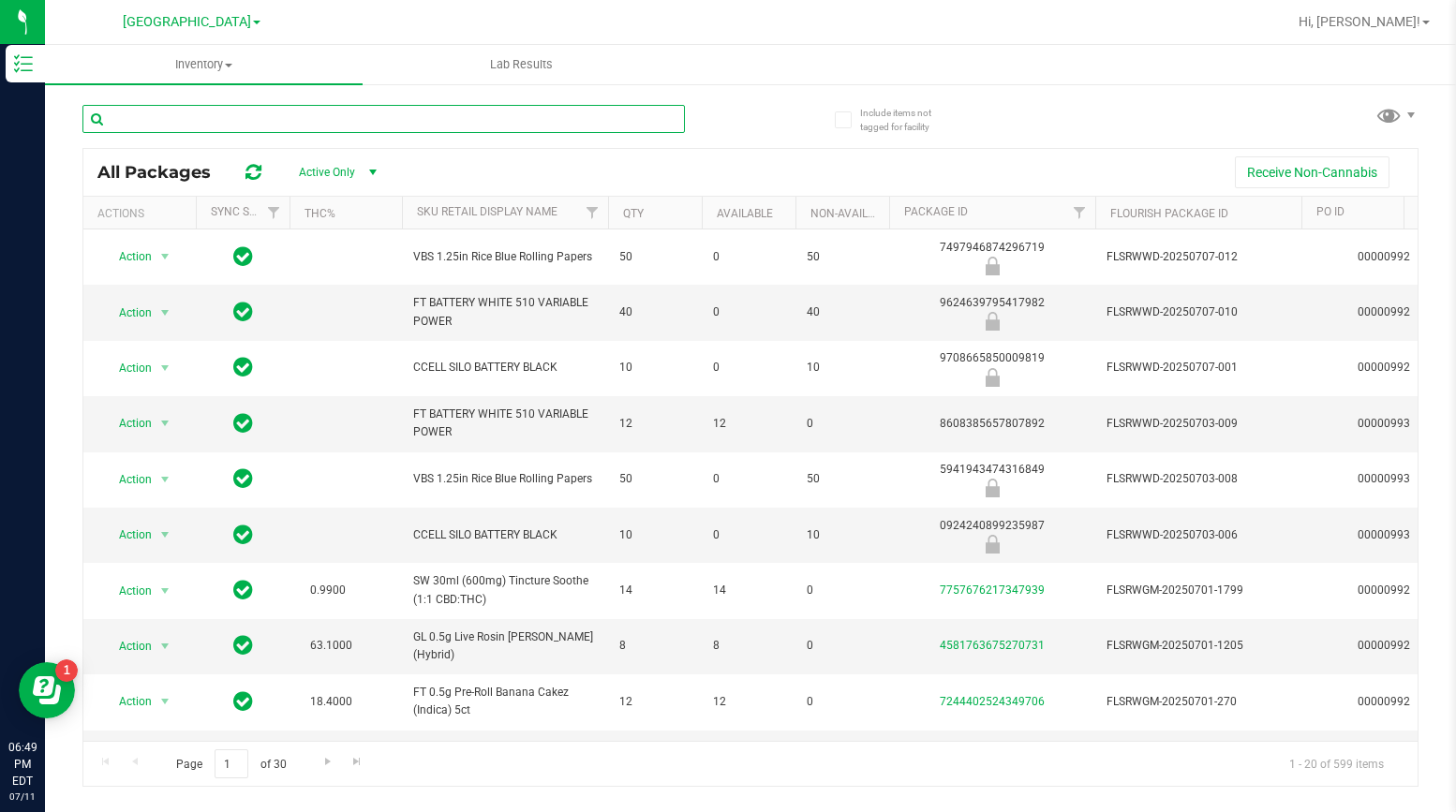 click at bounding box center [383, 119] 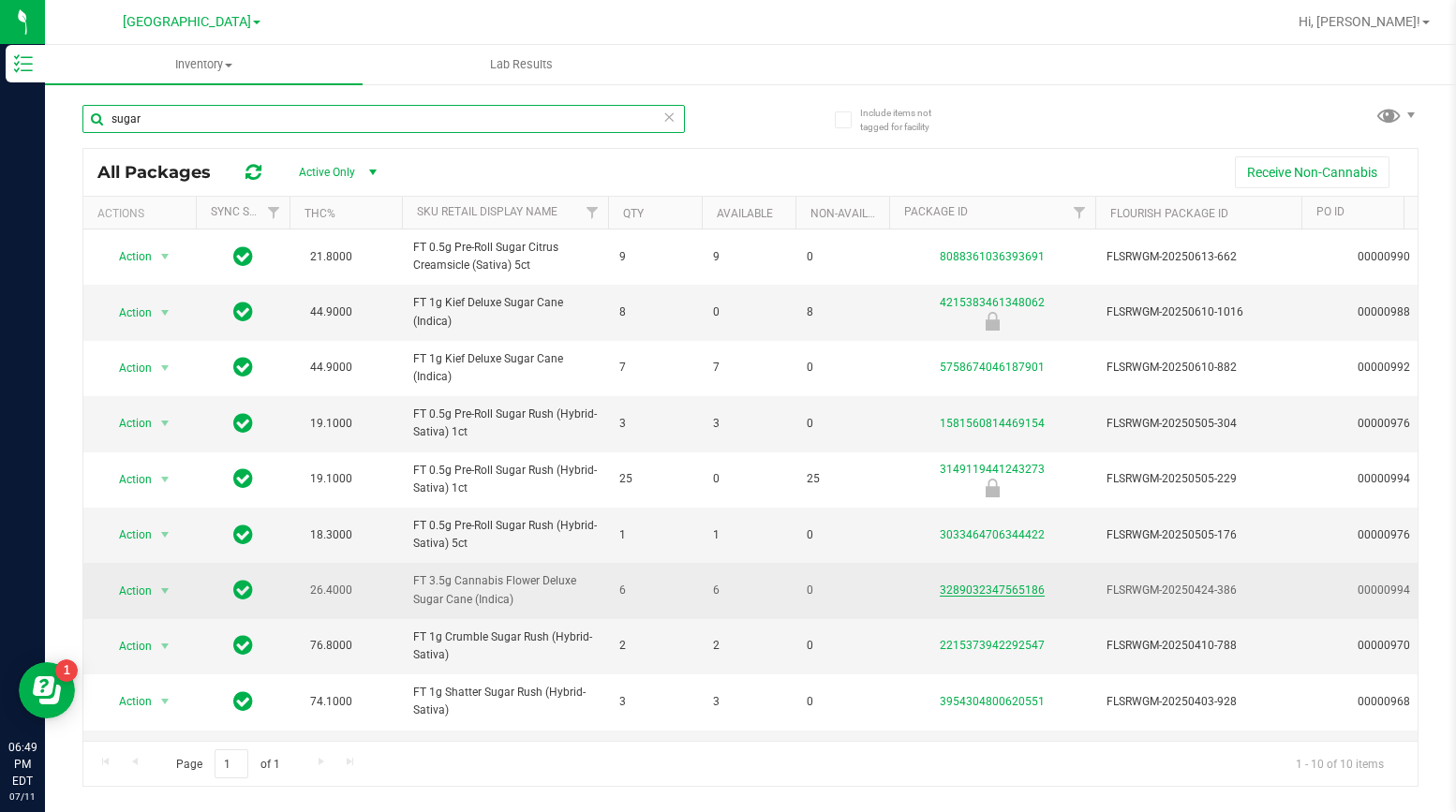 type on "sugar" 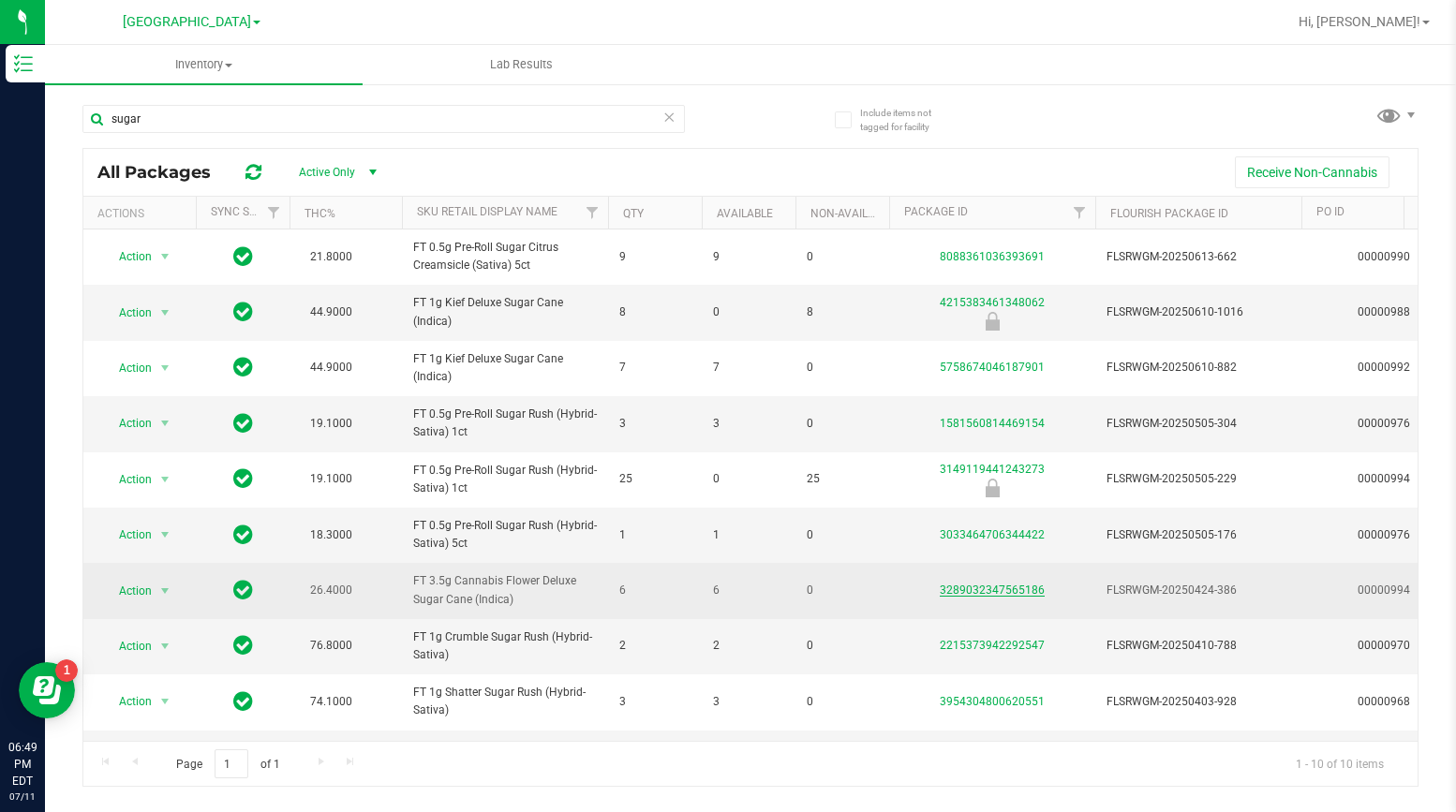 click on "3289032347565186" at bounding box center [992, 590] 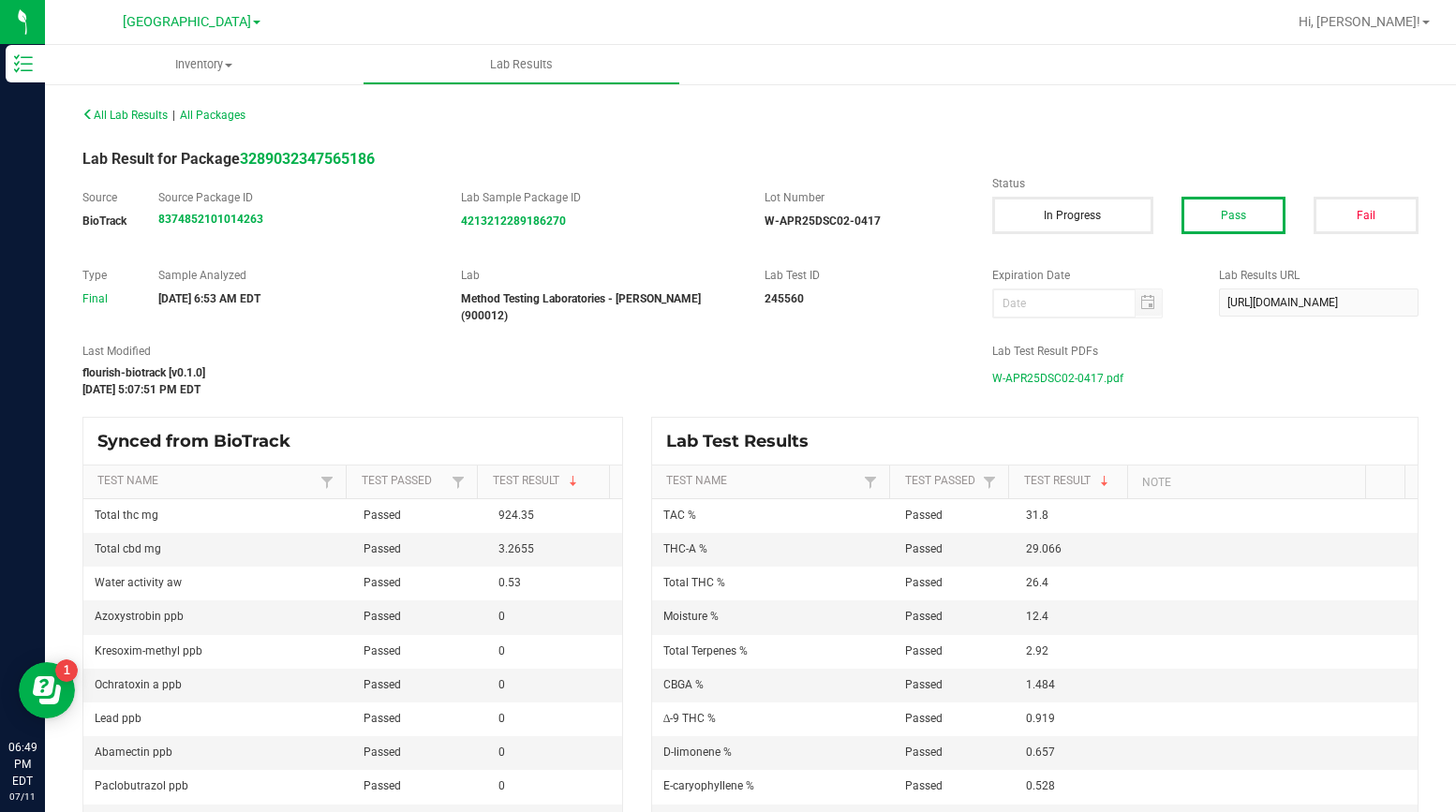 click on "W-APR25DSC02-0417.pdf" at bounding box center [1058, 378] 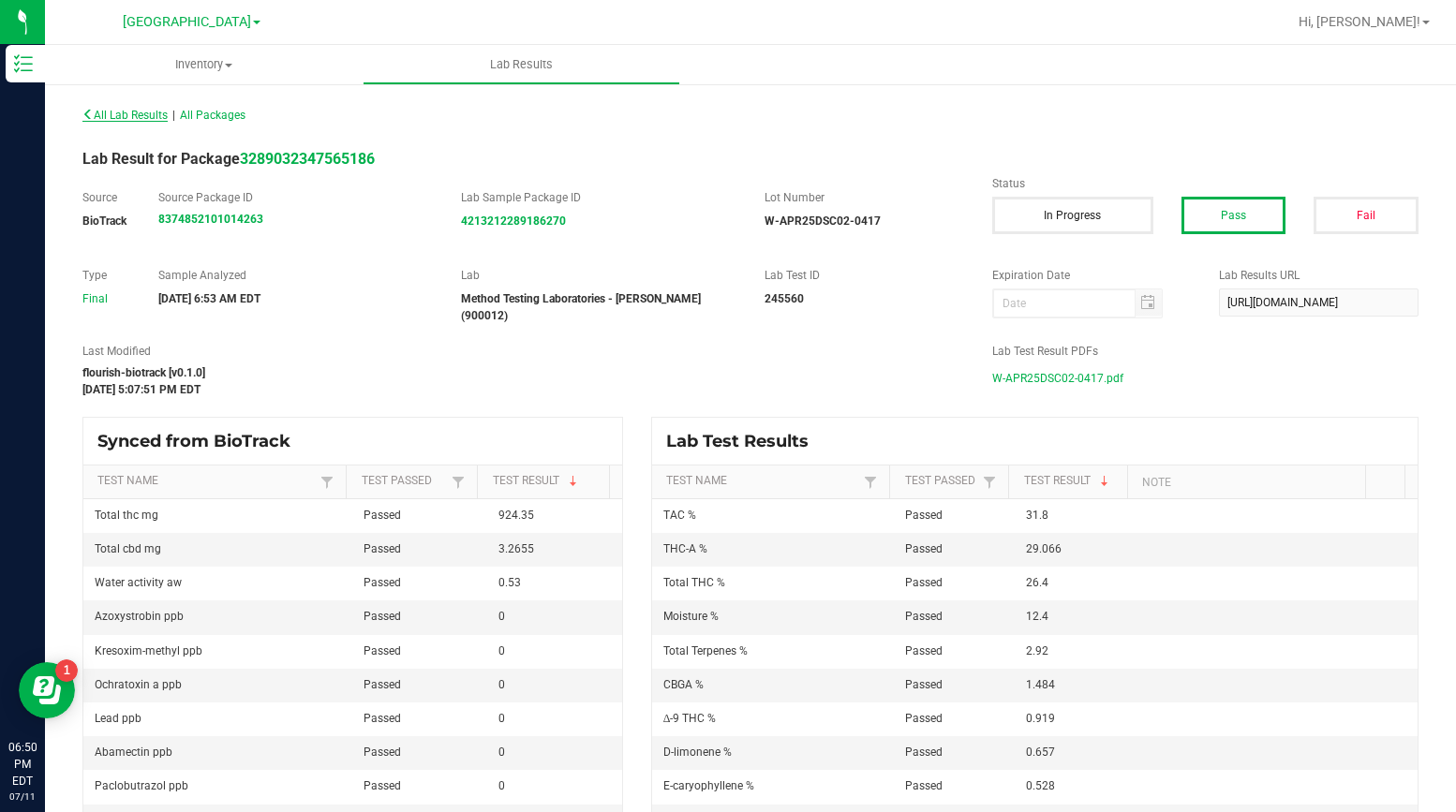 click on "All Lab Results" at bounding box center (125, 115) 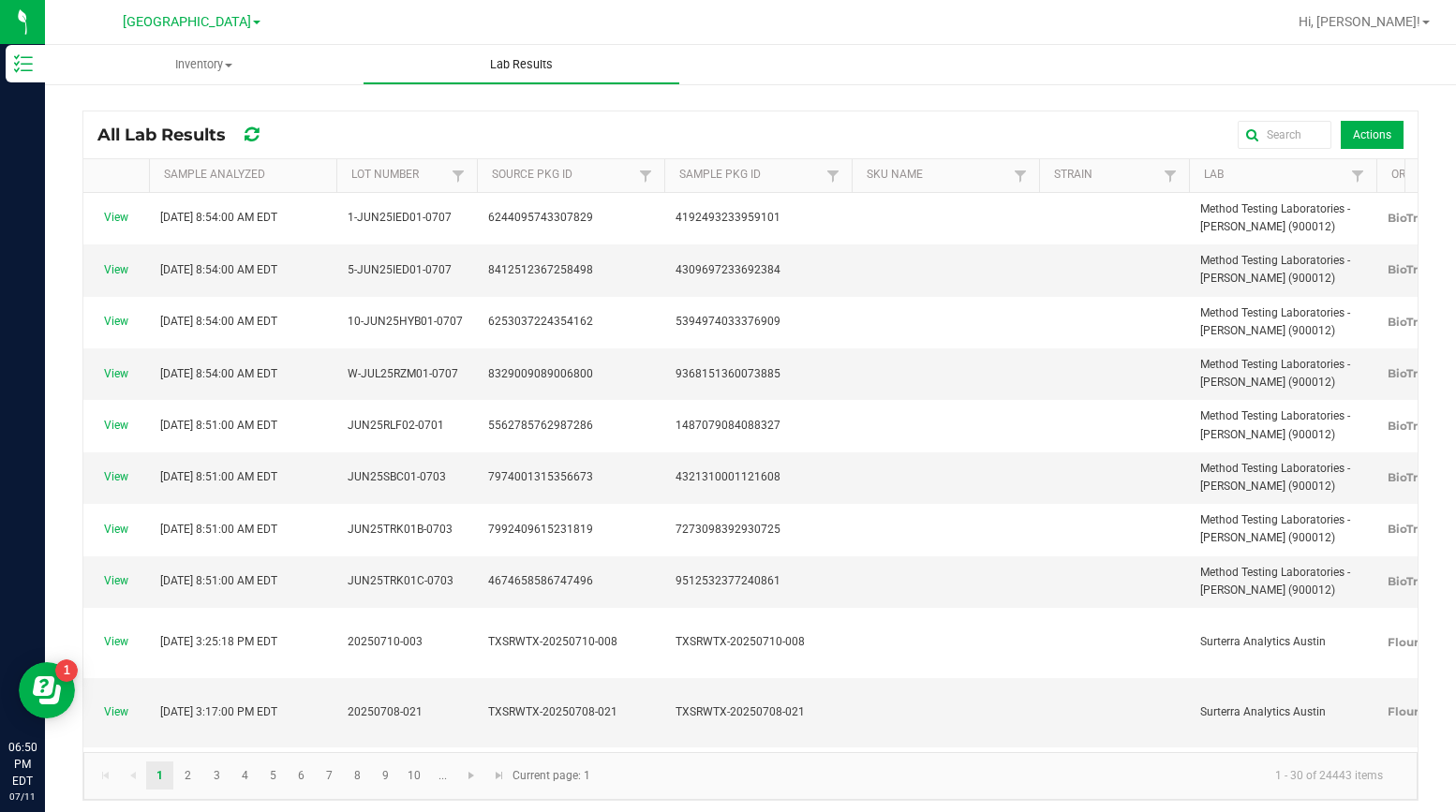 click on "Lab Results" at bounding box center (521, 65) 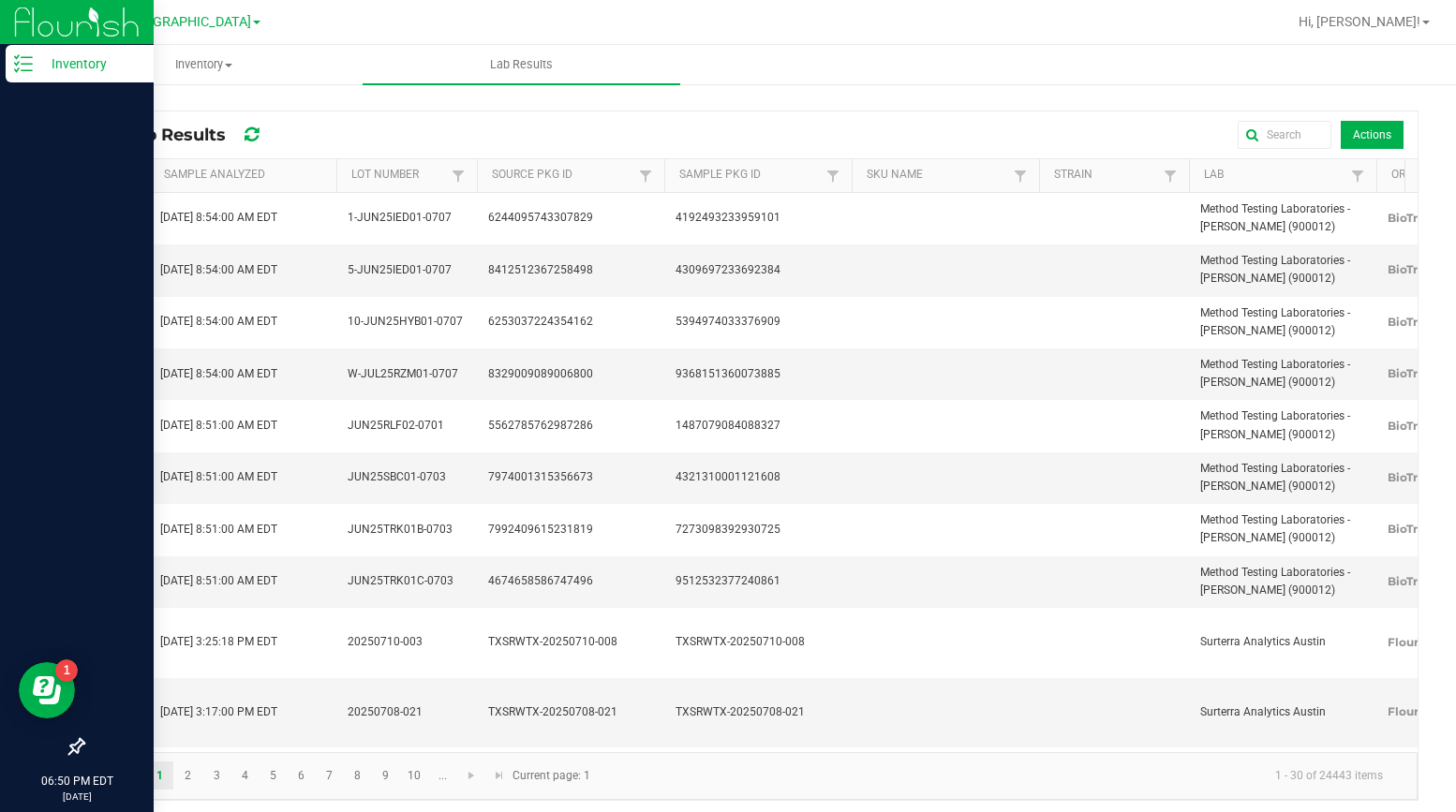 click on "Inventory" at bounding box center [89, 64] 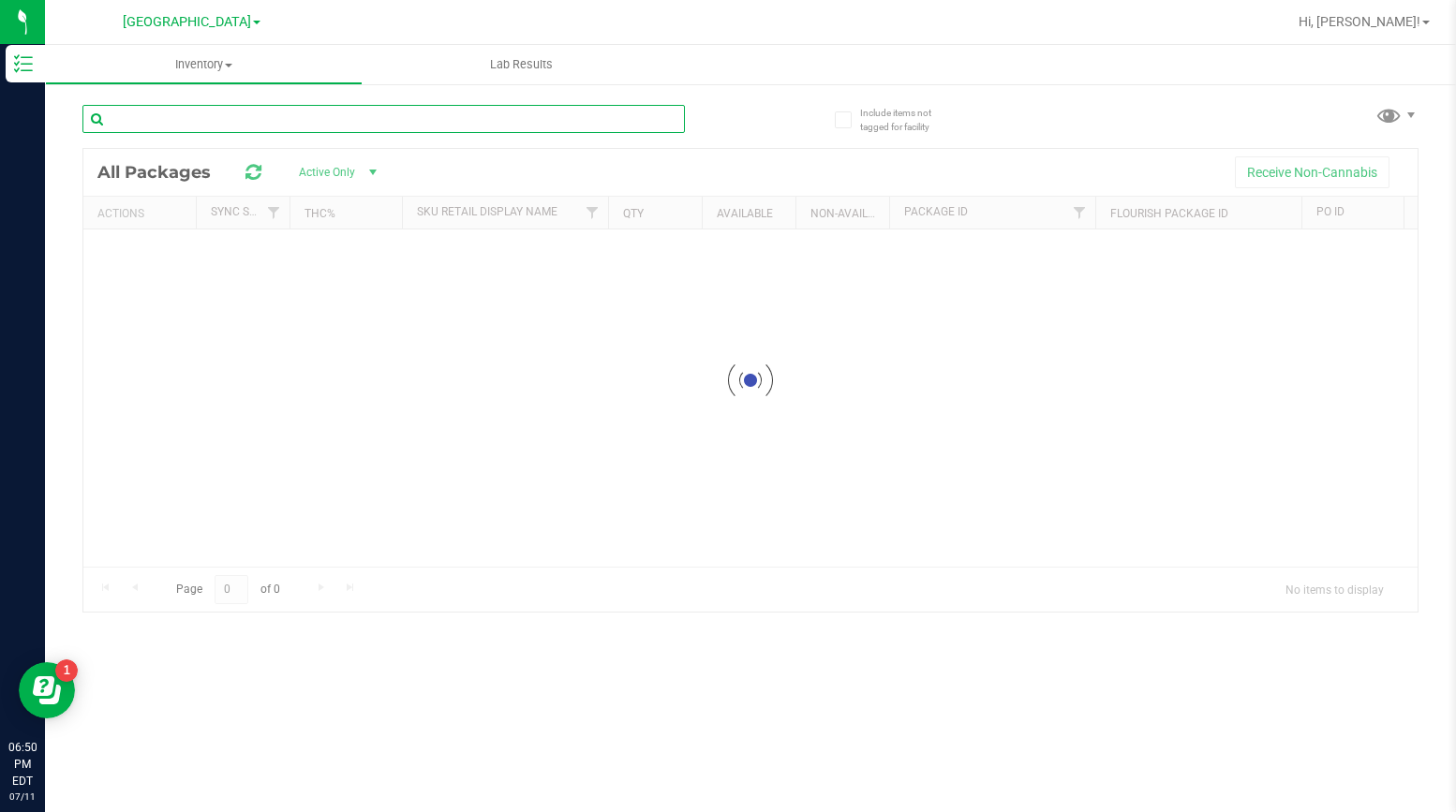click on "Inventory
All packages
All inventory
Waste log
Lab Results
Include items not tagged for facility" at bounding box center (750, 428) 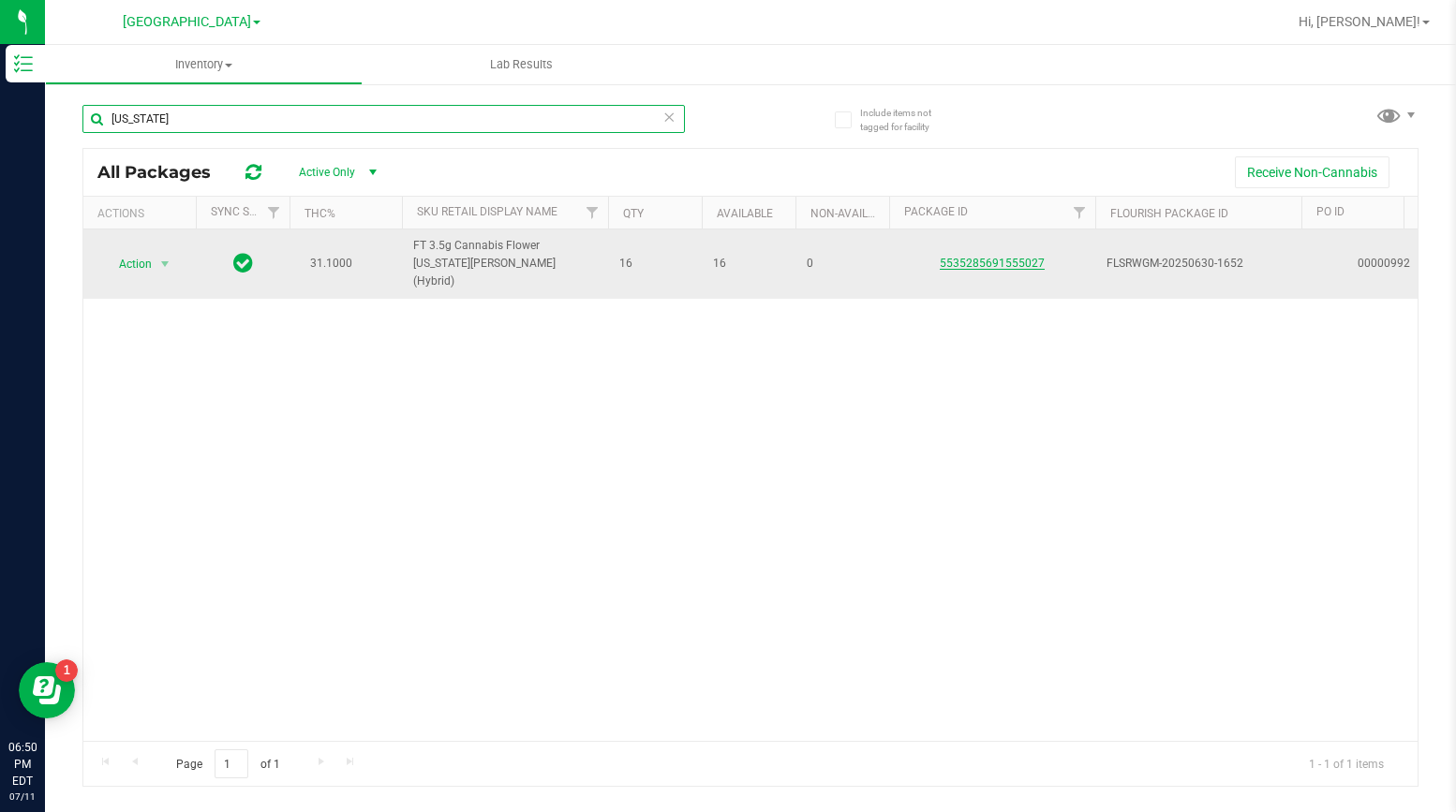 type on "georgia" 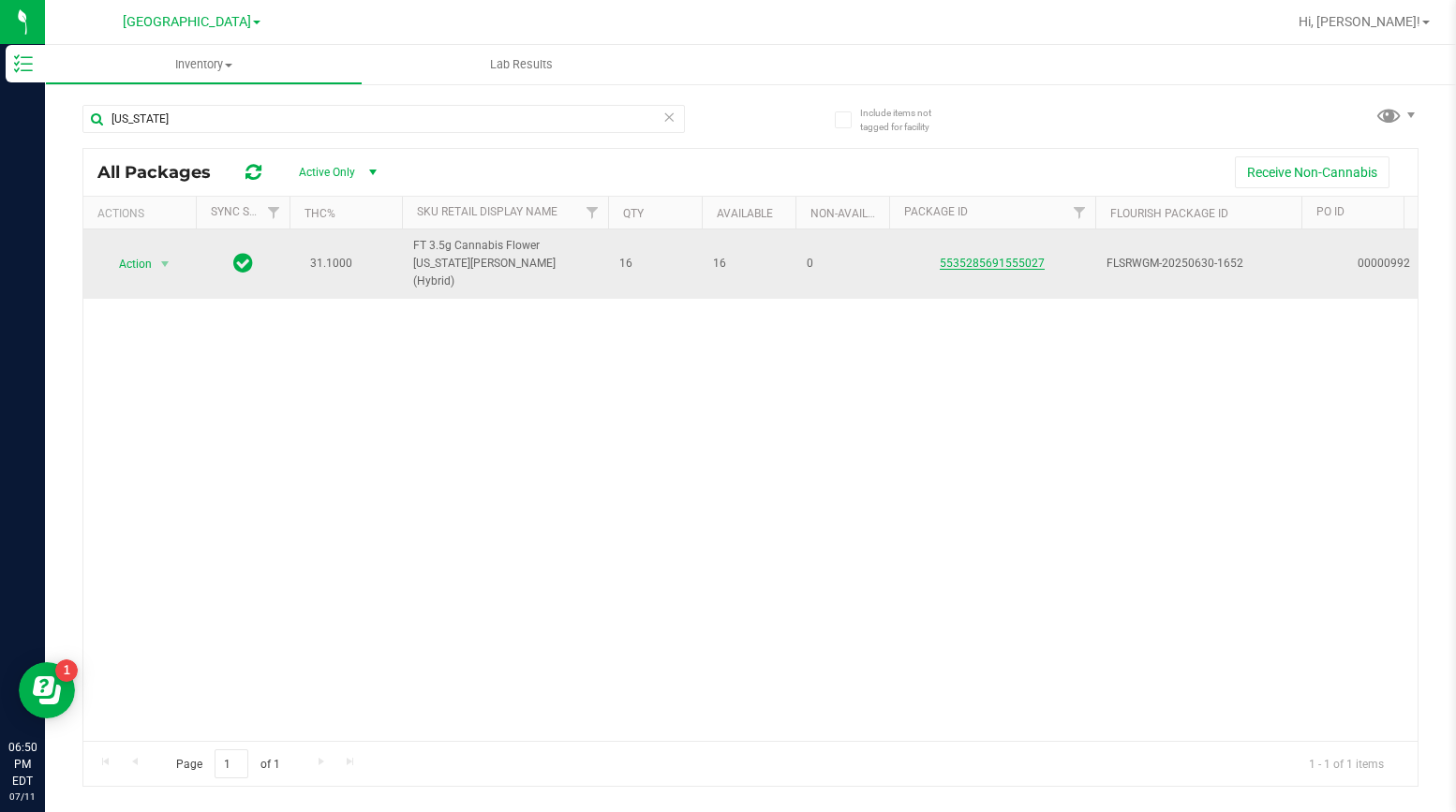 click on "5535285691555027" at bounding box center [992, 263] 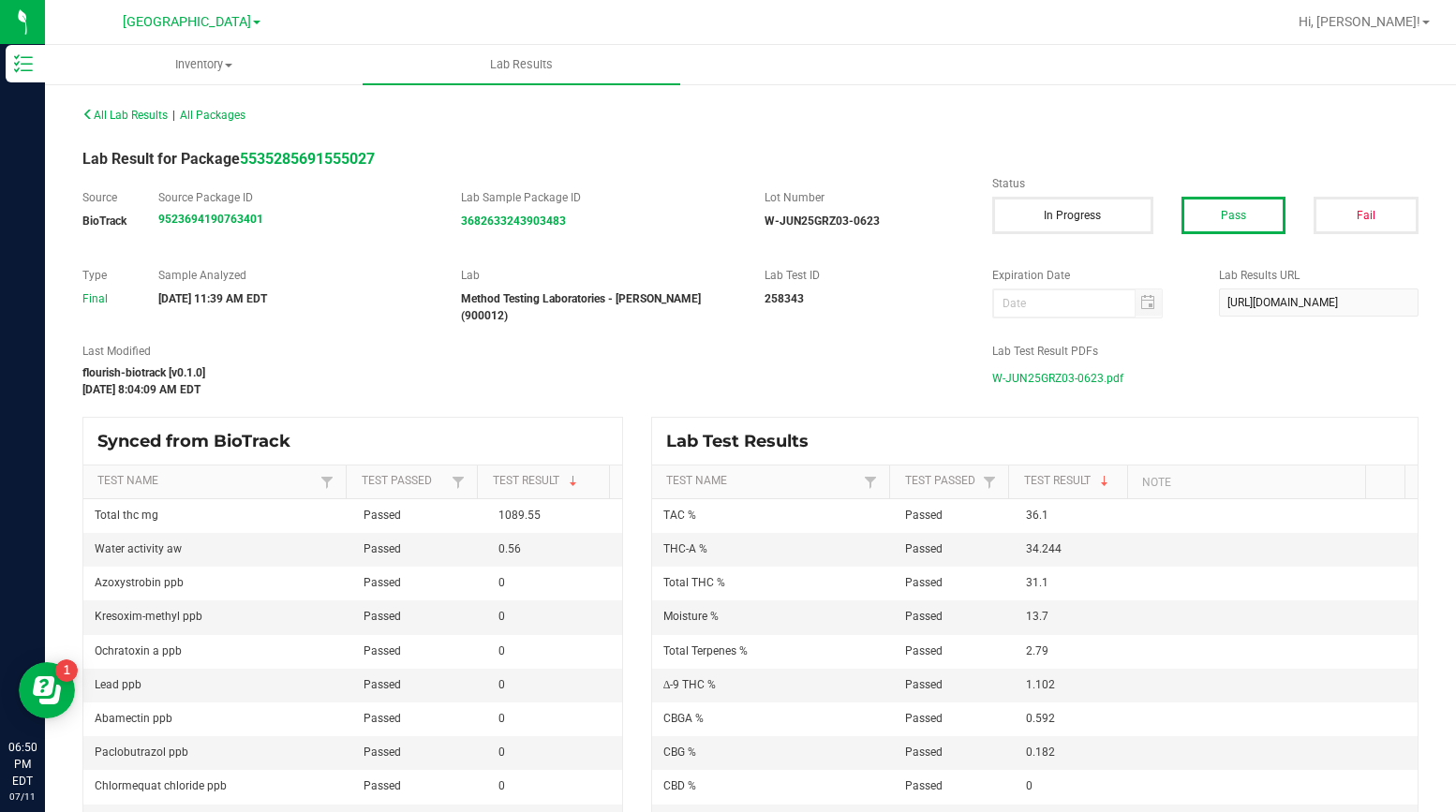 click on "W-JUN25GRZ03-0623.pdf" at bounding box center [1058, 378] 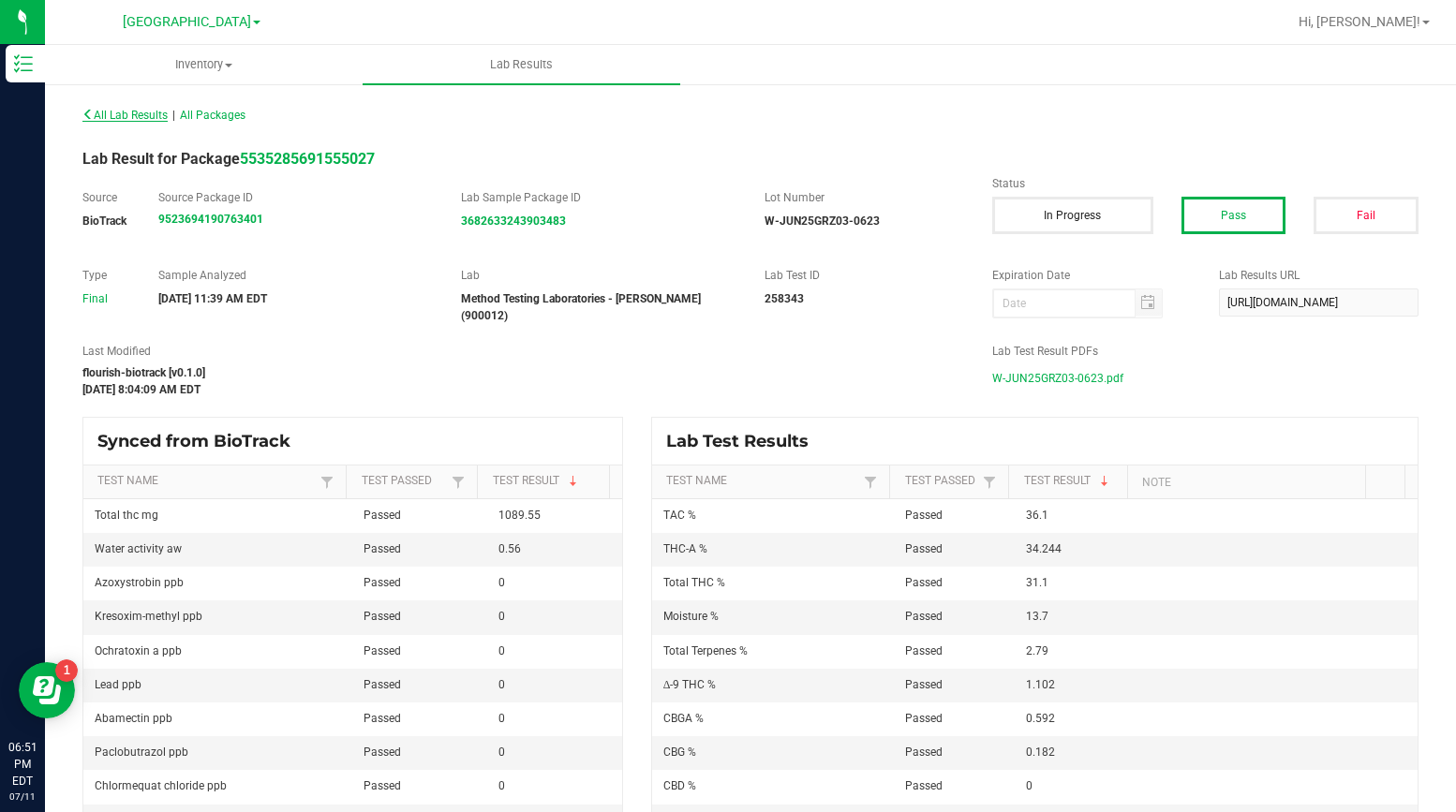 click on "All Lab Results" at bounding box center (125, 115) 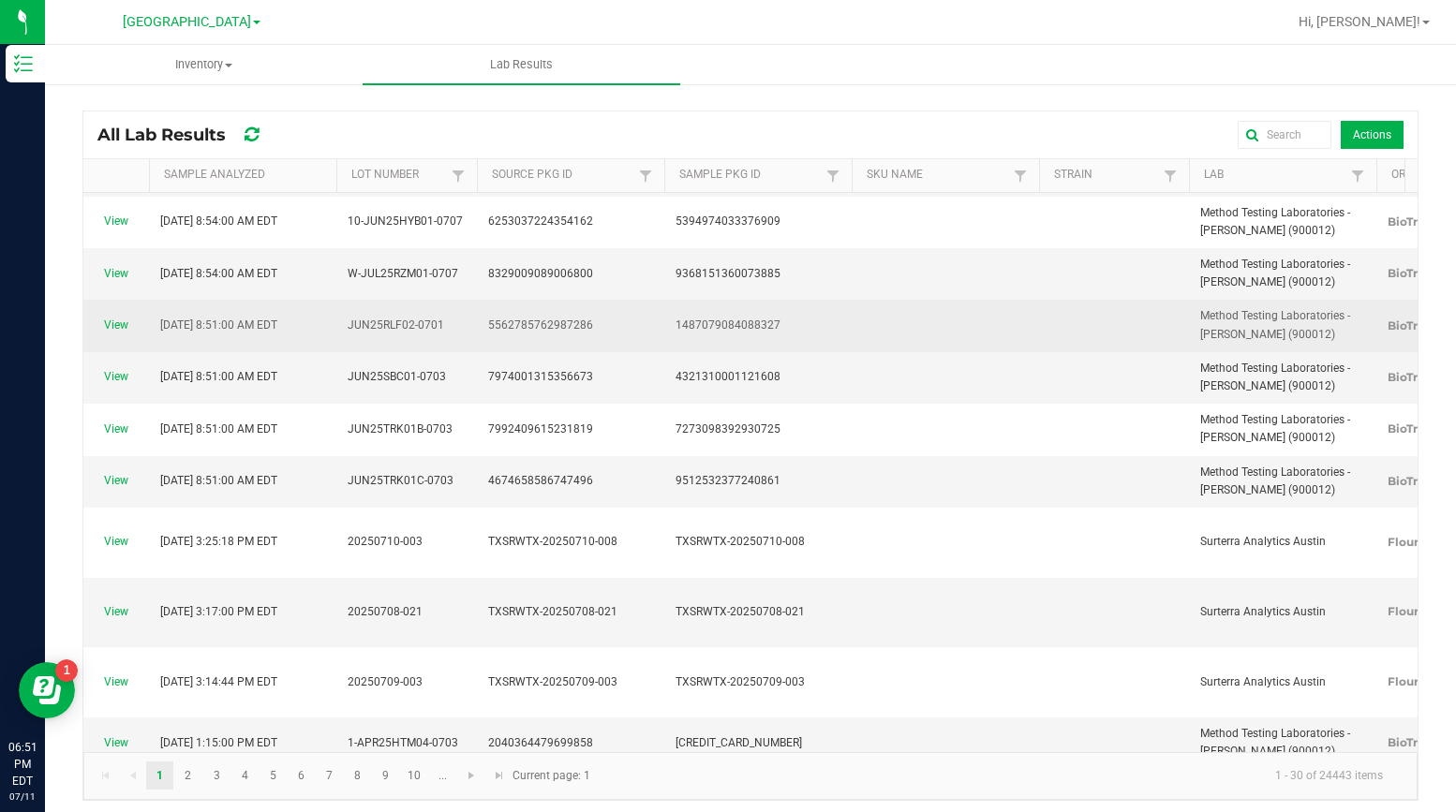 scroll, scrollTop: 0, scrollLeft: 0, axis: both 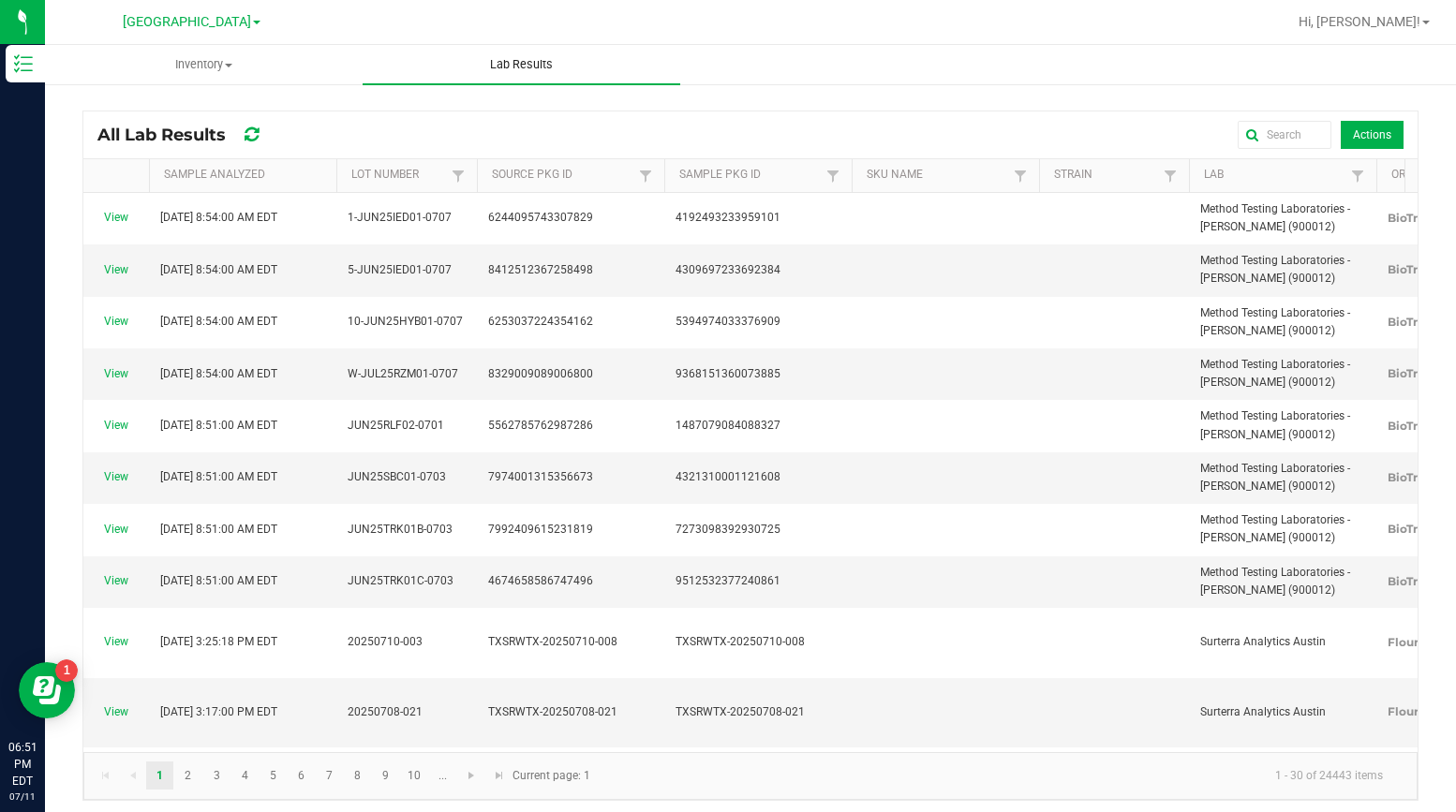 click on "Lab Results" at bounding box center (521, 65) 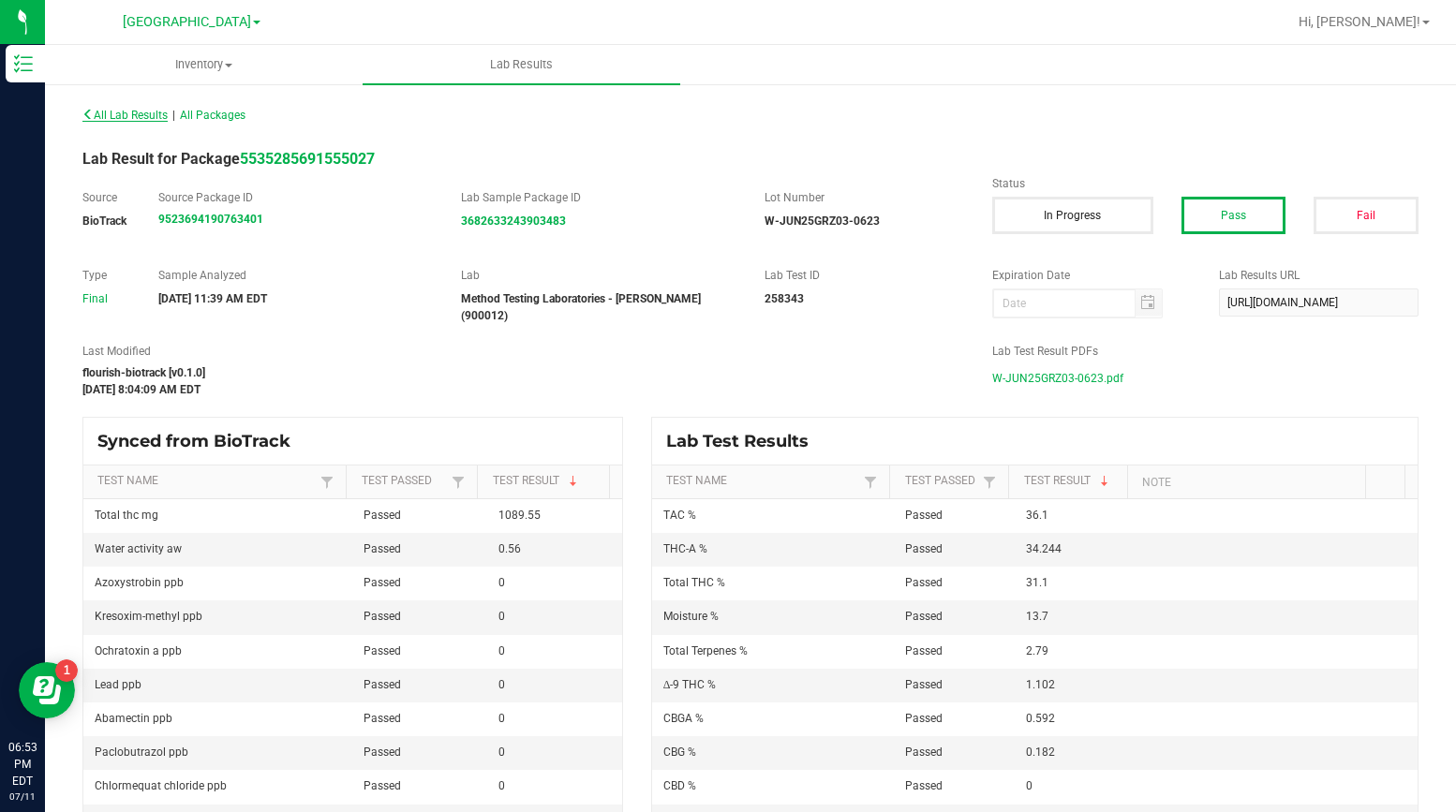 click on "All Lab Results" at bounding box center [125, 115] 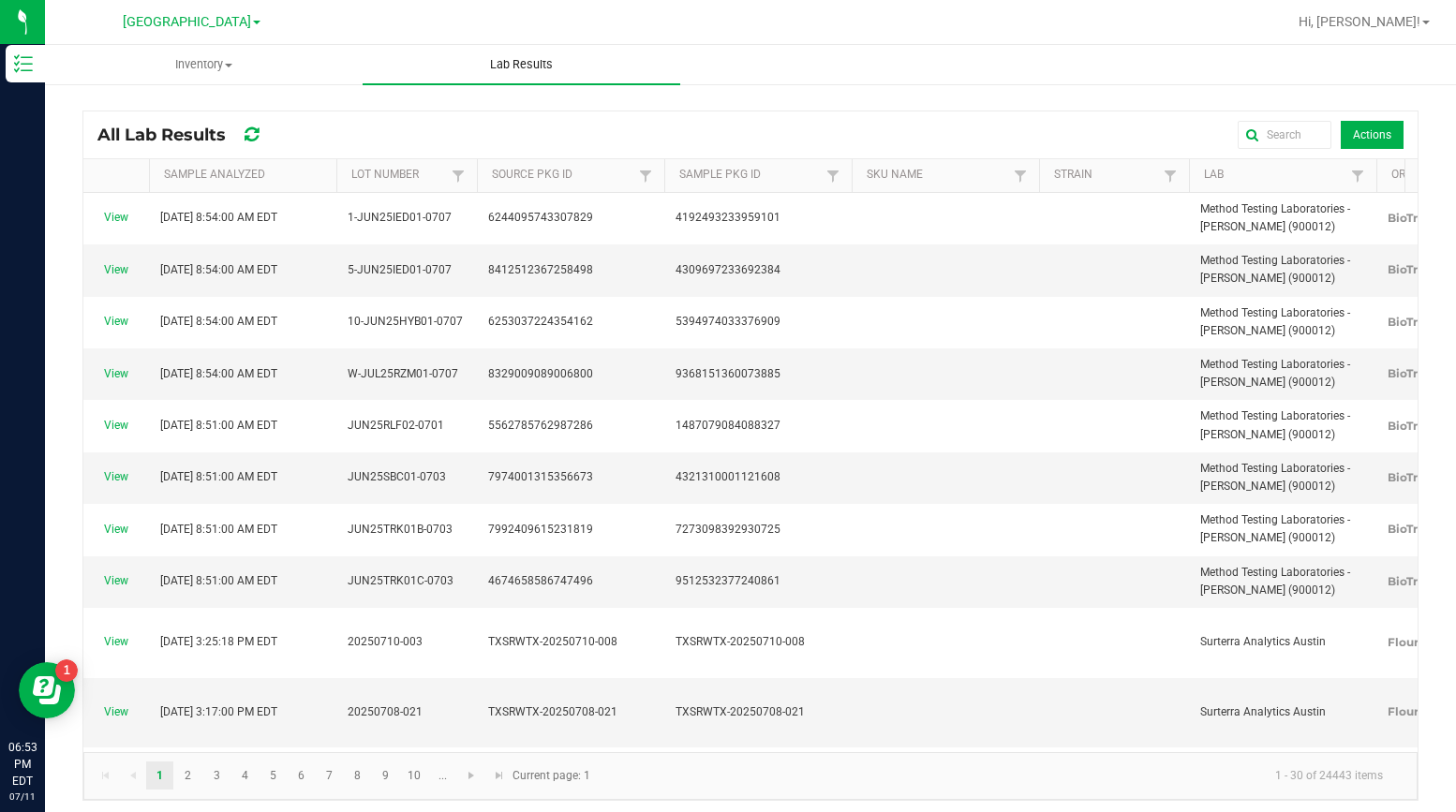click on "Lab Results" at bounding box center [521, 65] 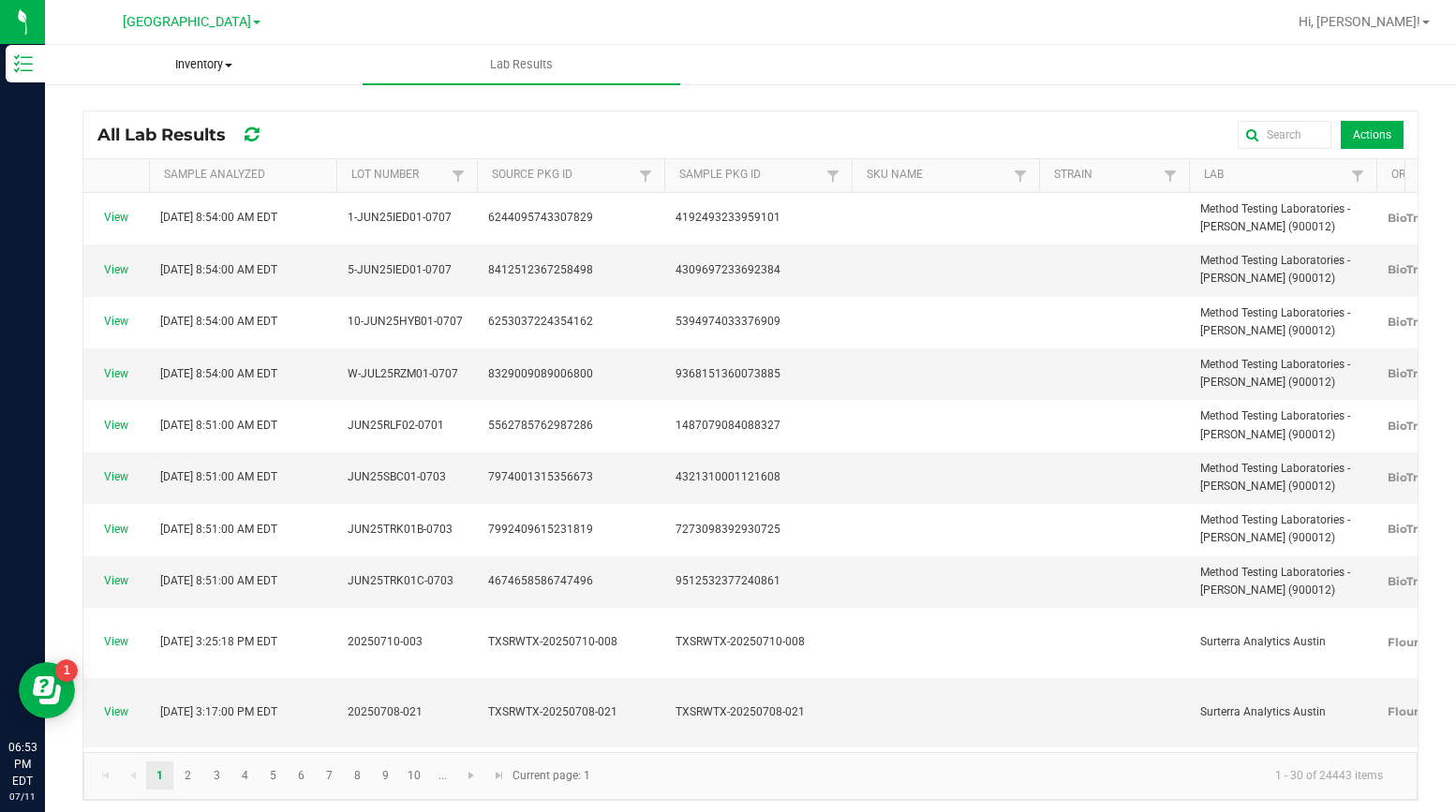 click at bounding box center (229, 66) 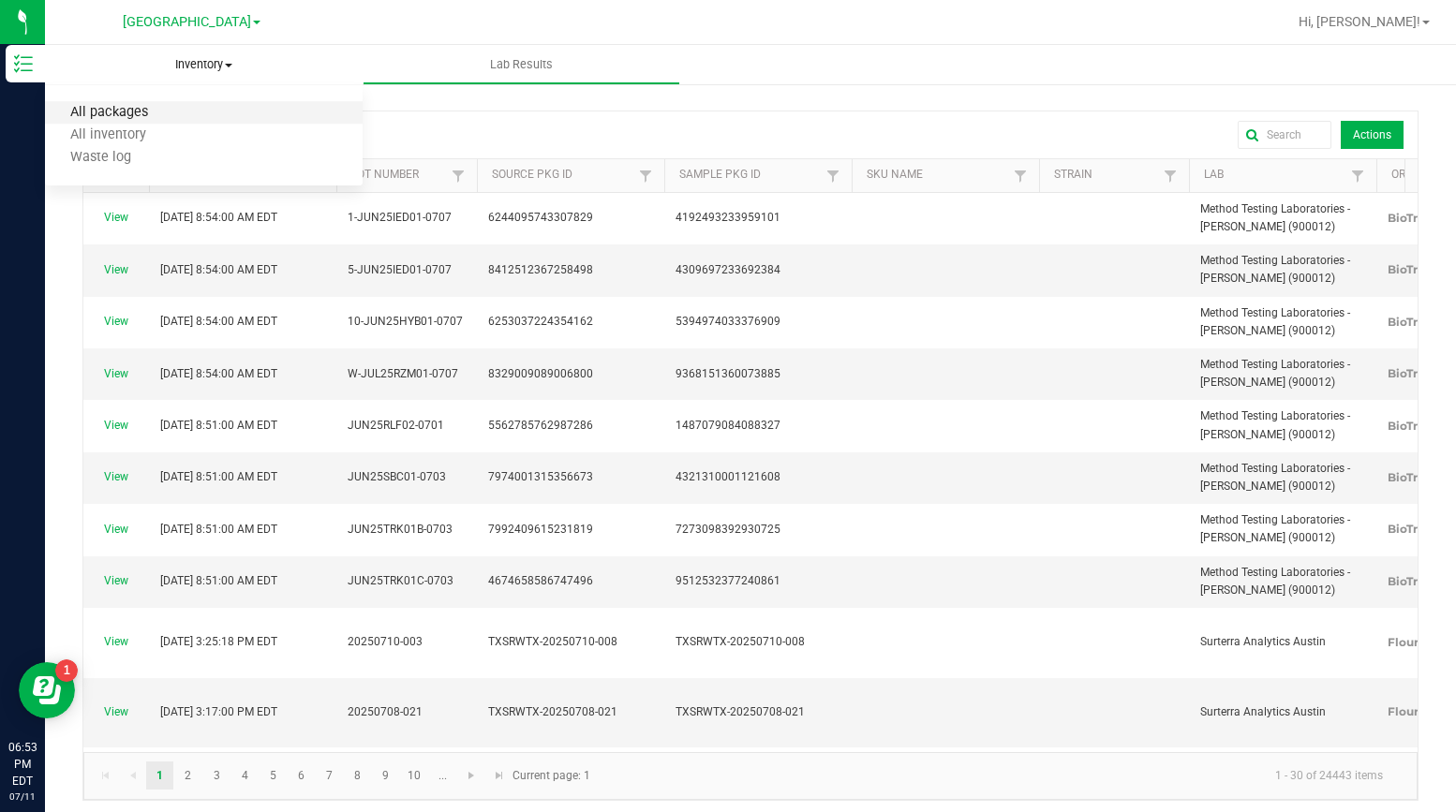 click on "All packages" at bounding box center (109, 112) 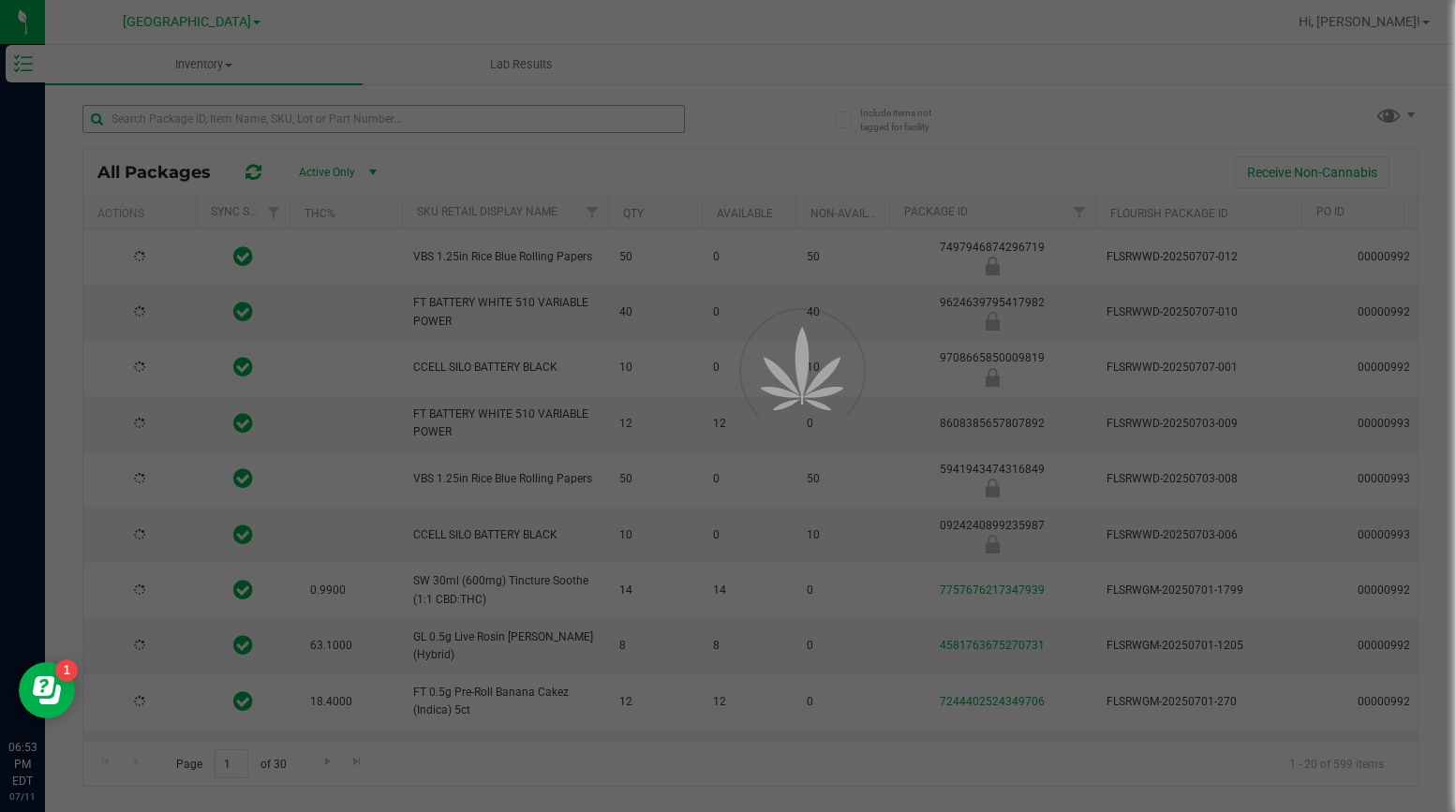 click at bounding box center (728, 406) 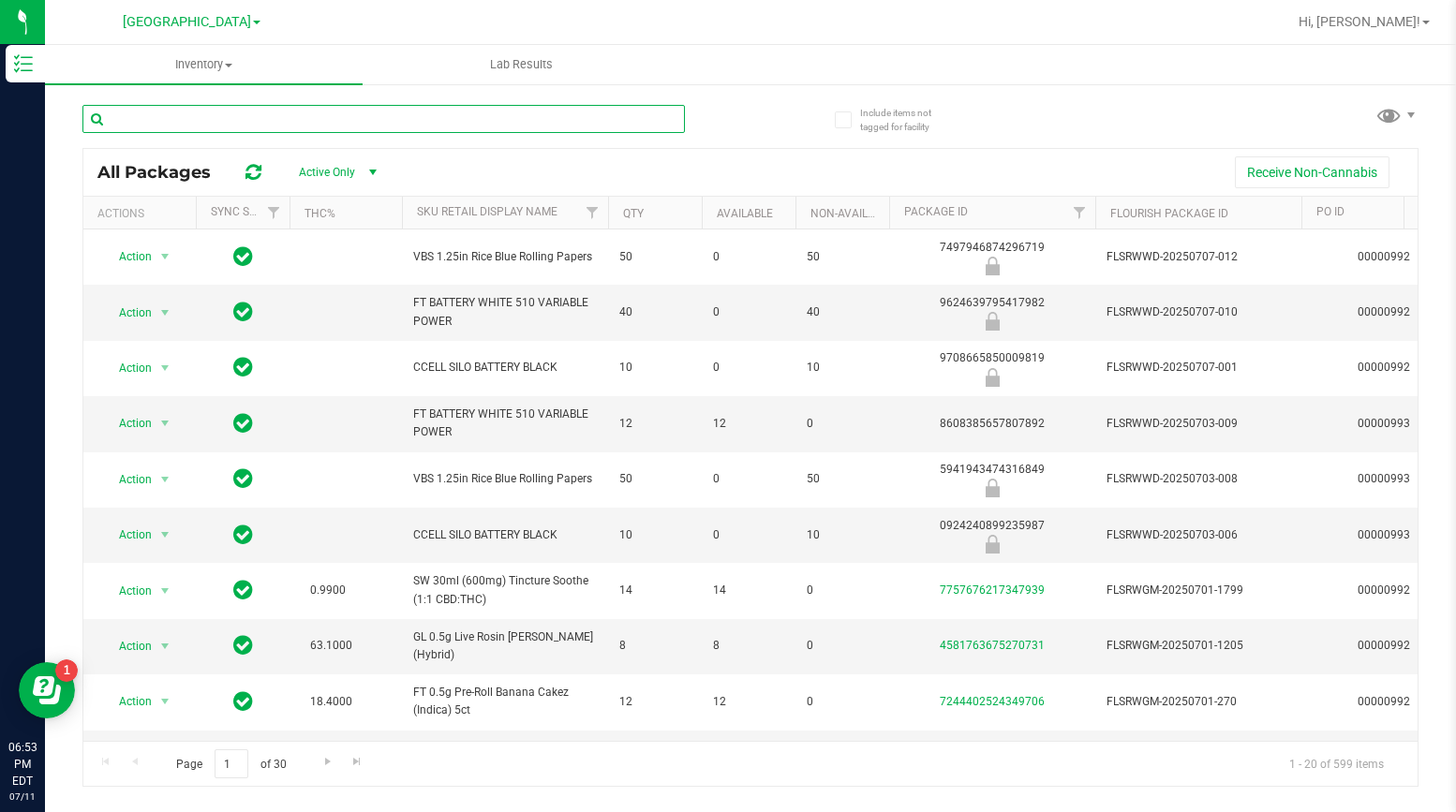 click at bounding box center [383, 119] 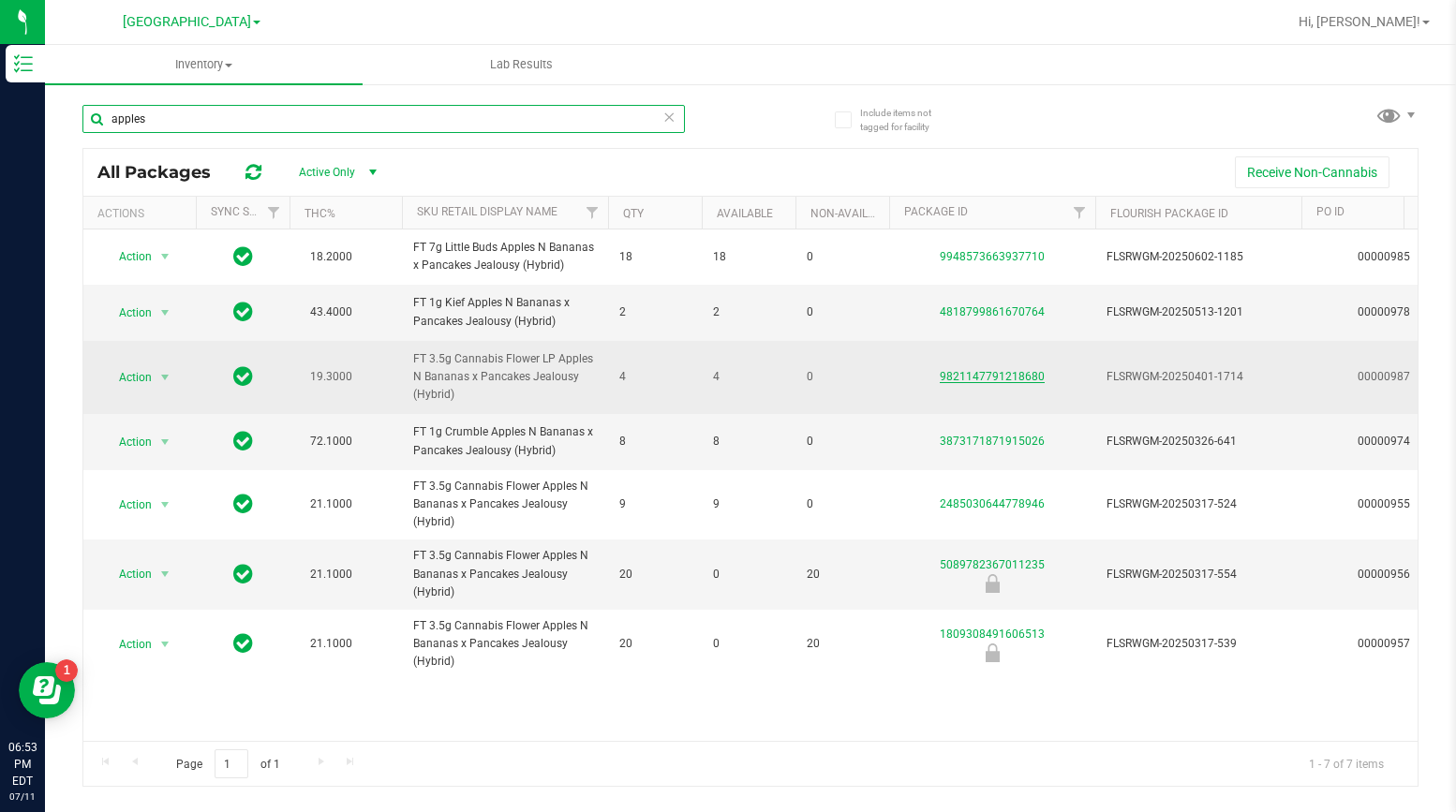 type on "apples" 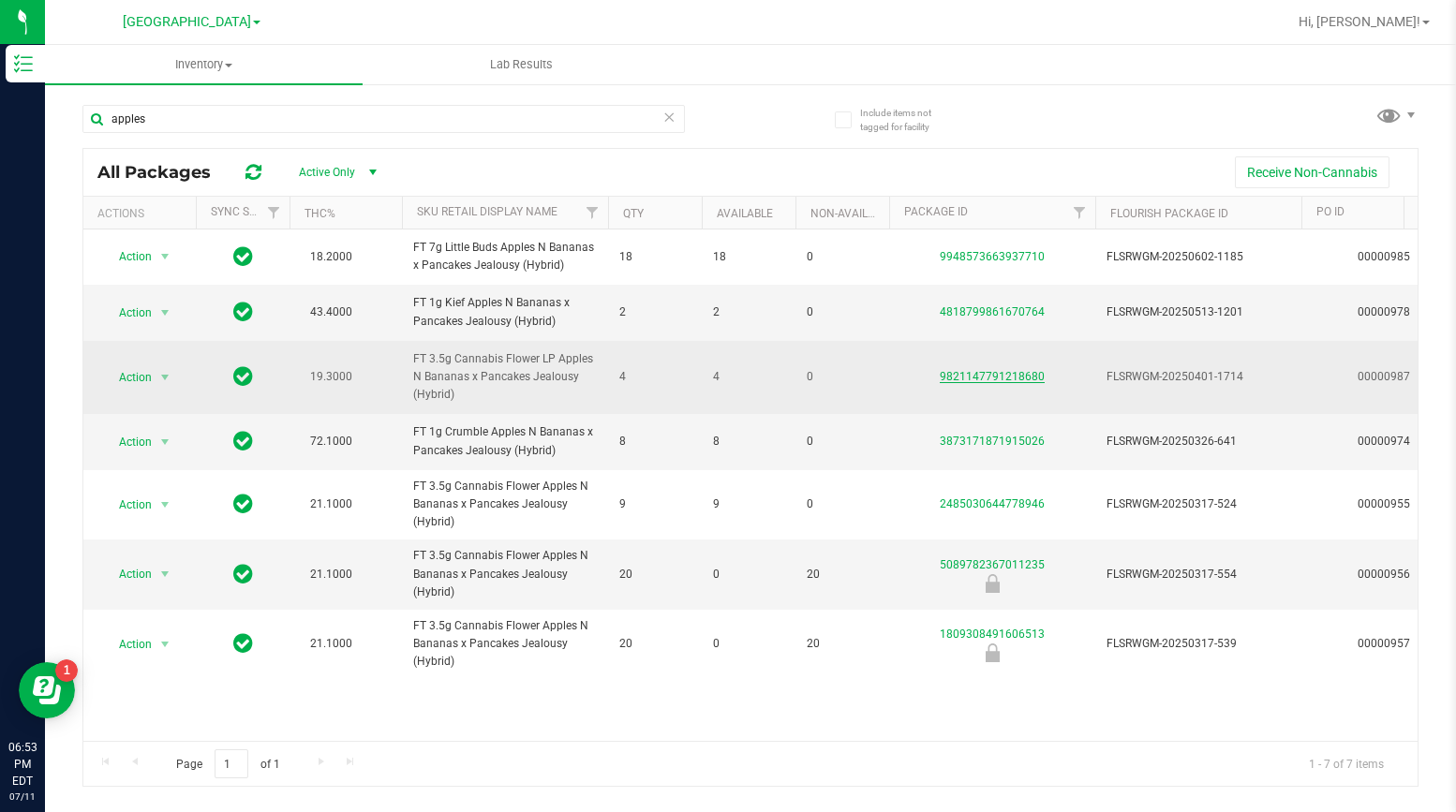 click on "9821147791218680" at bounding box center [992, 376] 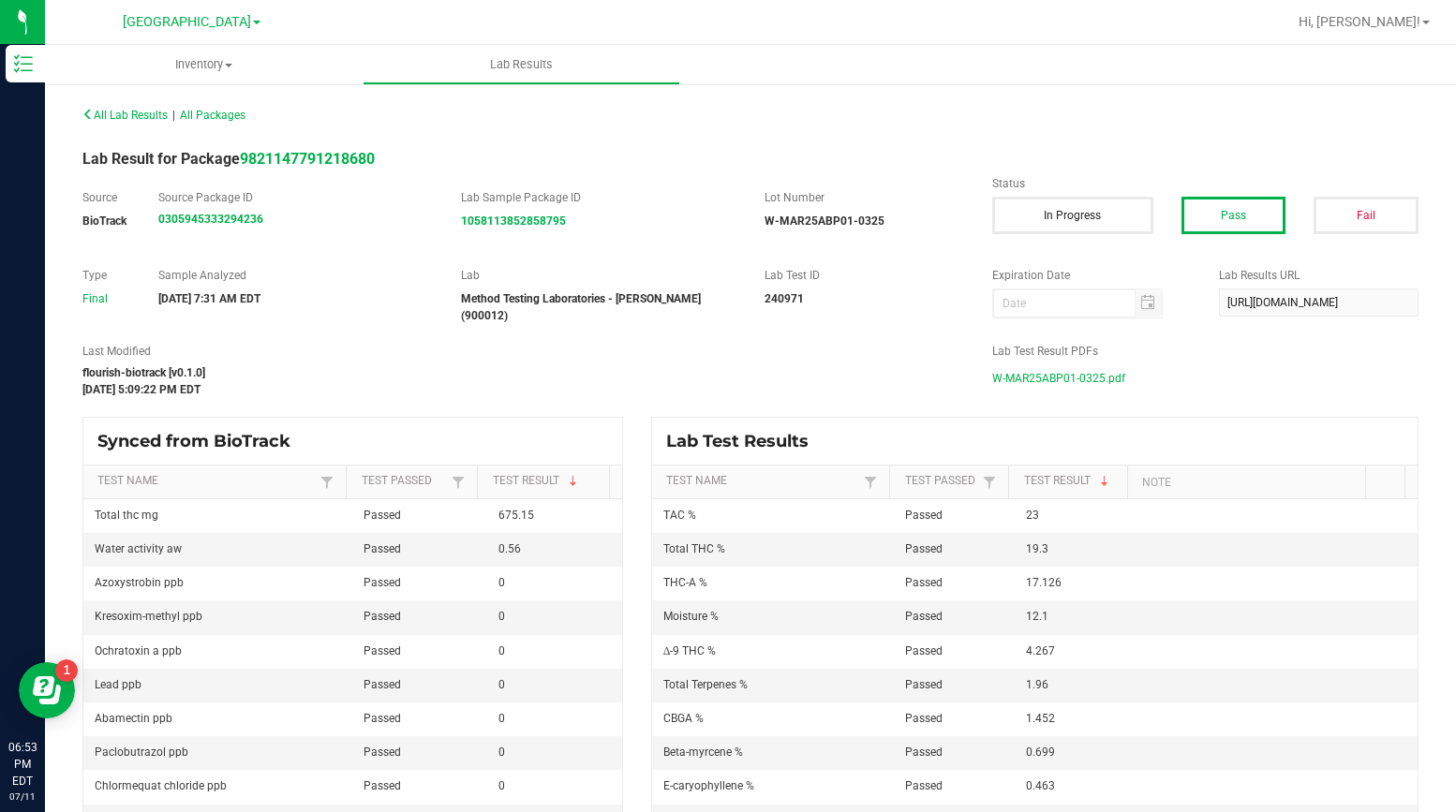 click on "W-MAR25ABP01-0325.pdf" at bounding box center (1059, 378) 